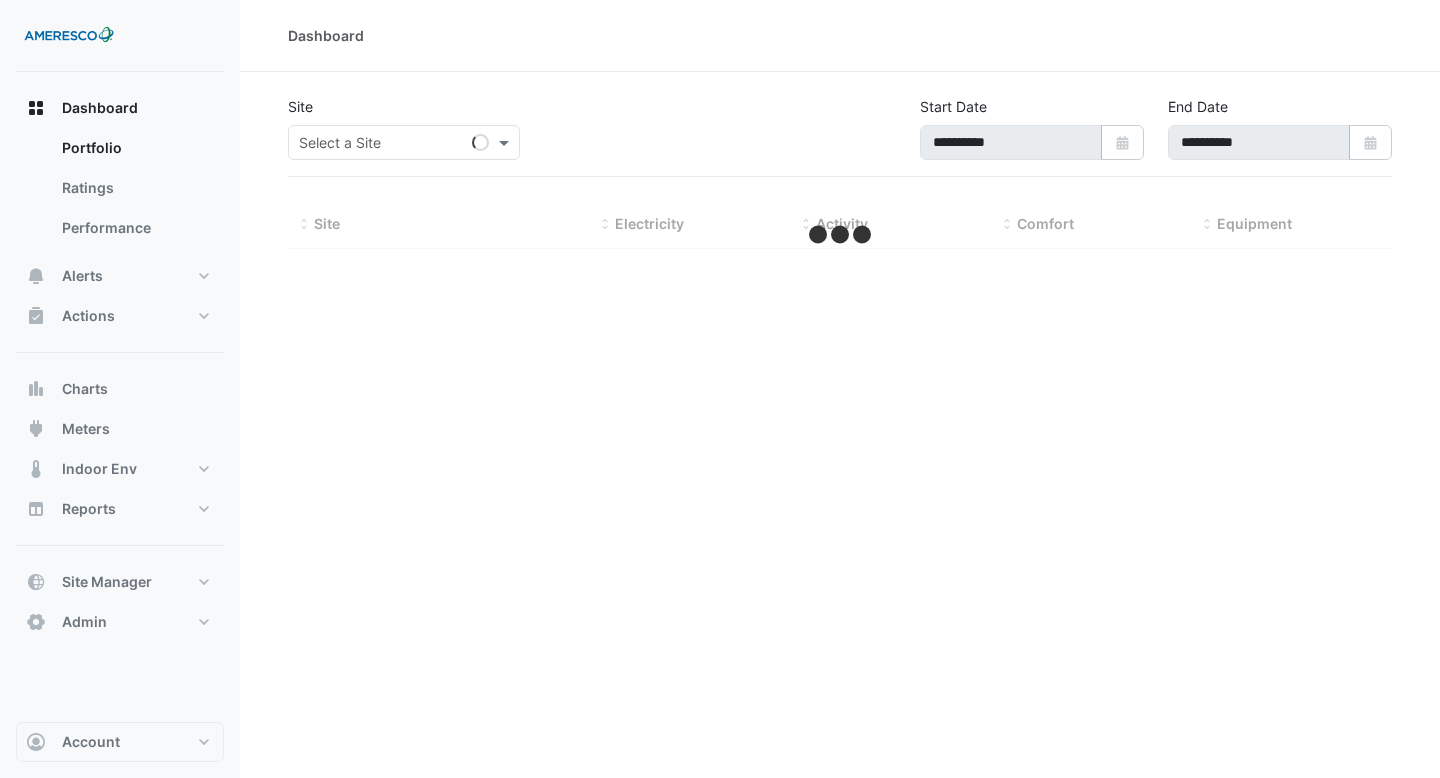 scroll, scrollTop: 0, scrollLeft: 0, axis: both 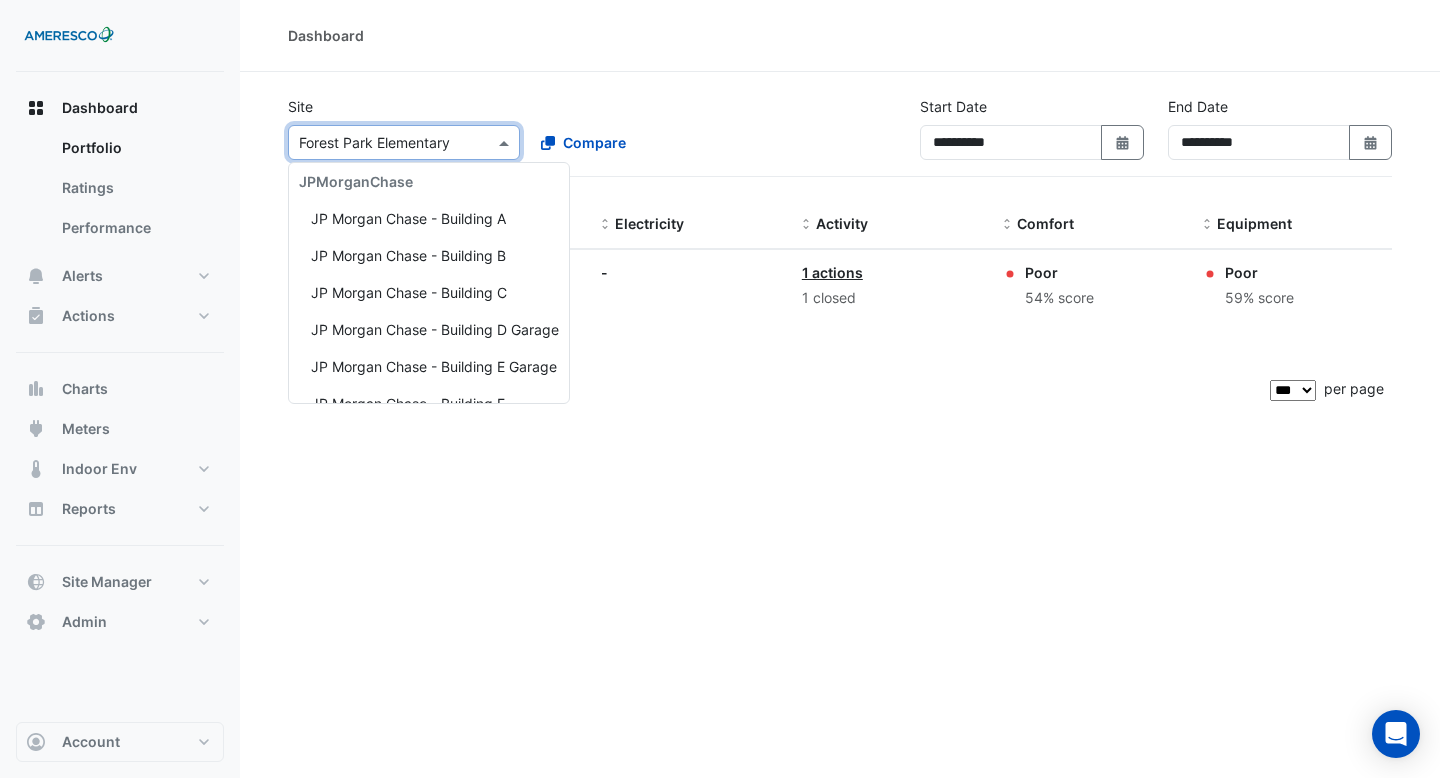 click at bounding box center (506, 142) 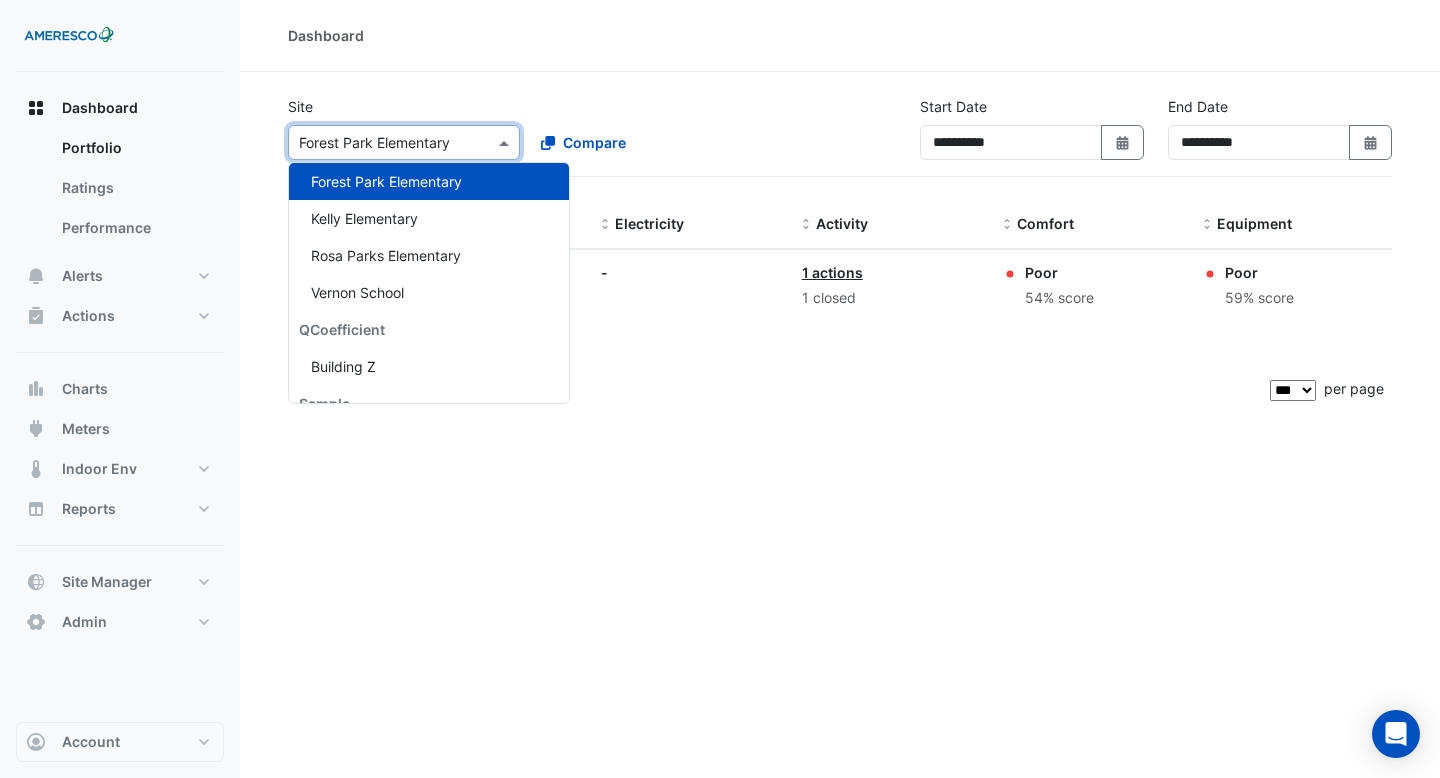 click on "Select a Site × Forest Park Elementary JPMorganChase JP Morgan Chase - Building A JP Morgan Chase - Building B JP Morgan Chase - Building C JP Morgan Chase - Building D Garage JP Morgan Chase - Building E Garage JP Morgan Chase - Building F Portland Public Schools Dr. Martin Luther King Jr. Elementary Forest Park Elementary Kelly Elementary Rosa Parks Elementary Vernon School QCoefficient Building Z Sample Building Z
Compare" at bounding box center [524, 138] 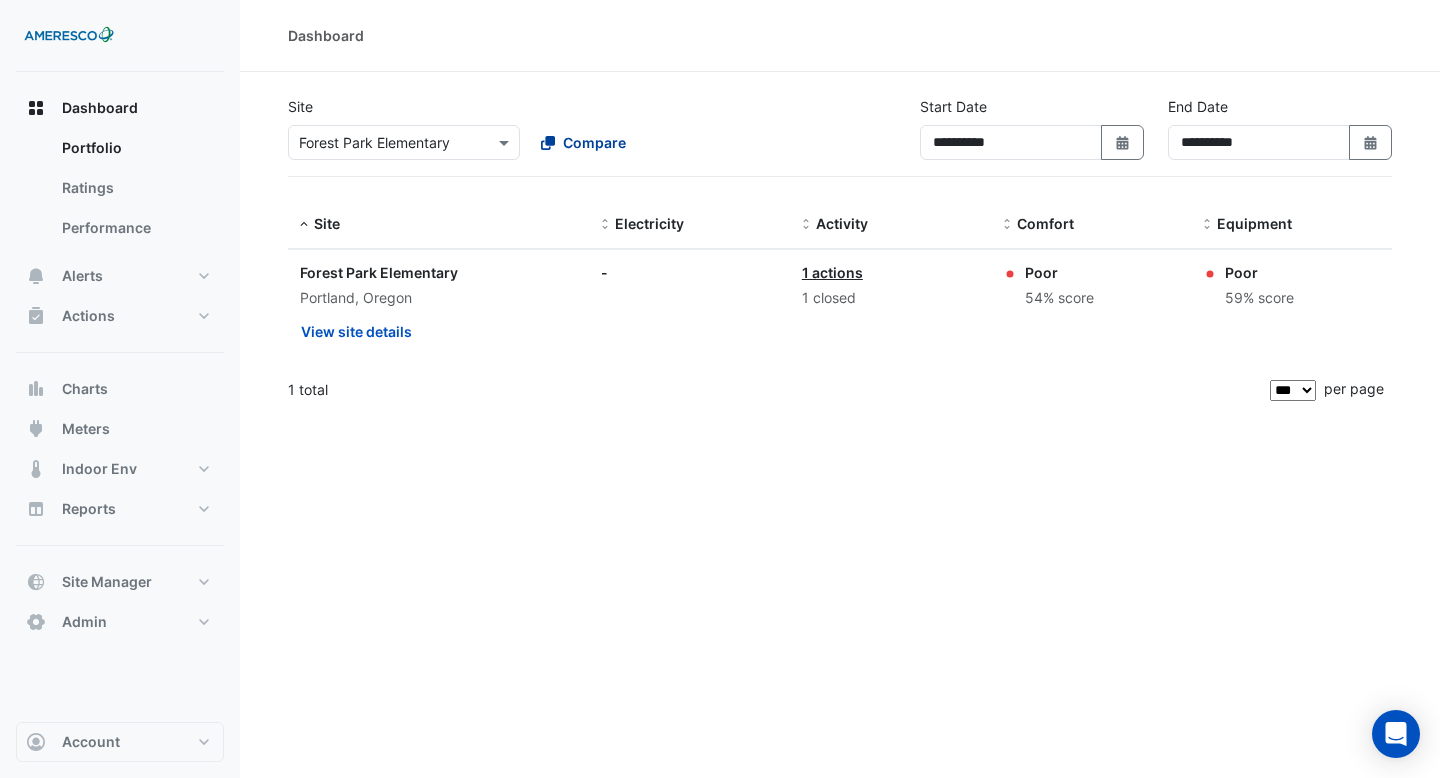 click on "Compare" at bounding box center [594, 142] 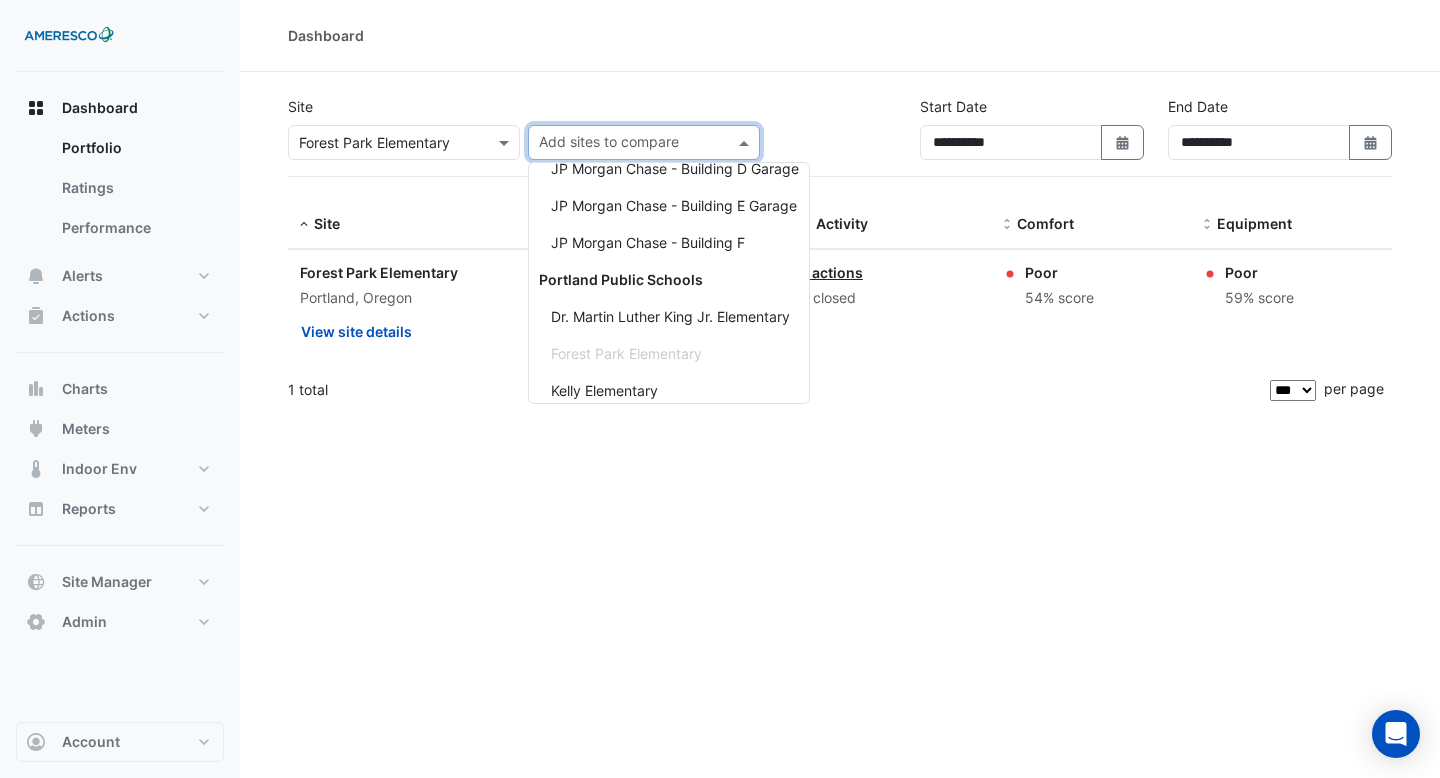 scroll, scrollTop: 165, scrollLeft: 0, axis: vertical 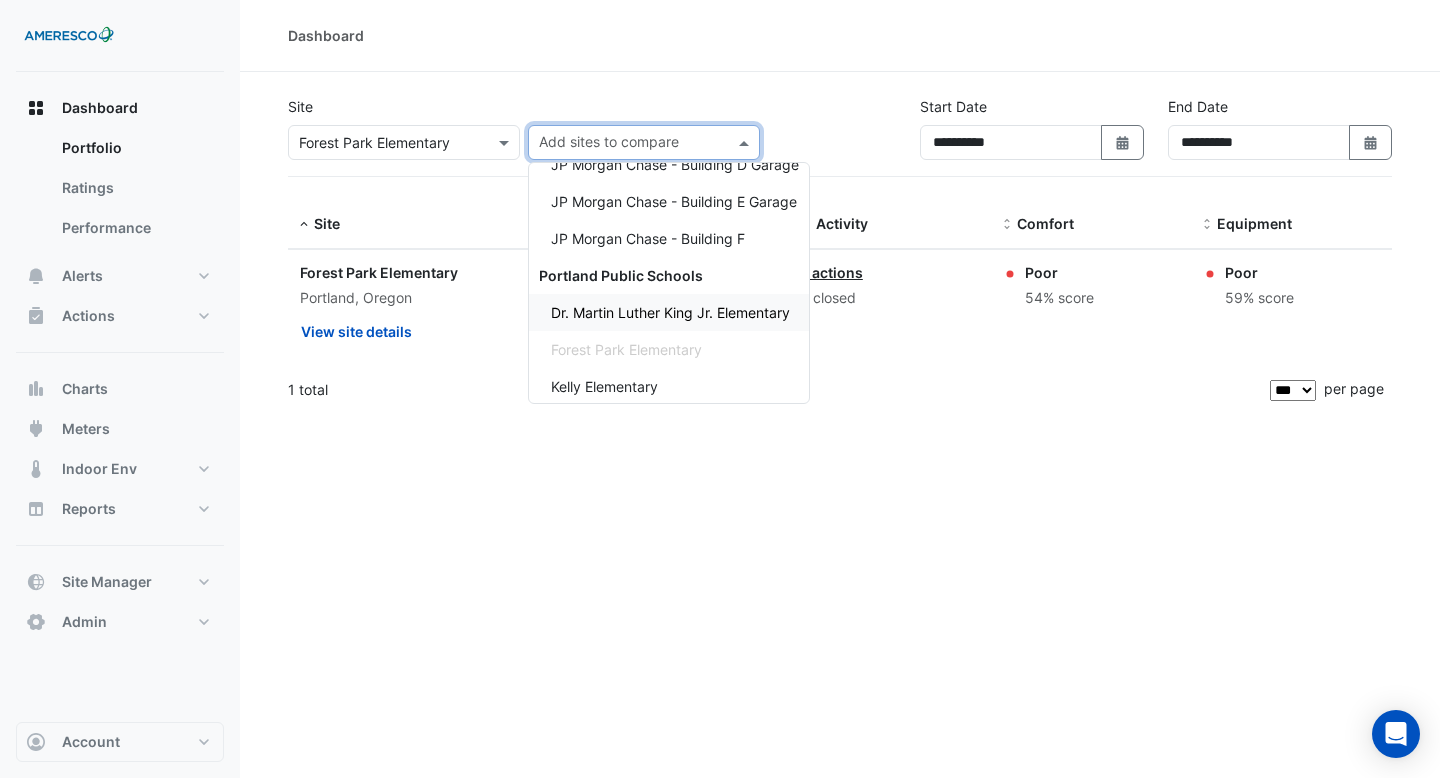 click on "Dr. Martin Luther King Jr. Elementary" at bounding box center [669, 312] 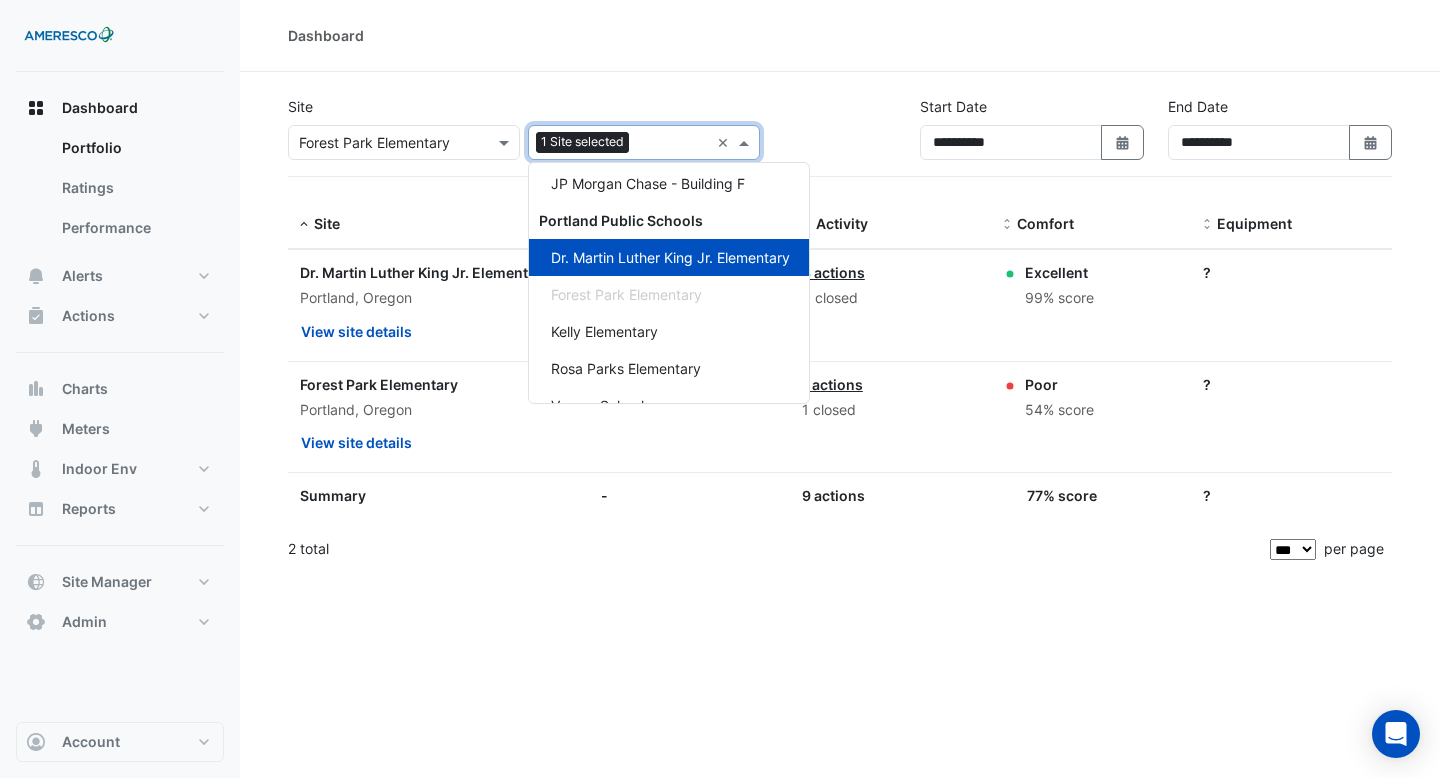 scroll, scrollTop: 225, scrollLeft: 0, axis: vertical 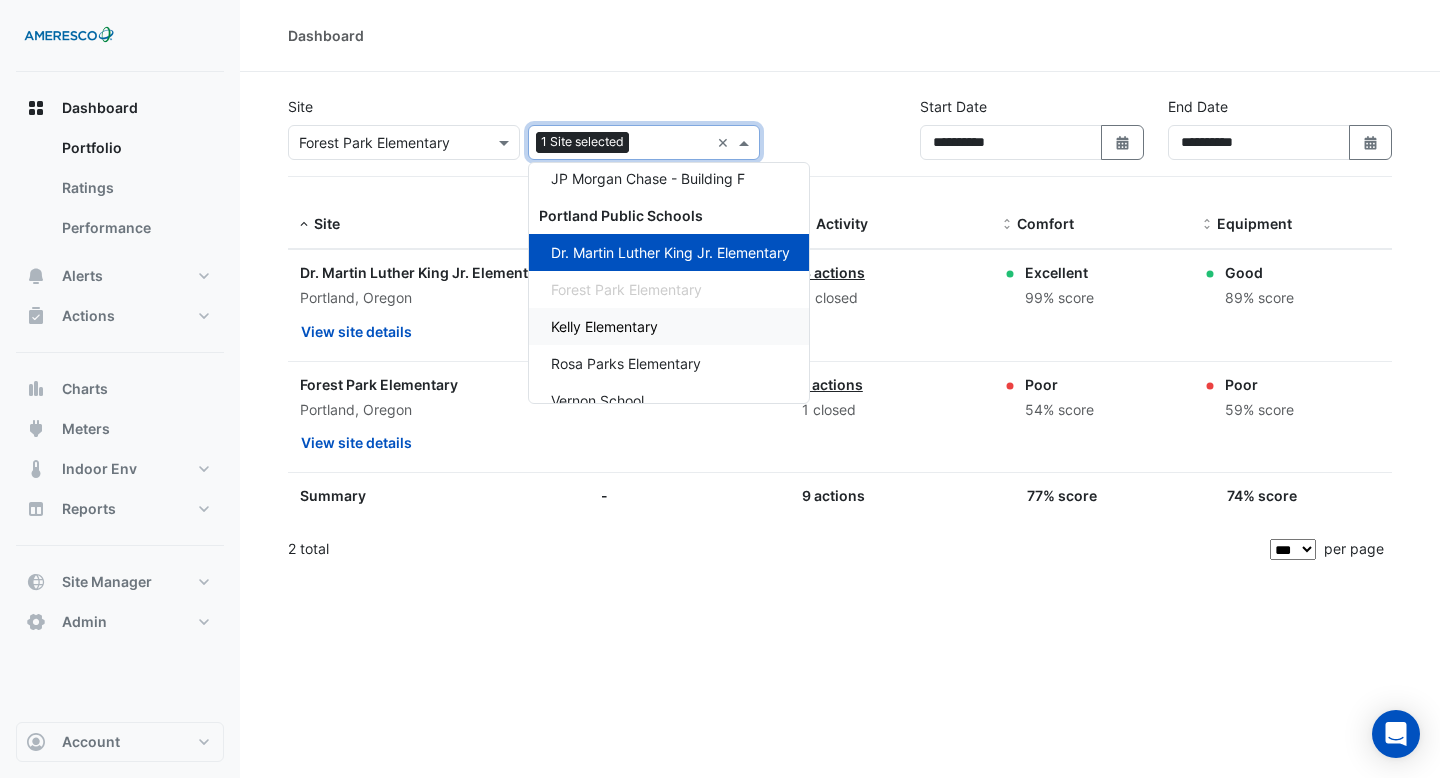 click on "Kelly Elementary" at bounding box center [604, 326] 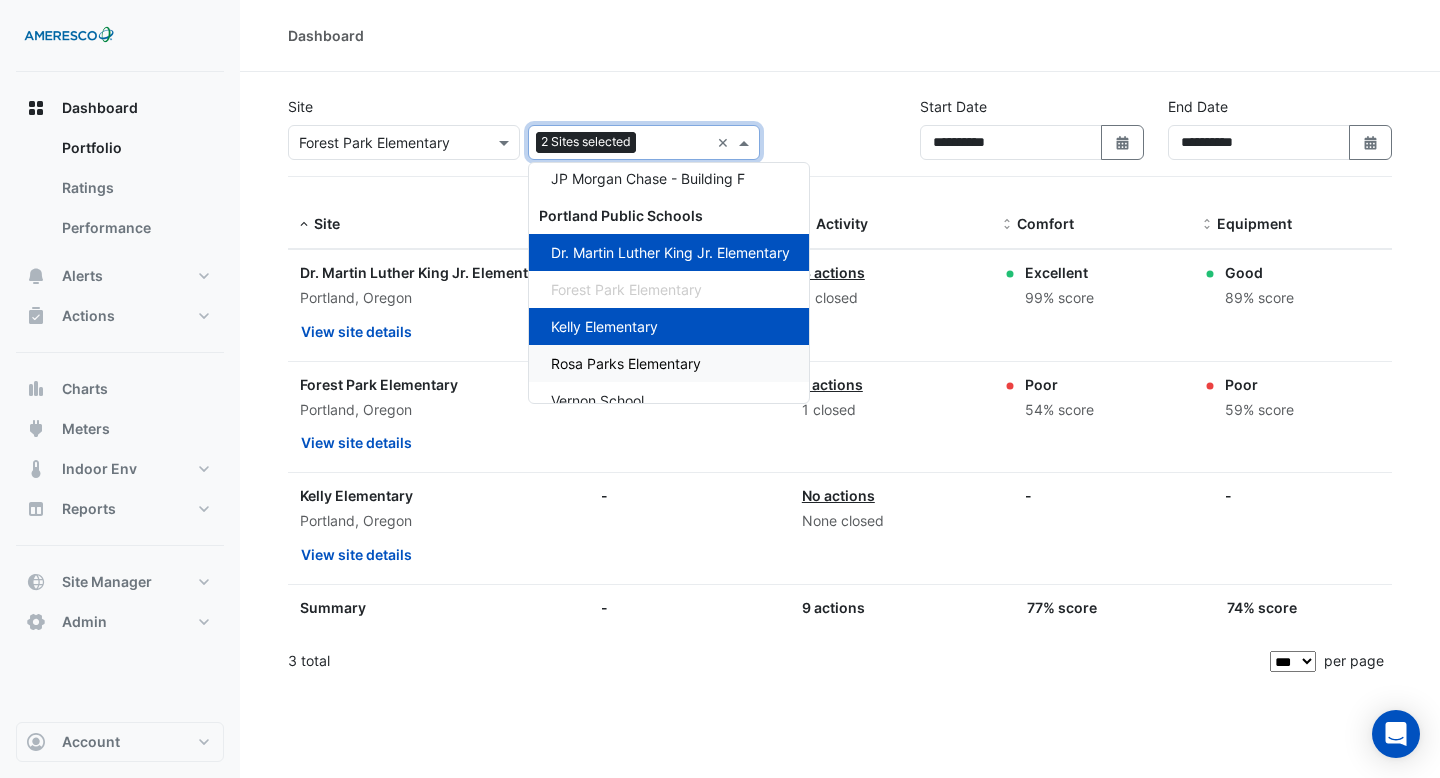 click on "Rosa Parks Elementary" at bounding box center [669, 363] 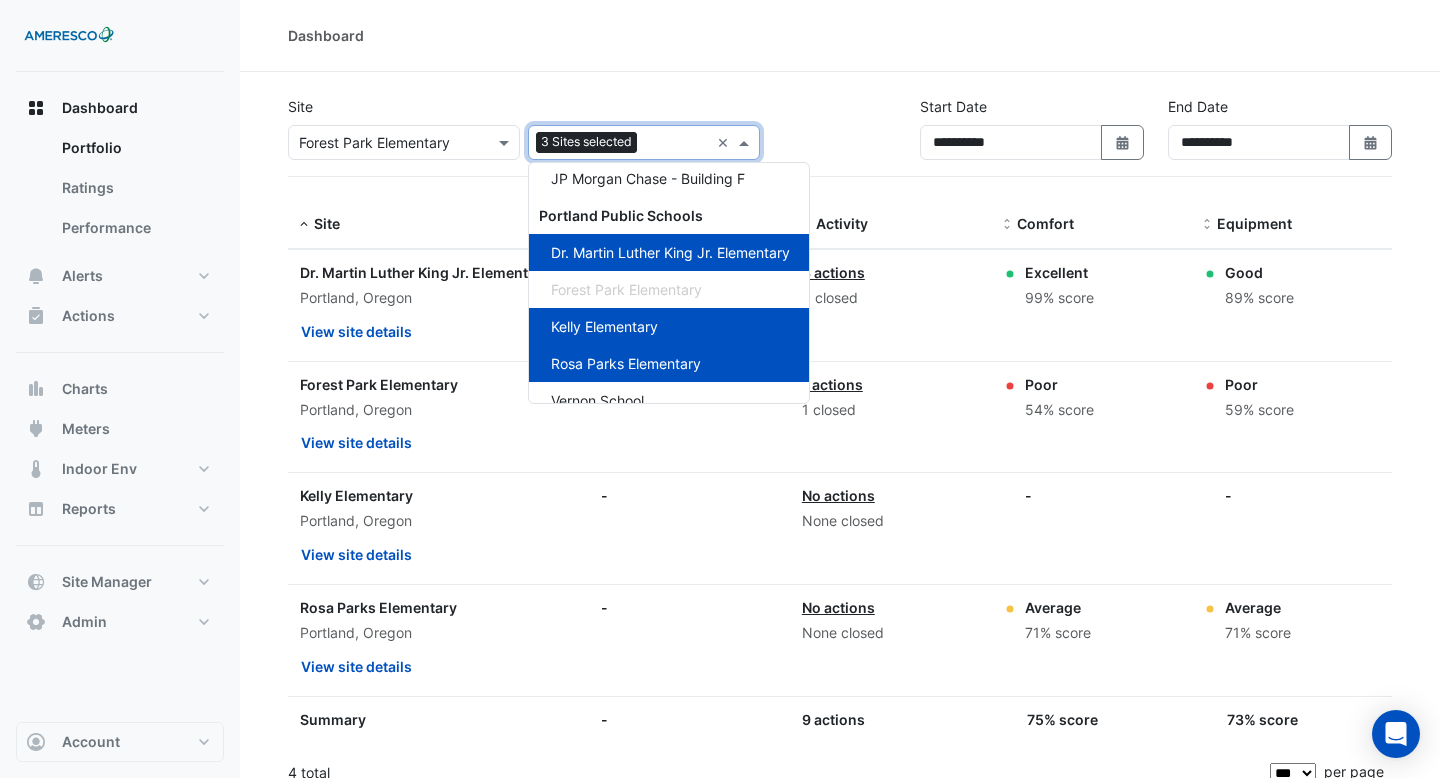 click on "Rosa Parks Elementary" at bounding box center (669, 363) 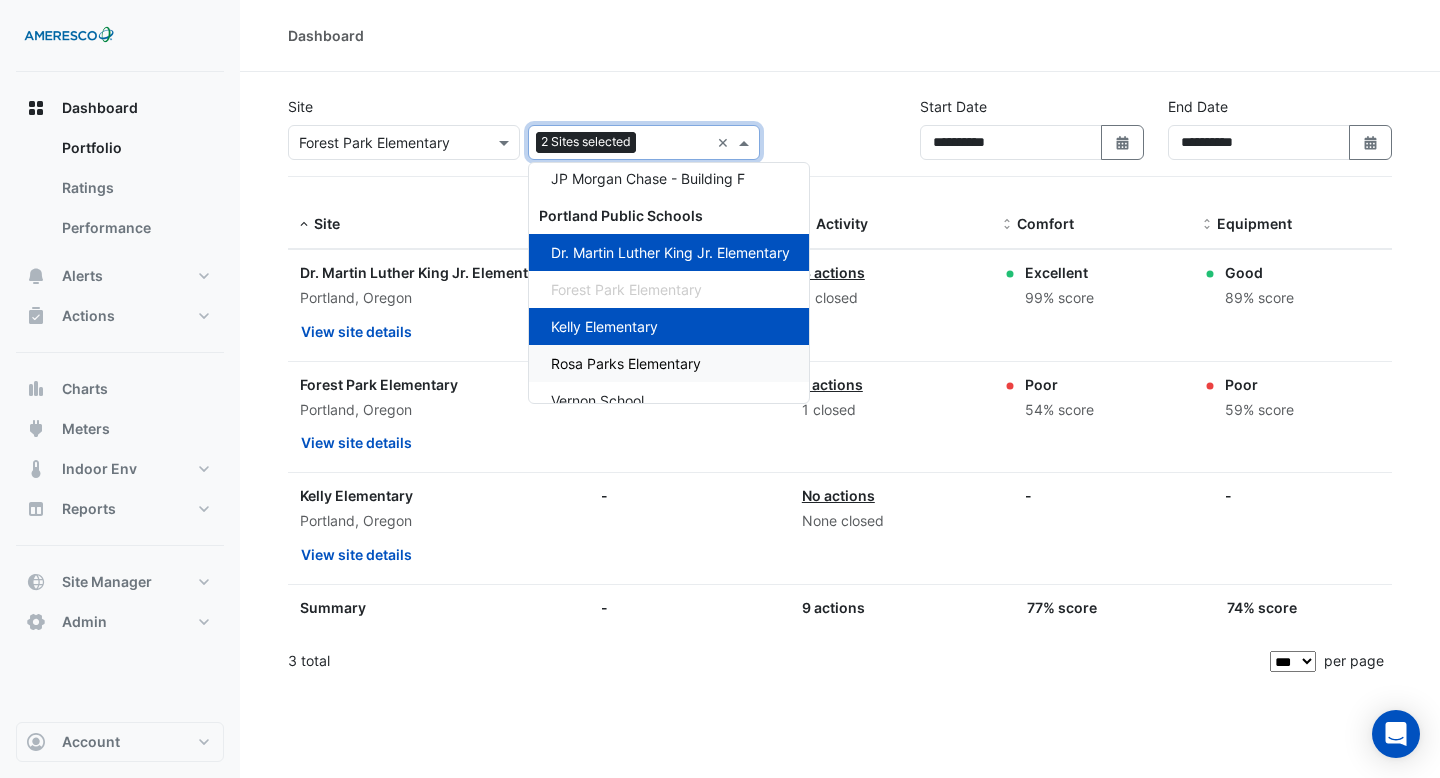 click on "Rosa Parks Elementary" at bounding box center (669, 363) 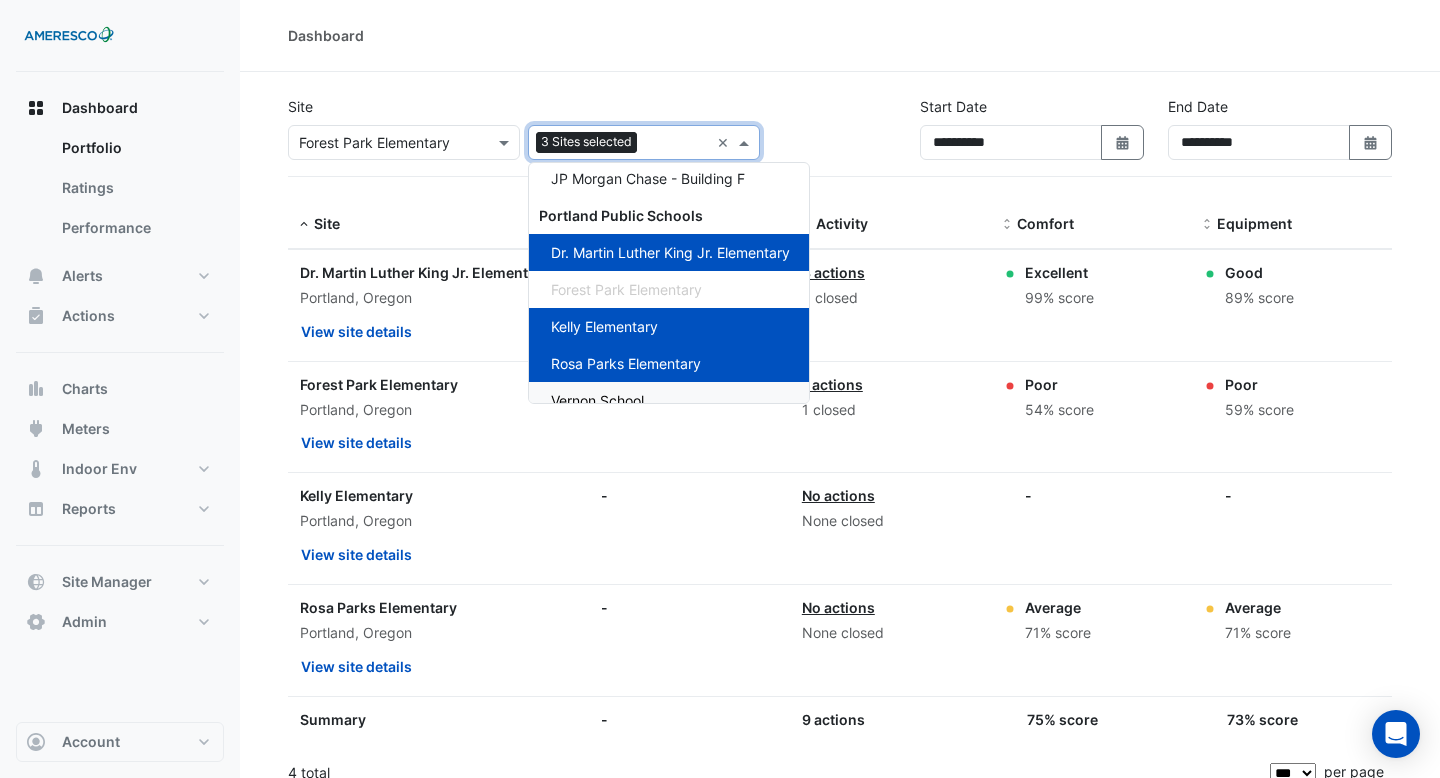 click on "Vernon School" at bounding box center [669, 400] 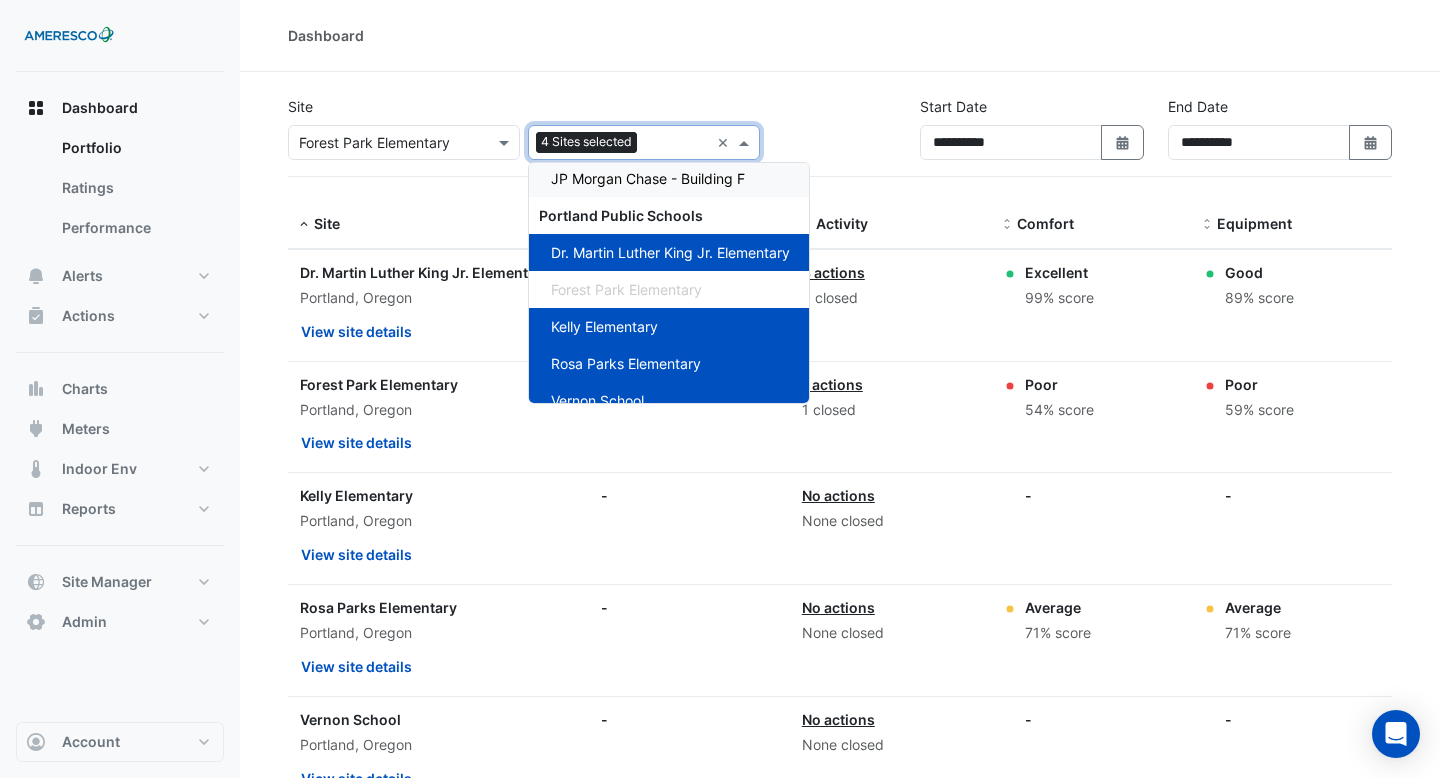 click on "**********" at bounding box center [840, 128] 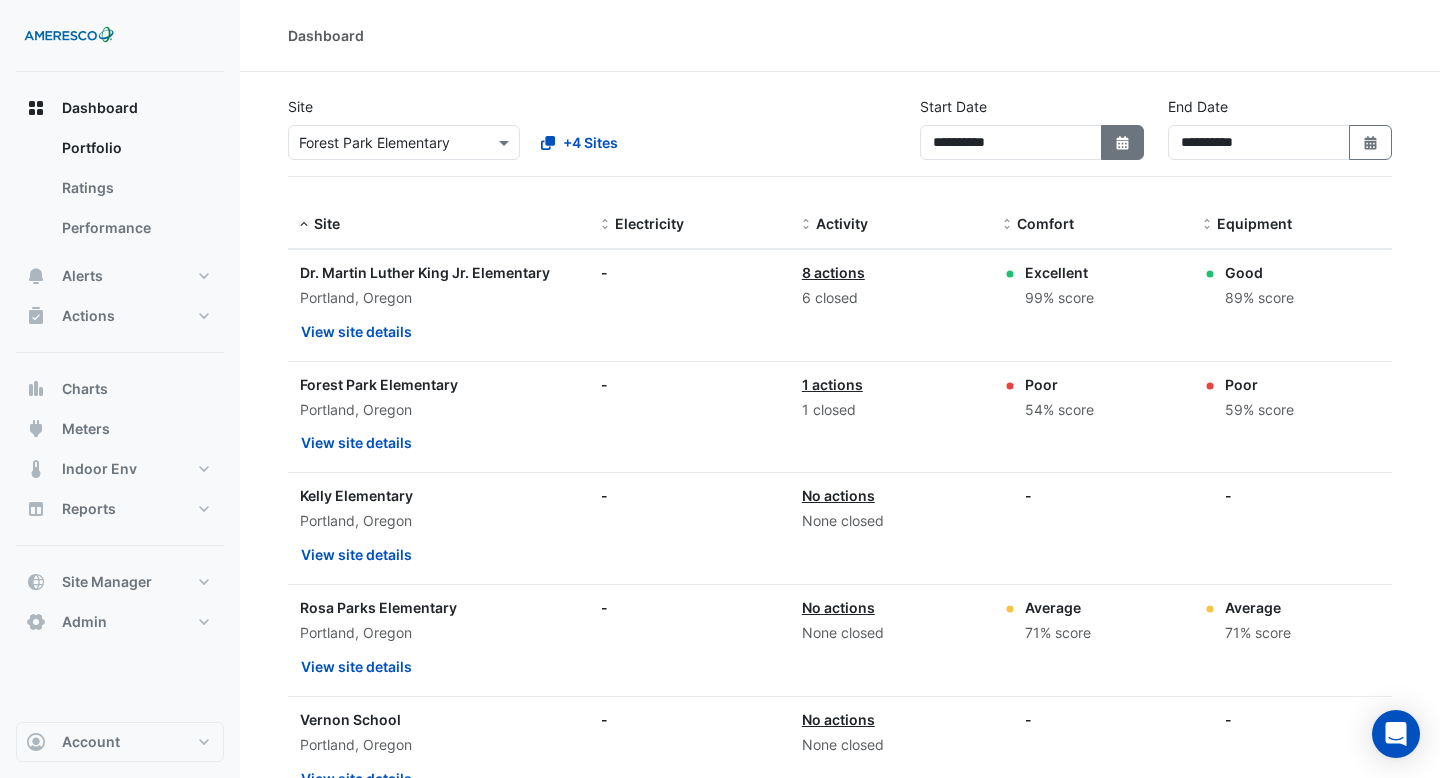 click on "Select Date" at bounding box center [1123, 142] 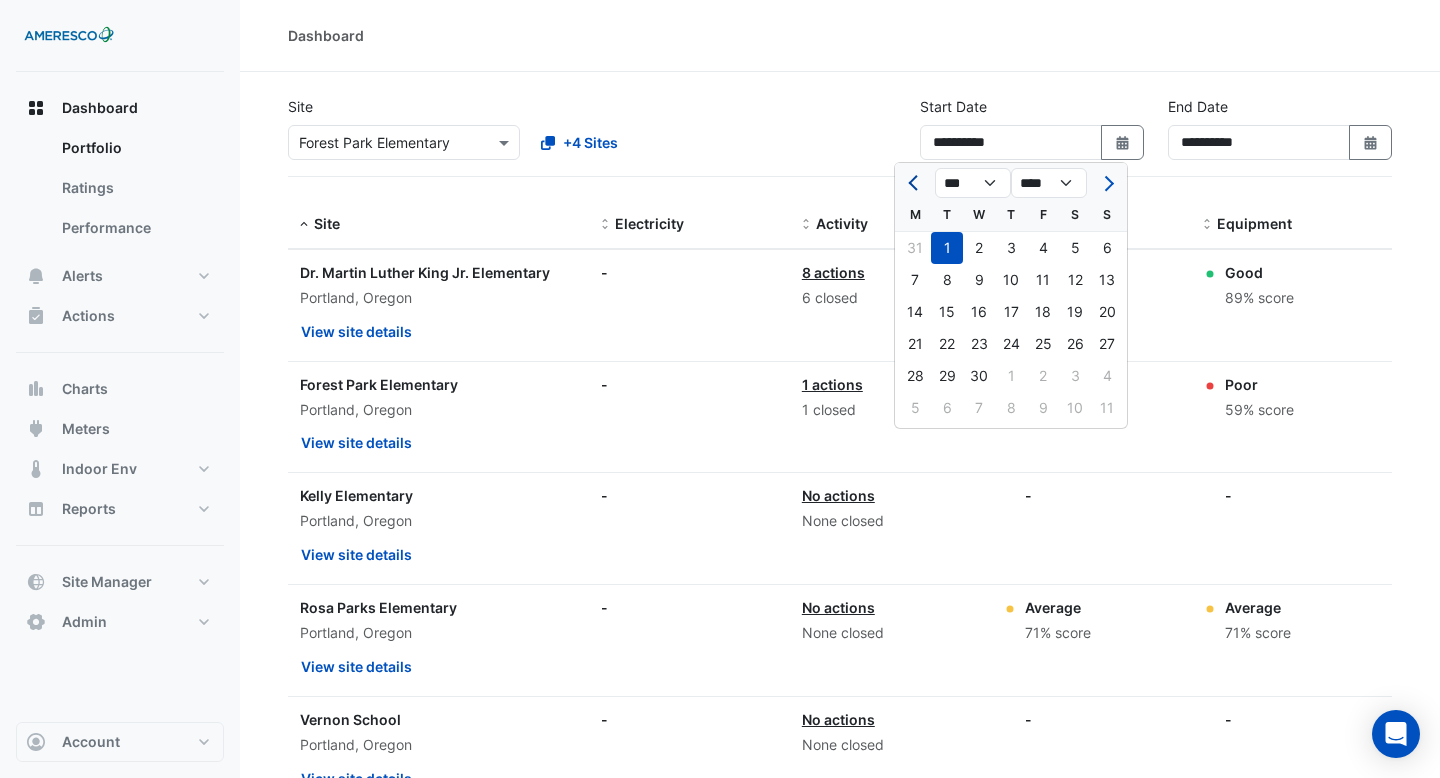 click at bounding box center [915, 183] 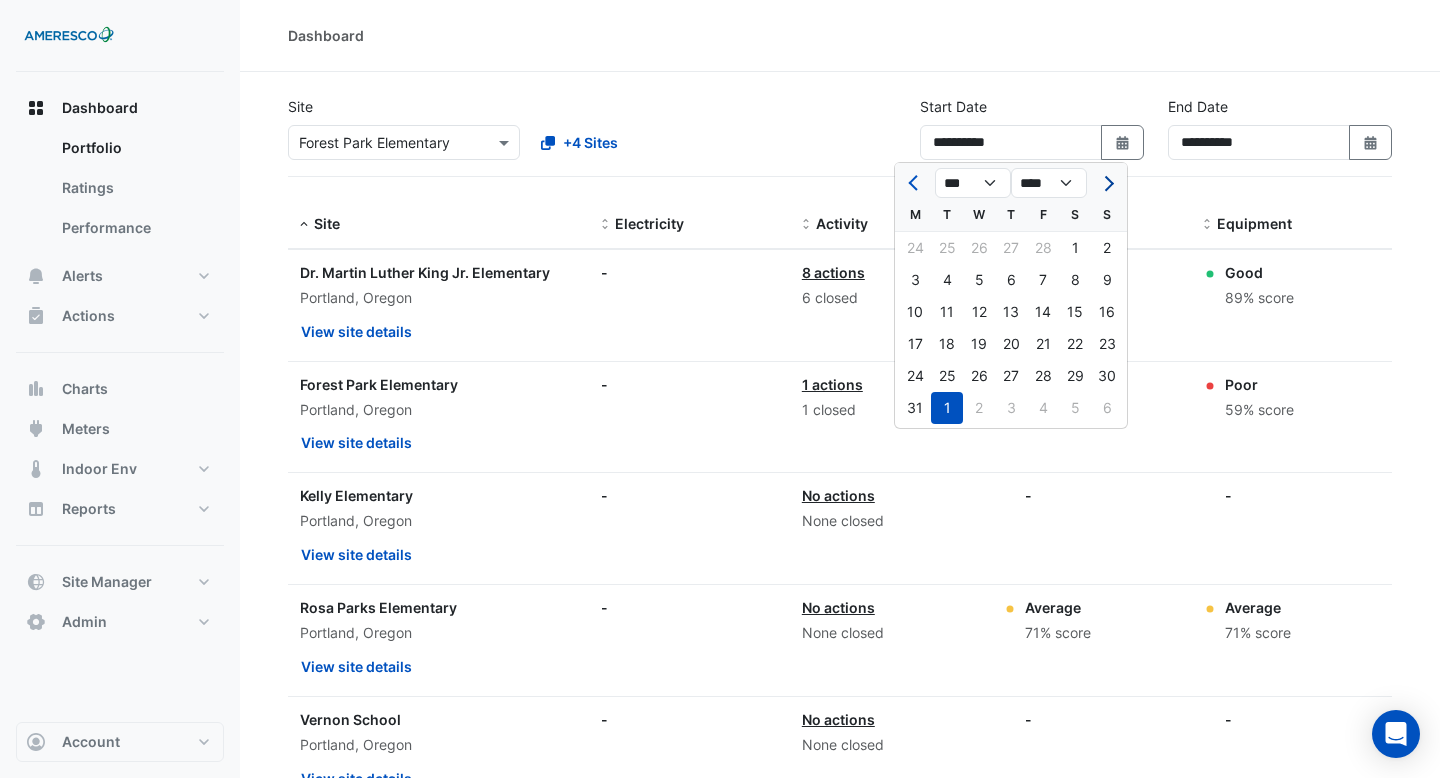 click at bounding box center [1106, 183] 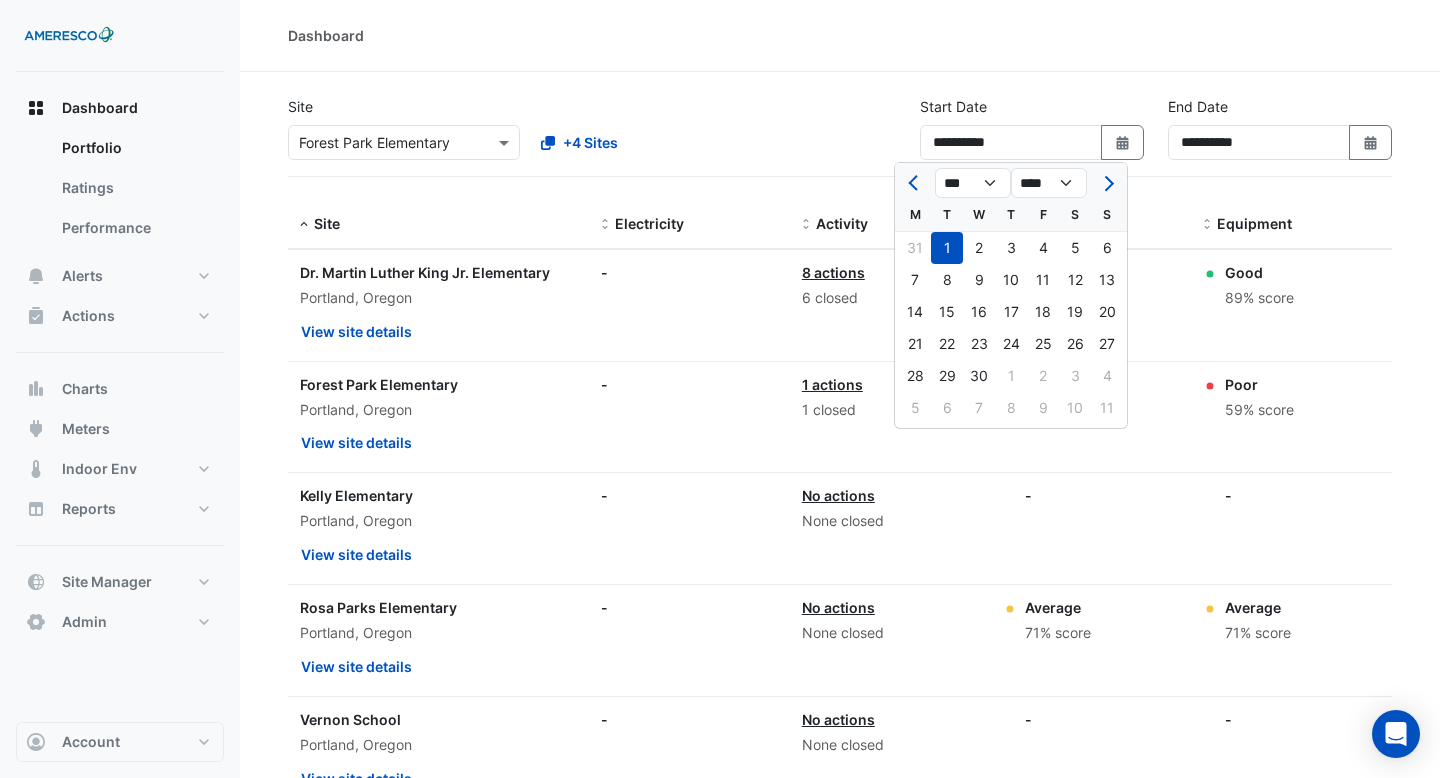 click on "Dashboard" at bounding box center (840, 36) 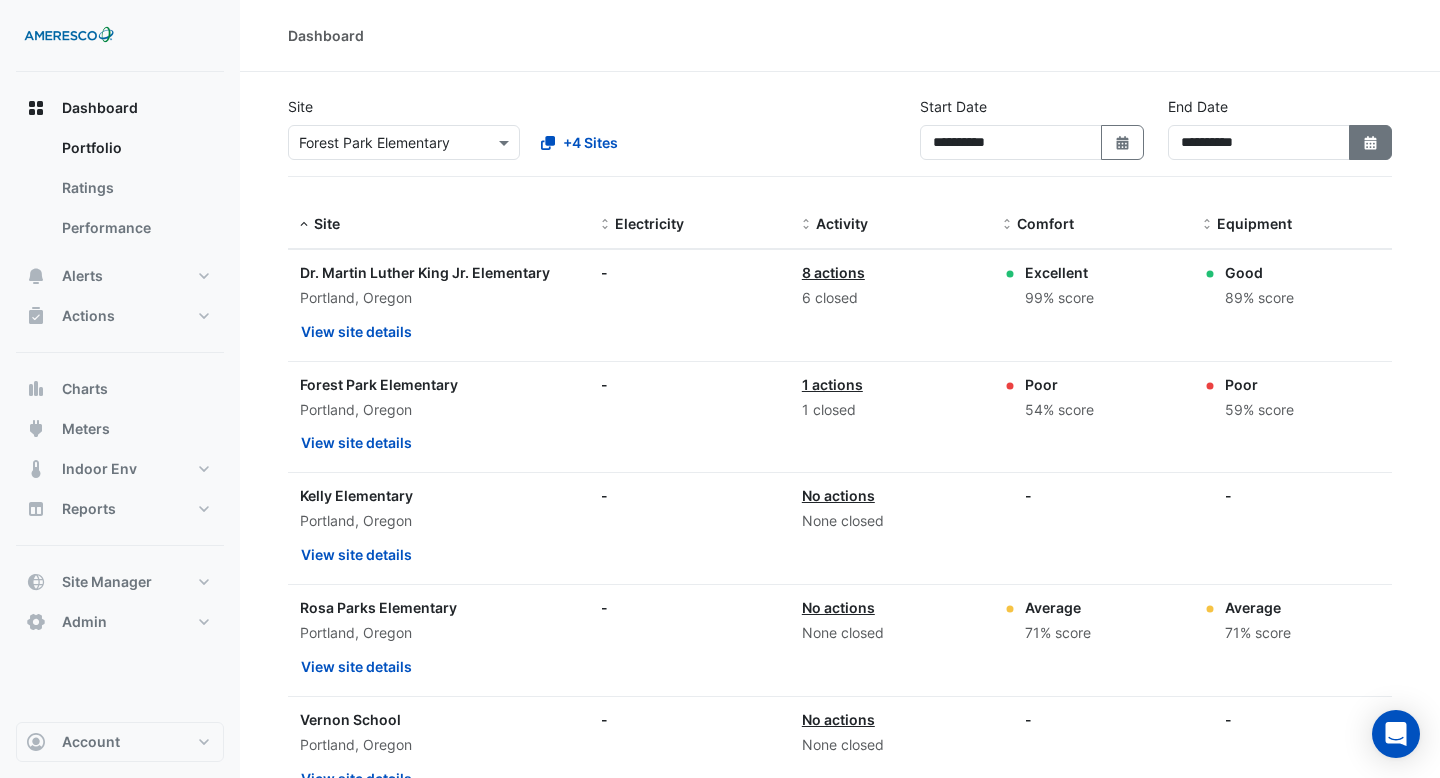 click on "Select Date" at bounding box center (1371, 143) 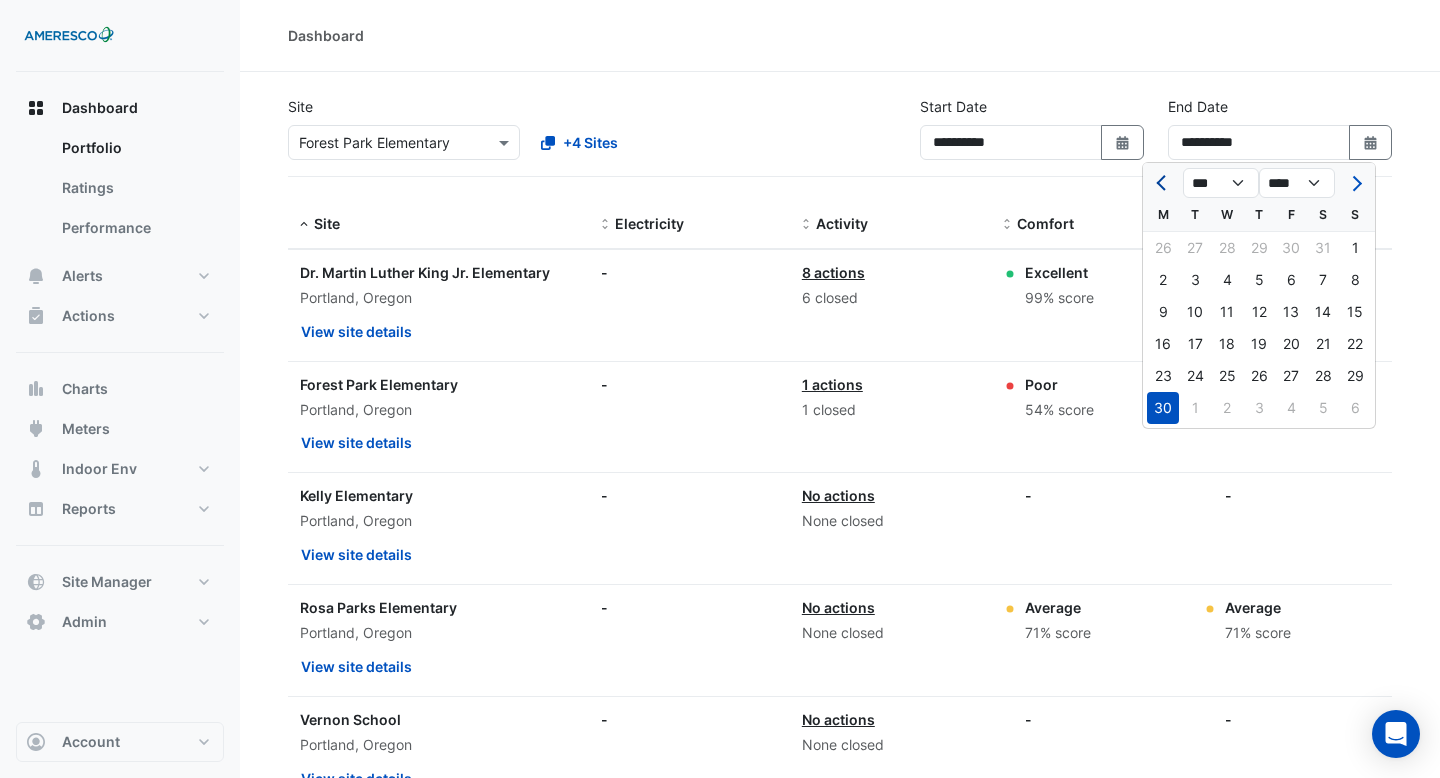 click at bounding box center (1163, 183) 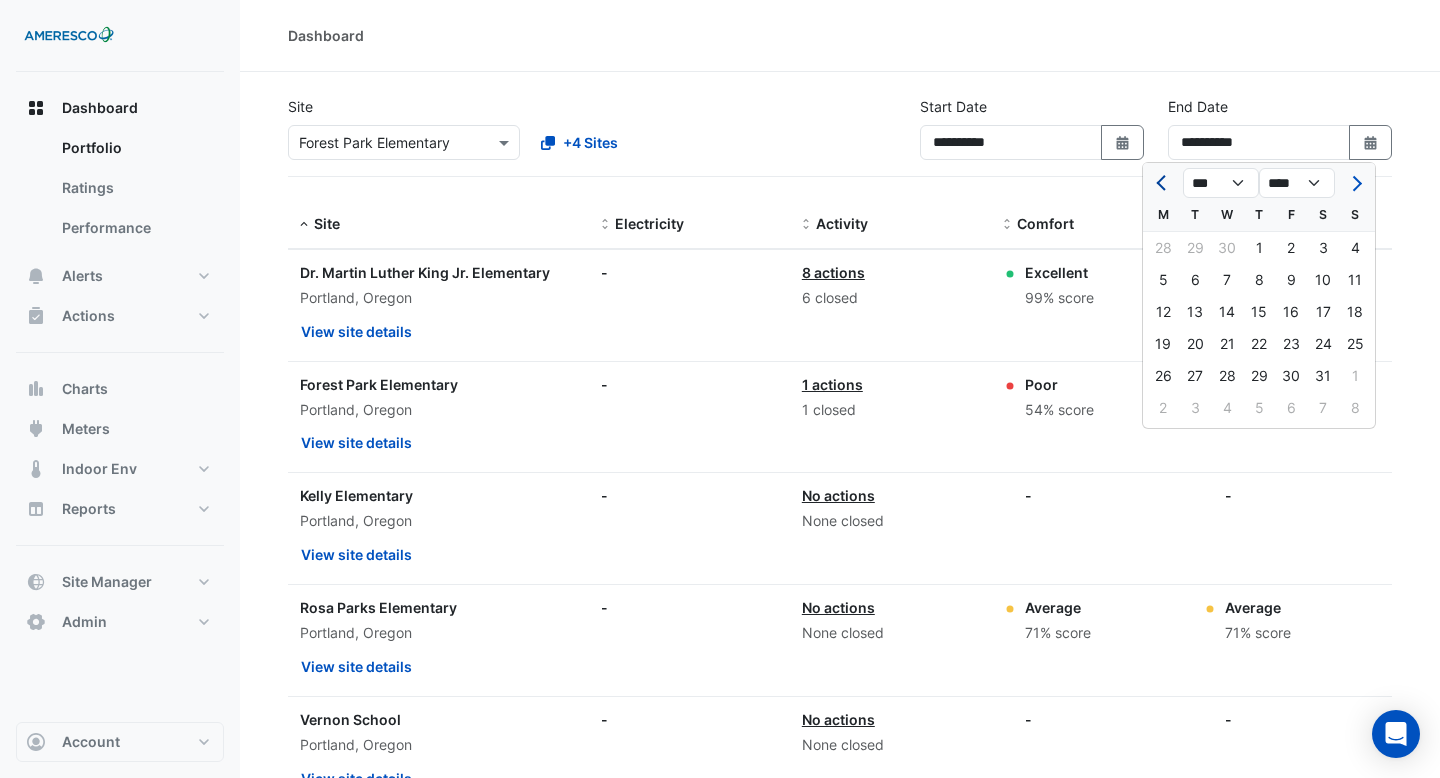 click at bounding box center [1163, 183] 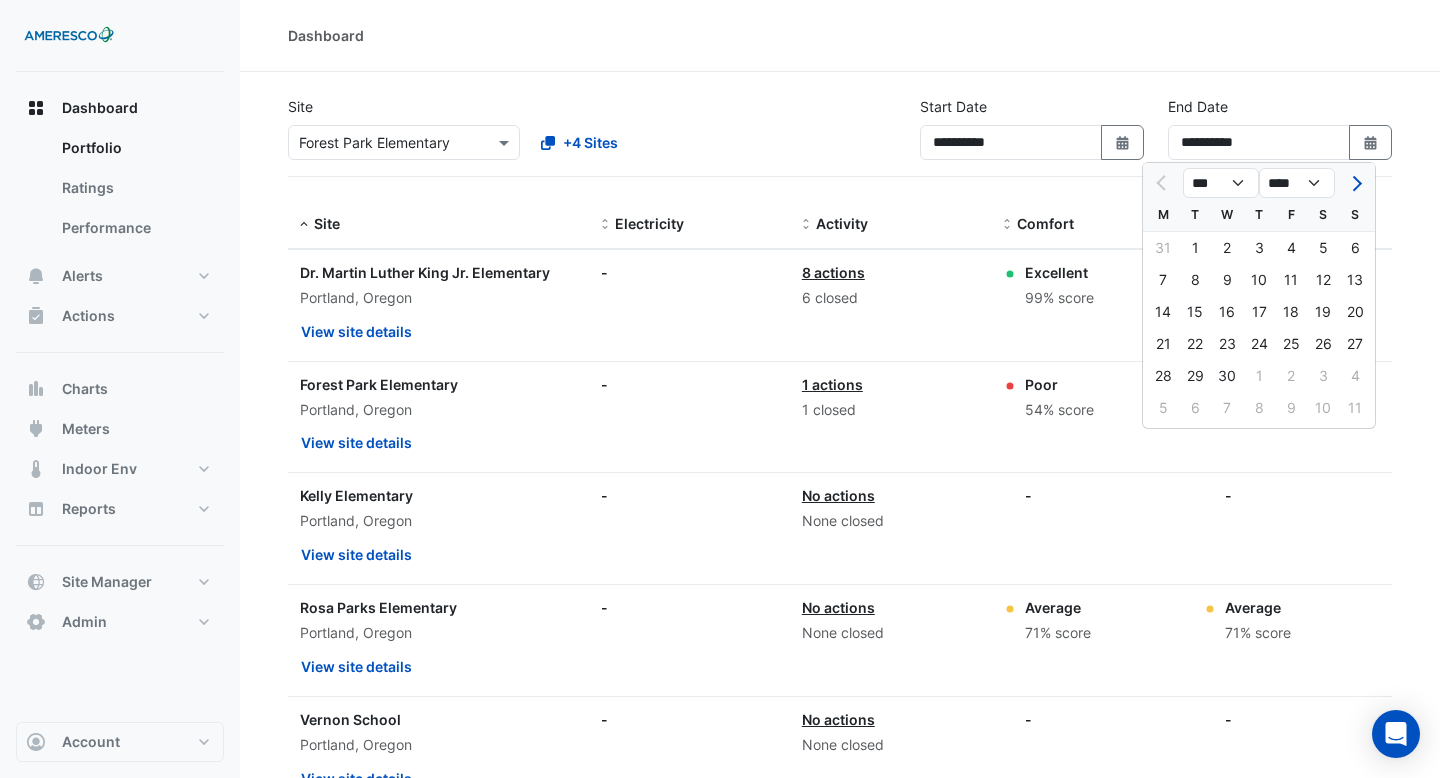 click on "31 1 2 3 4 5 6" at bounding box center [1259, 248] 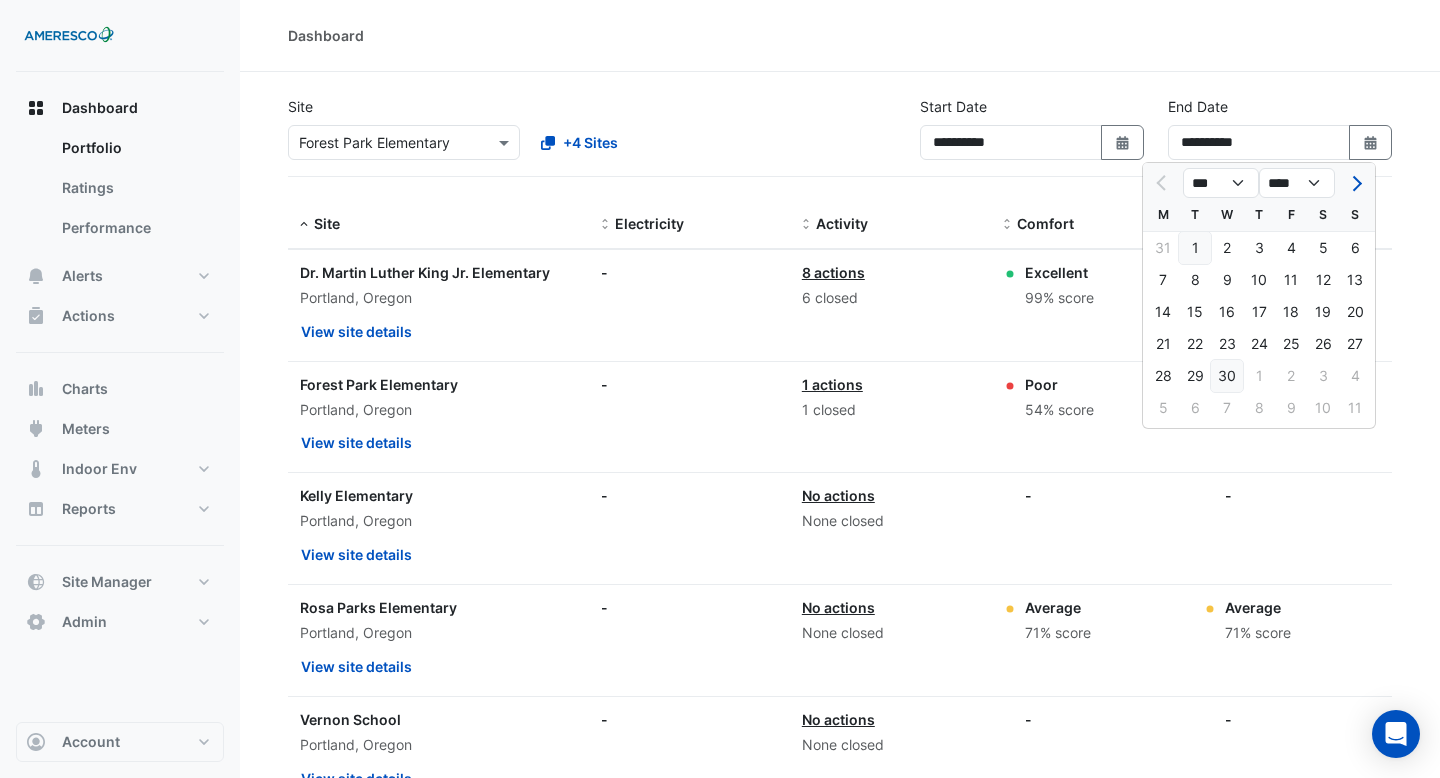 click on "30" at bounding box center [1227, 376] 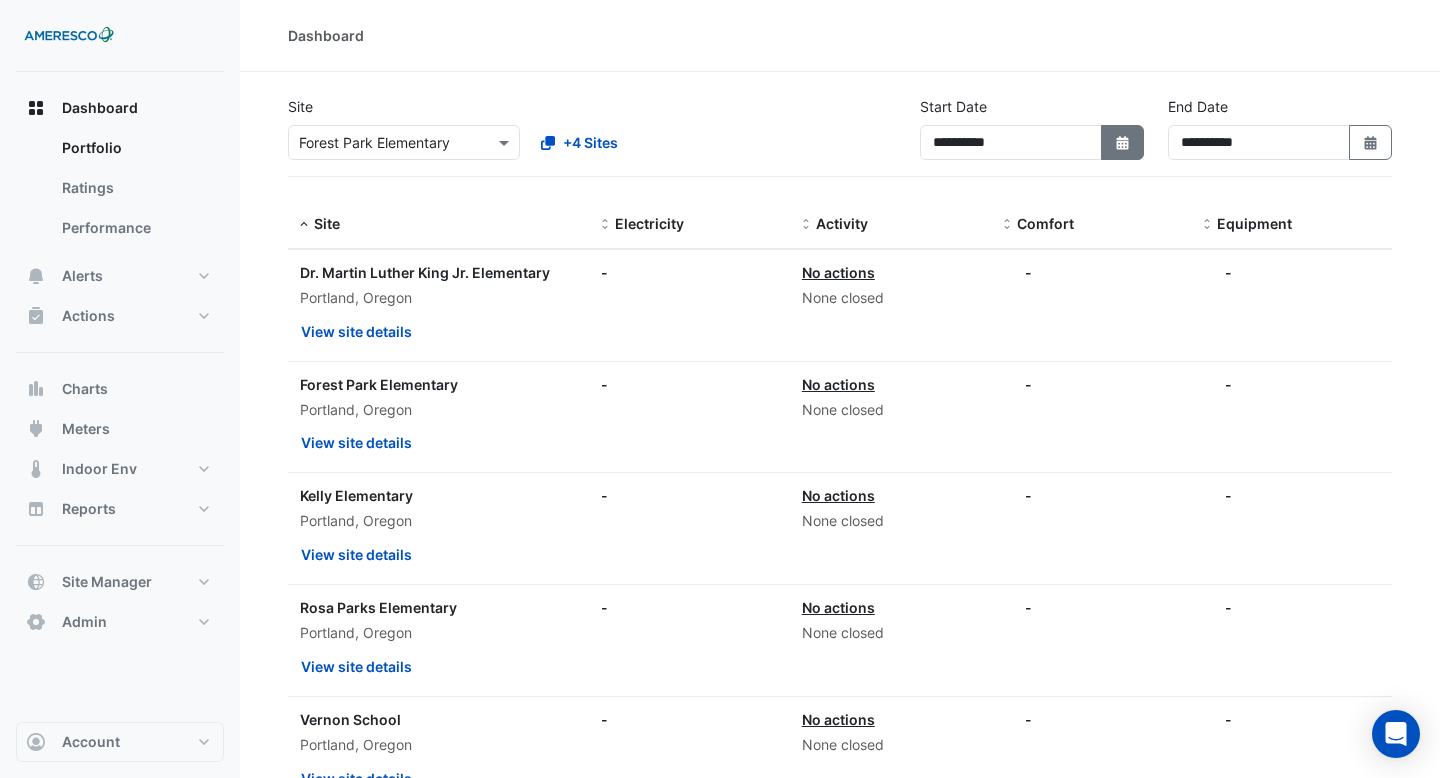 click at bounding box center [1122, 143] 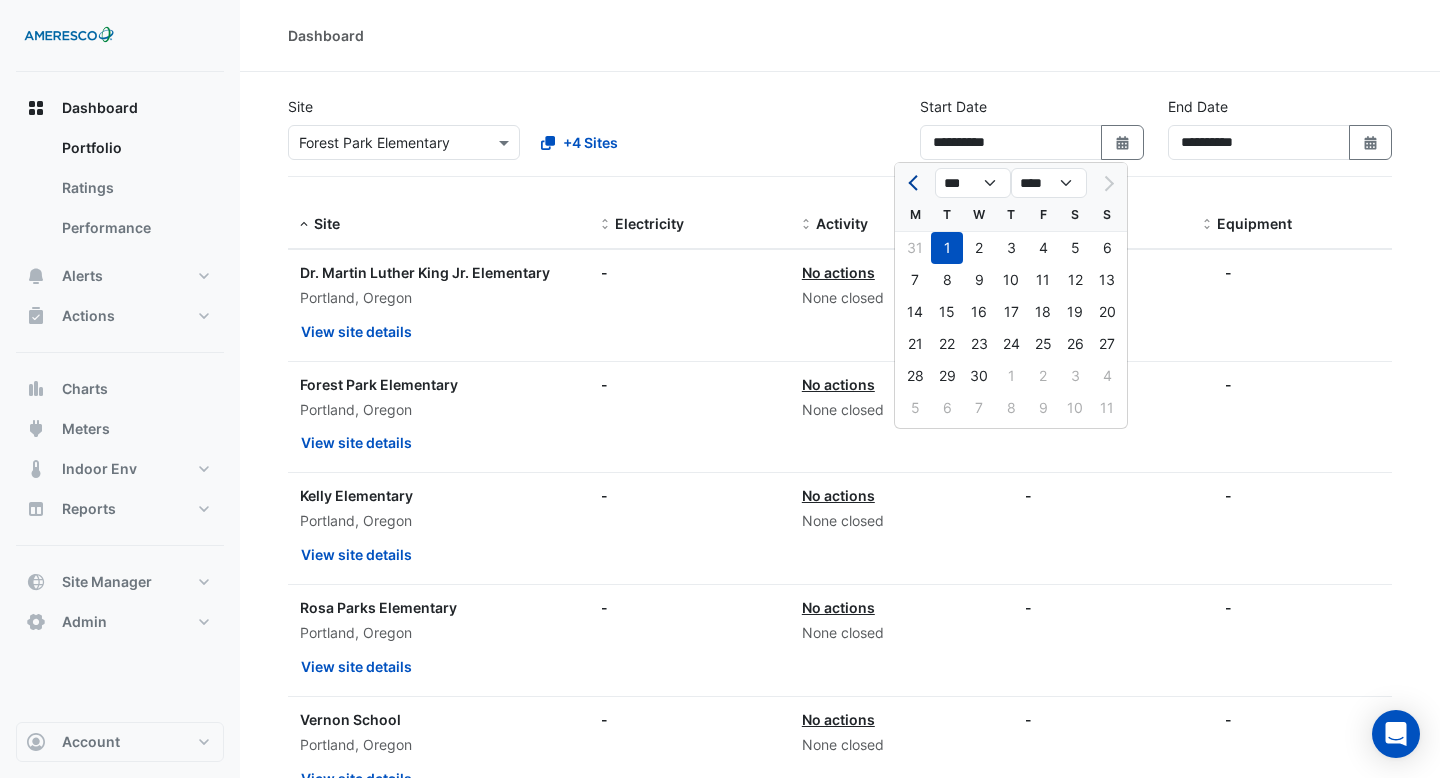click at bounding box center (915, 183) 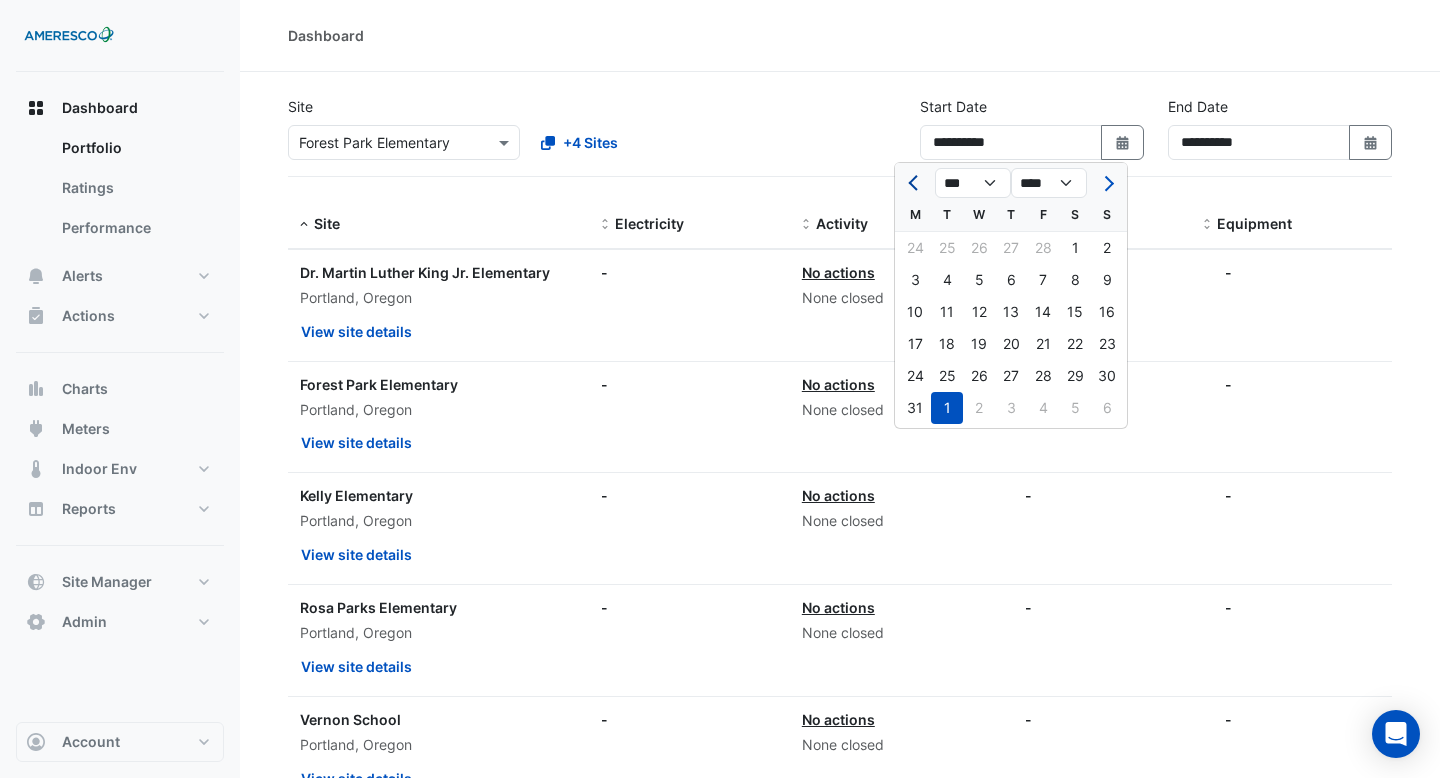 click at bounding box center (915, 183) 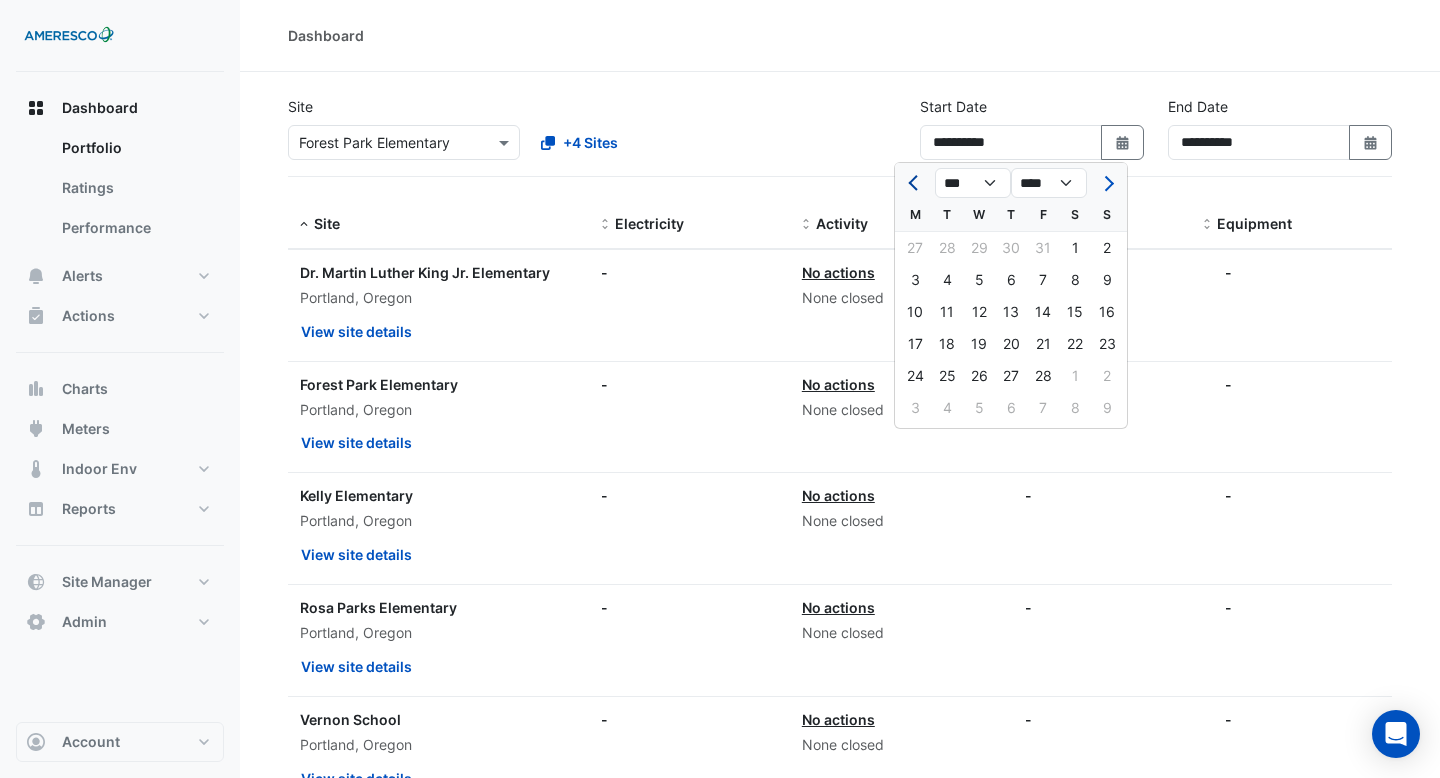 click at bounding box center [915, 183] 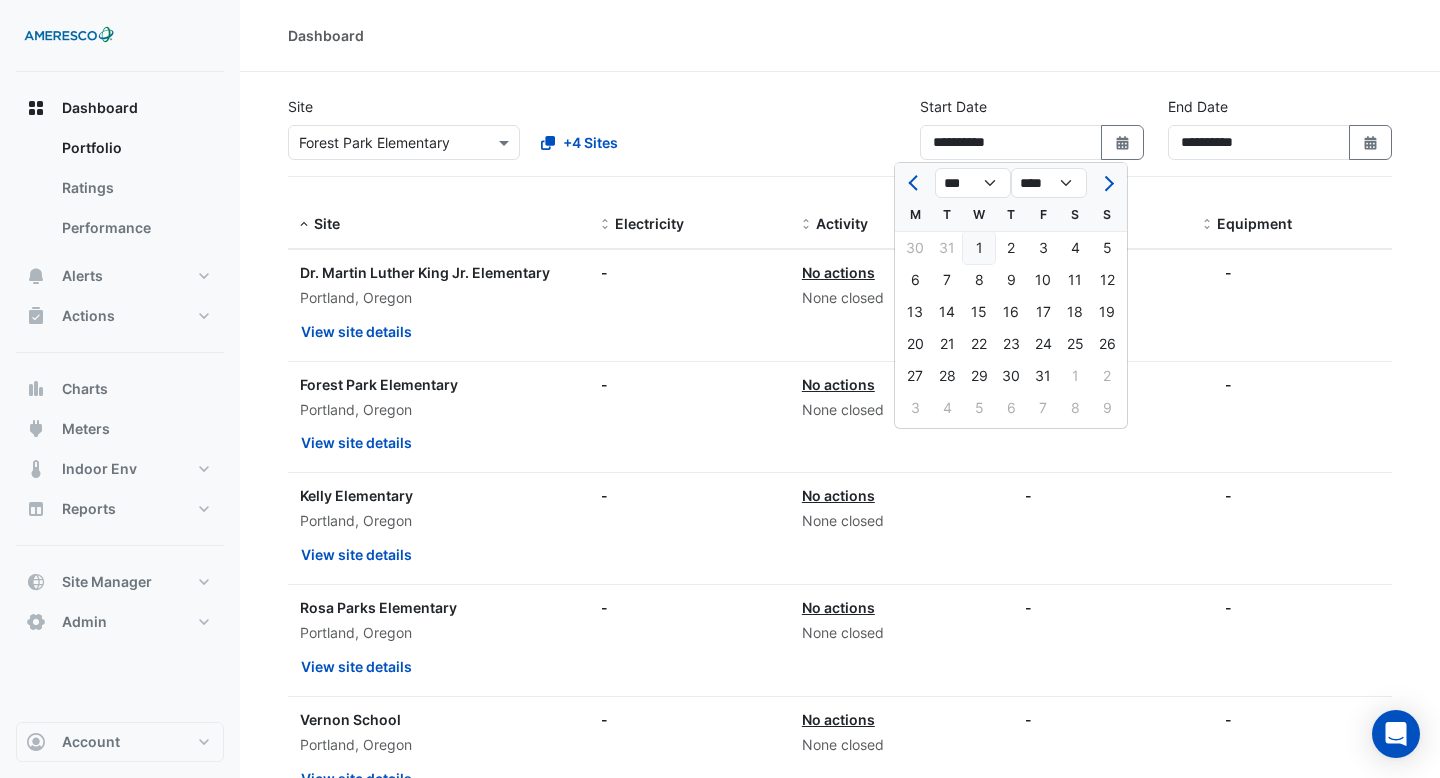 click on "1" at bounding box center (979, 248) 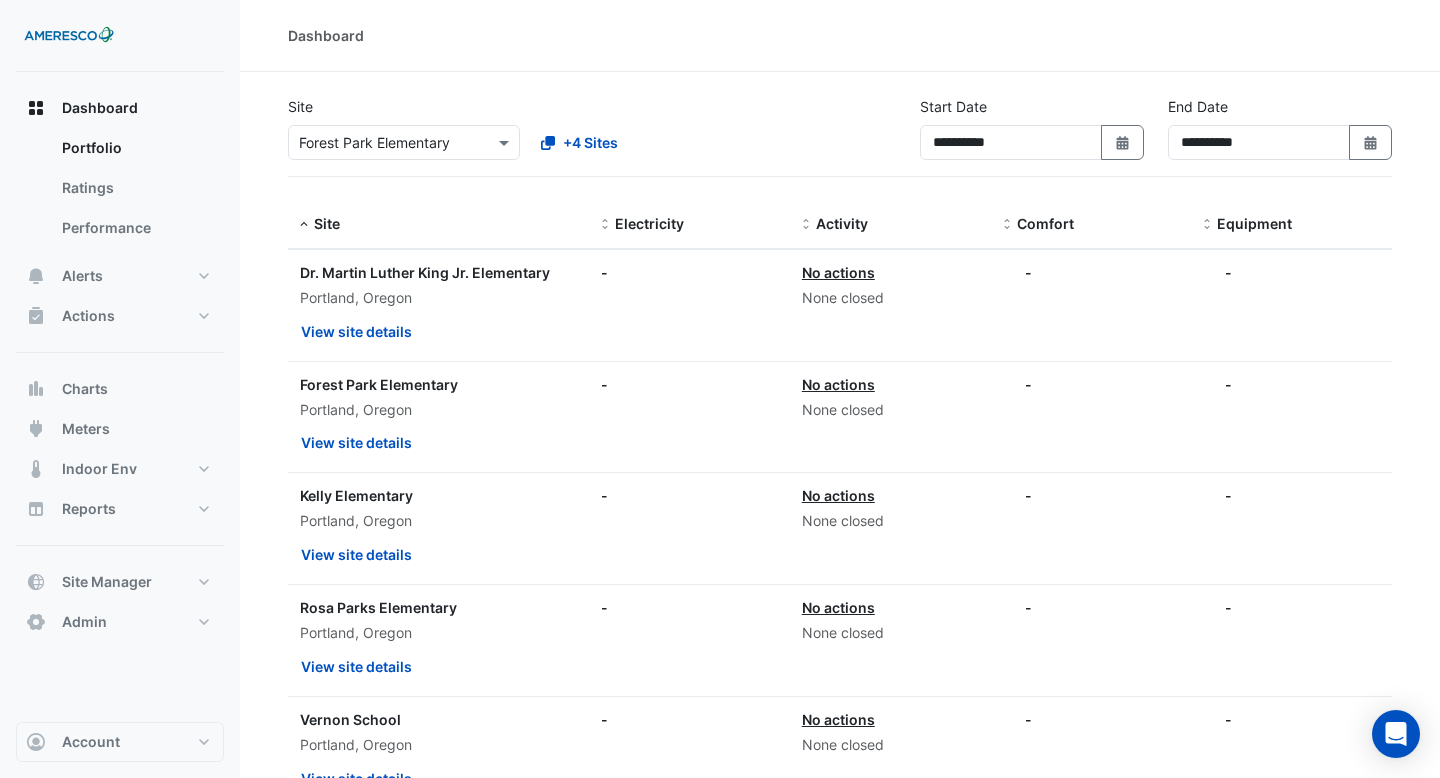 click on "**********" at bounding box center [840, 128] 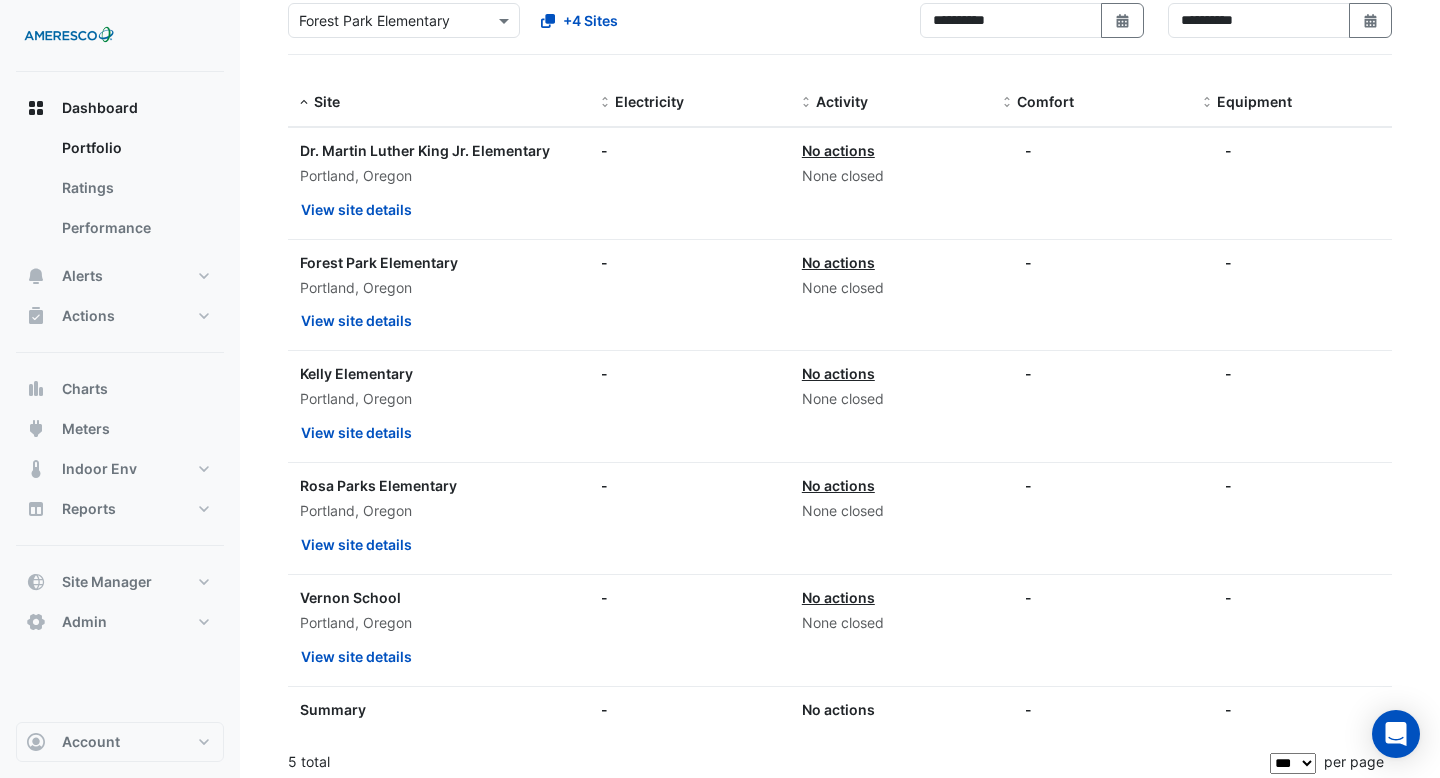 scroll, scrollTop: 0, scrollLeft: 0, axis: both 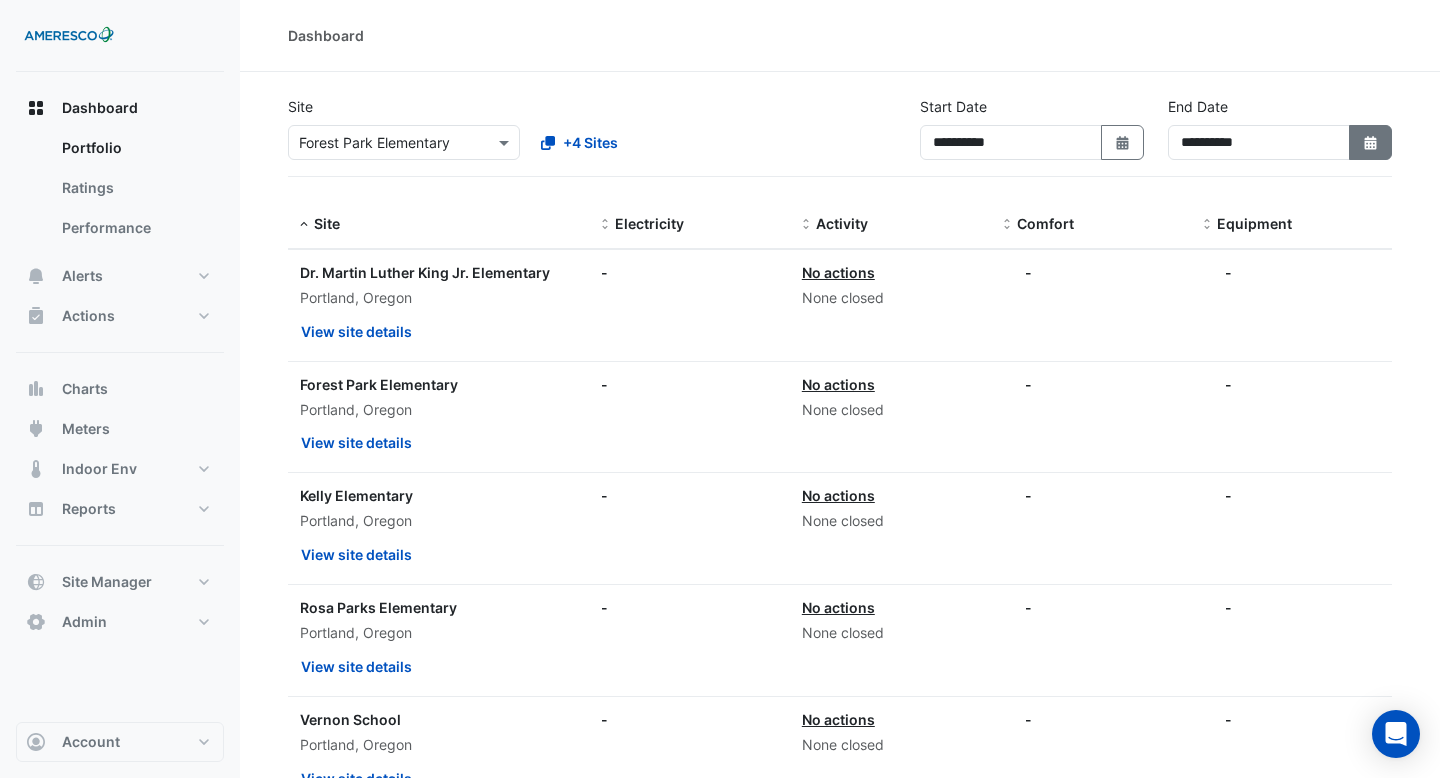 click at bounding box center [1370, 143] 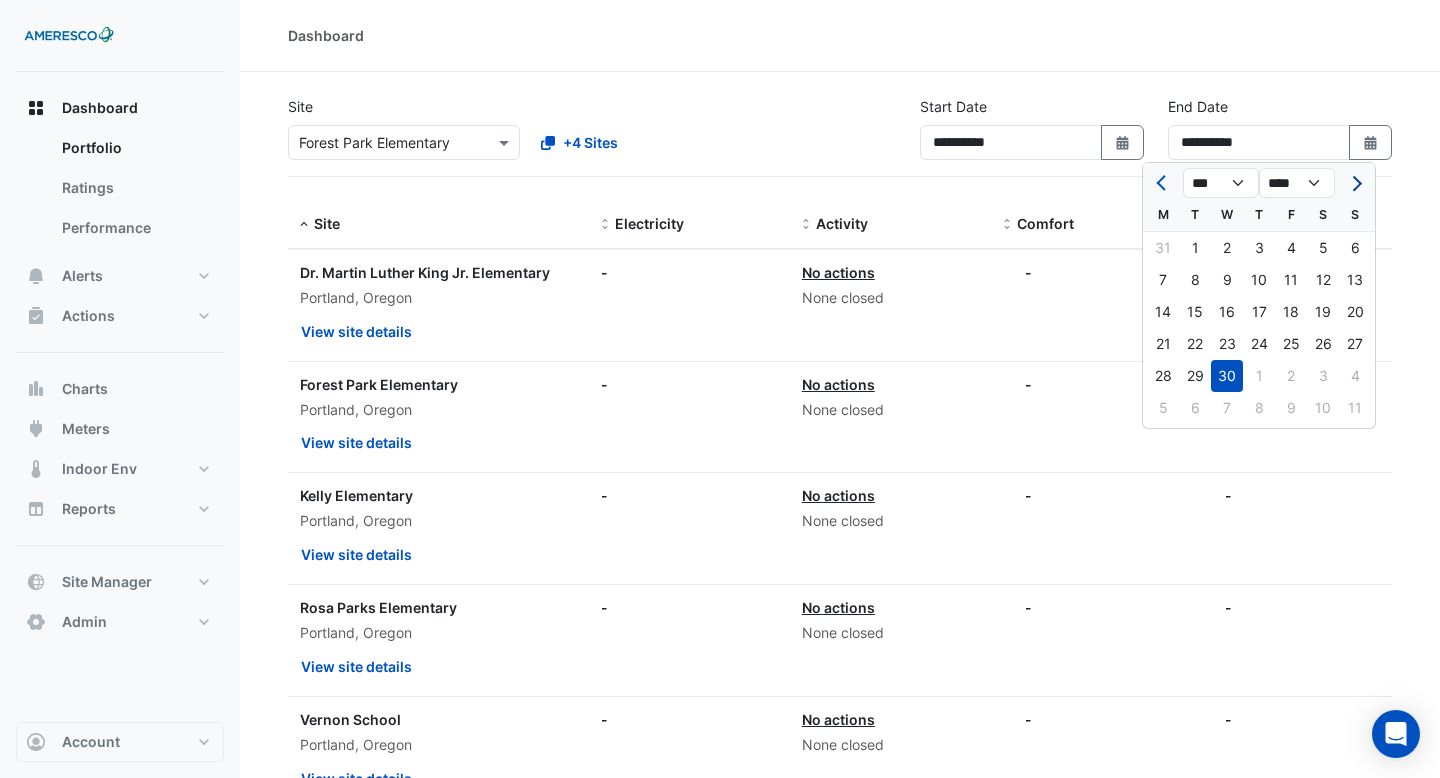 click at bounding box center [1355, 183] 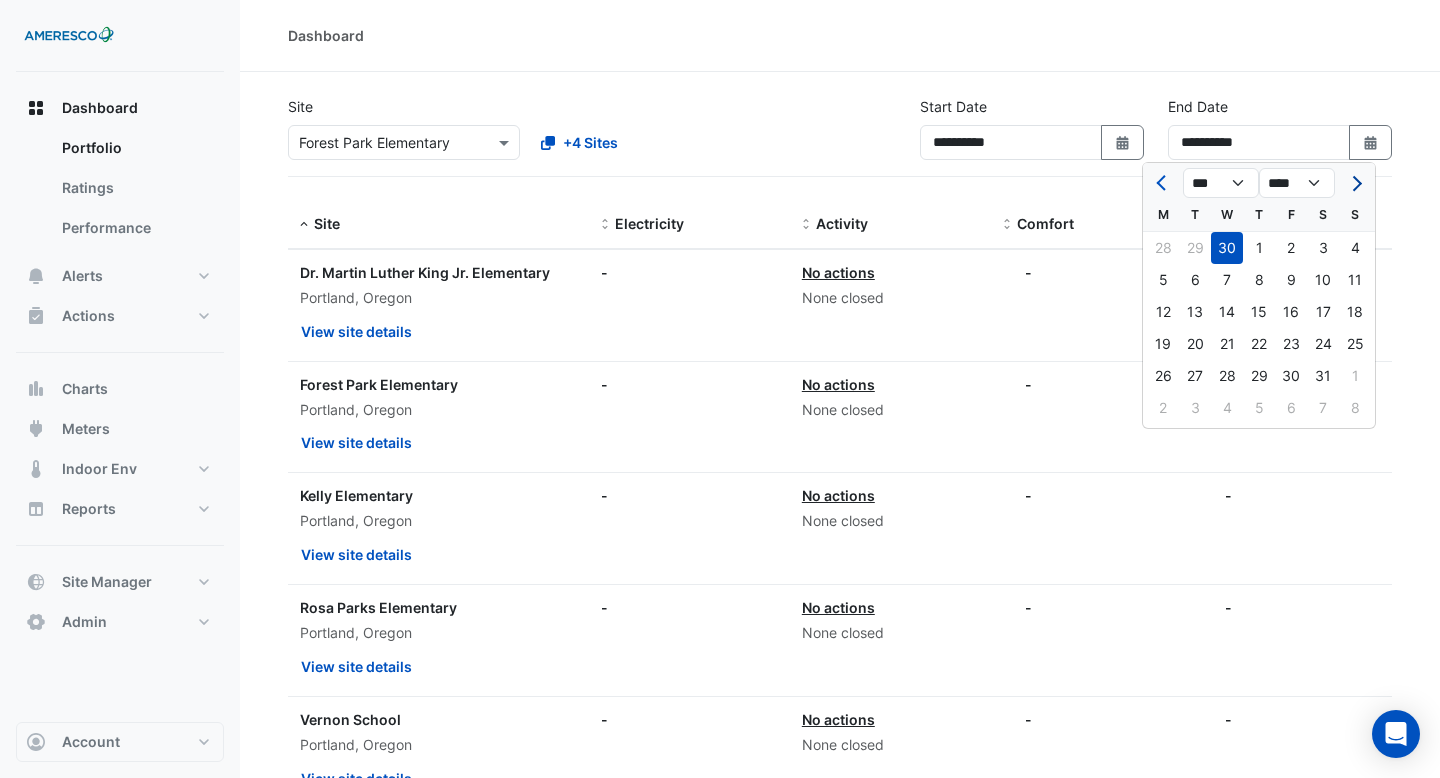 click at bounding box center [1355, 183] 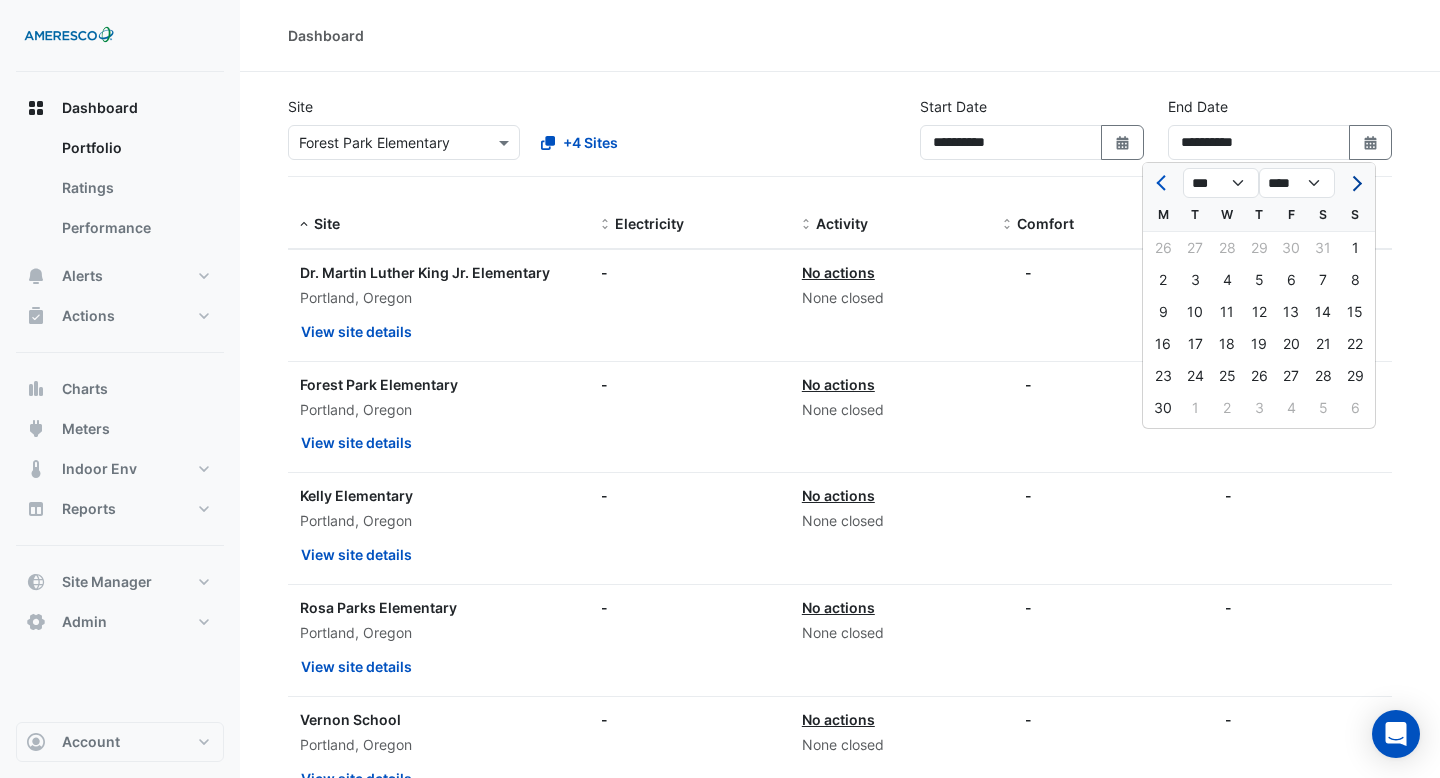 click at bounding box center (1354, 183) 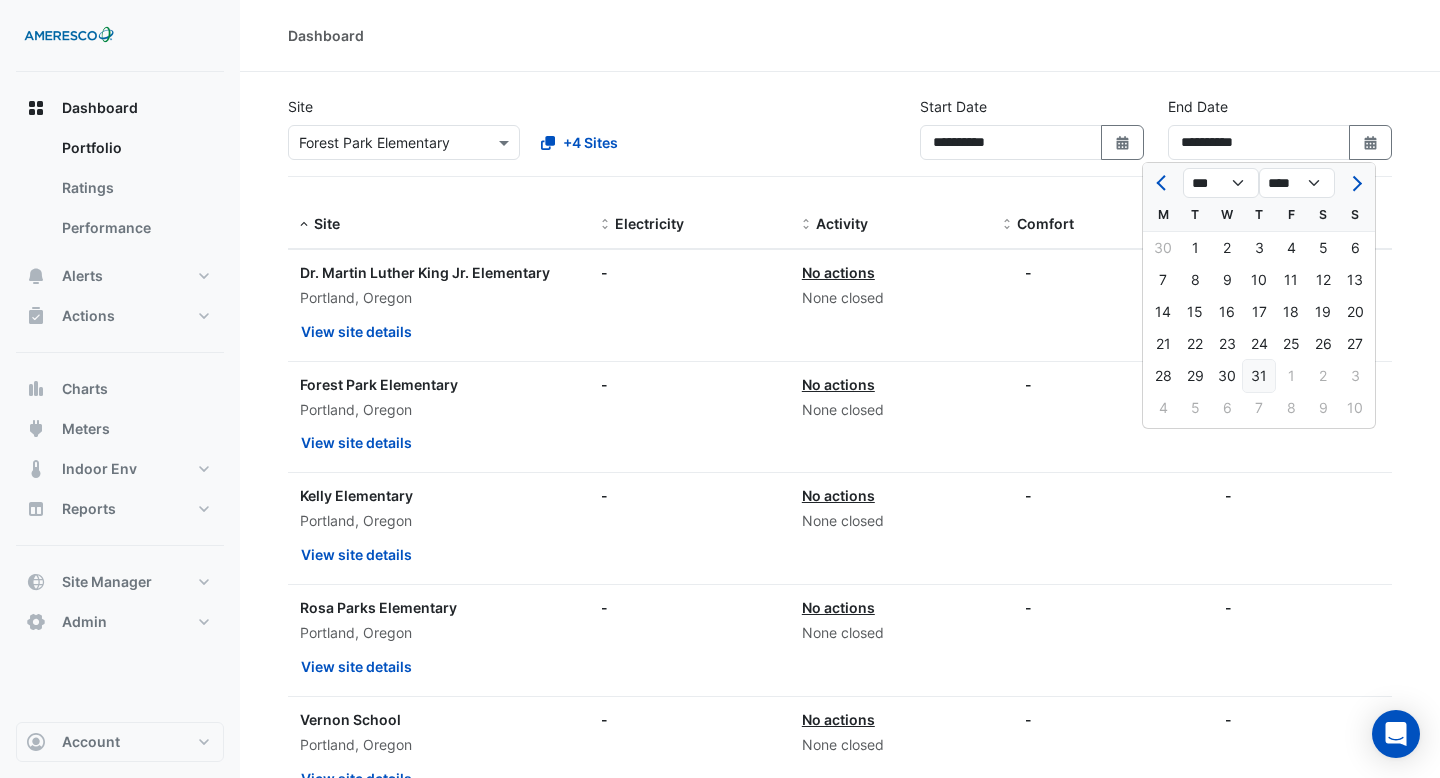 click on "31" at bounding box center (1259, 376) 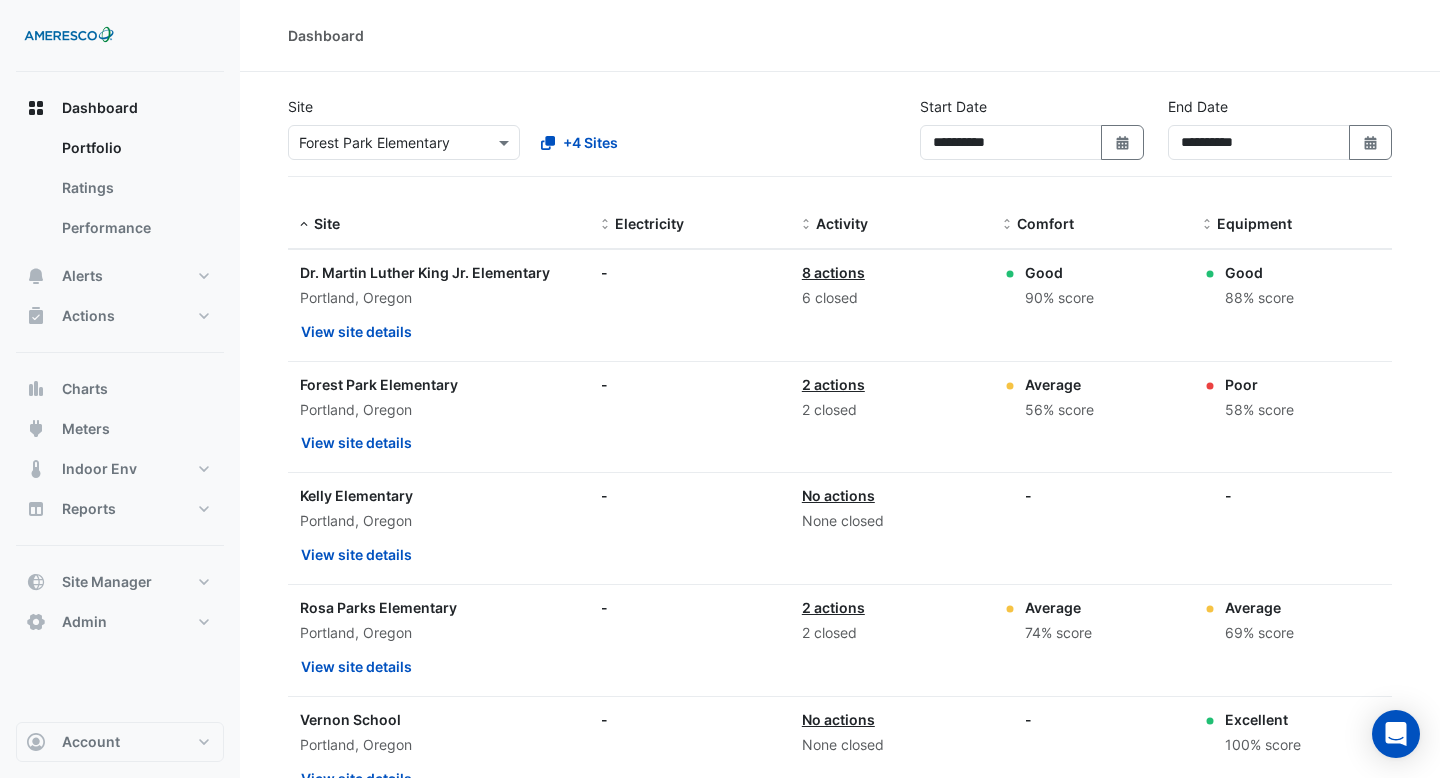 click on "**********" at bounding box center (840, 490) 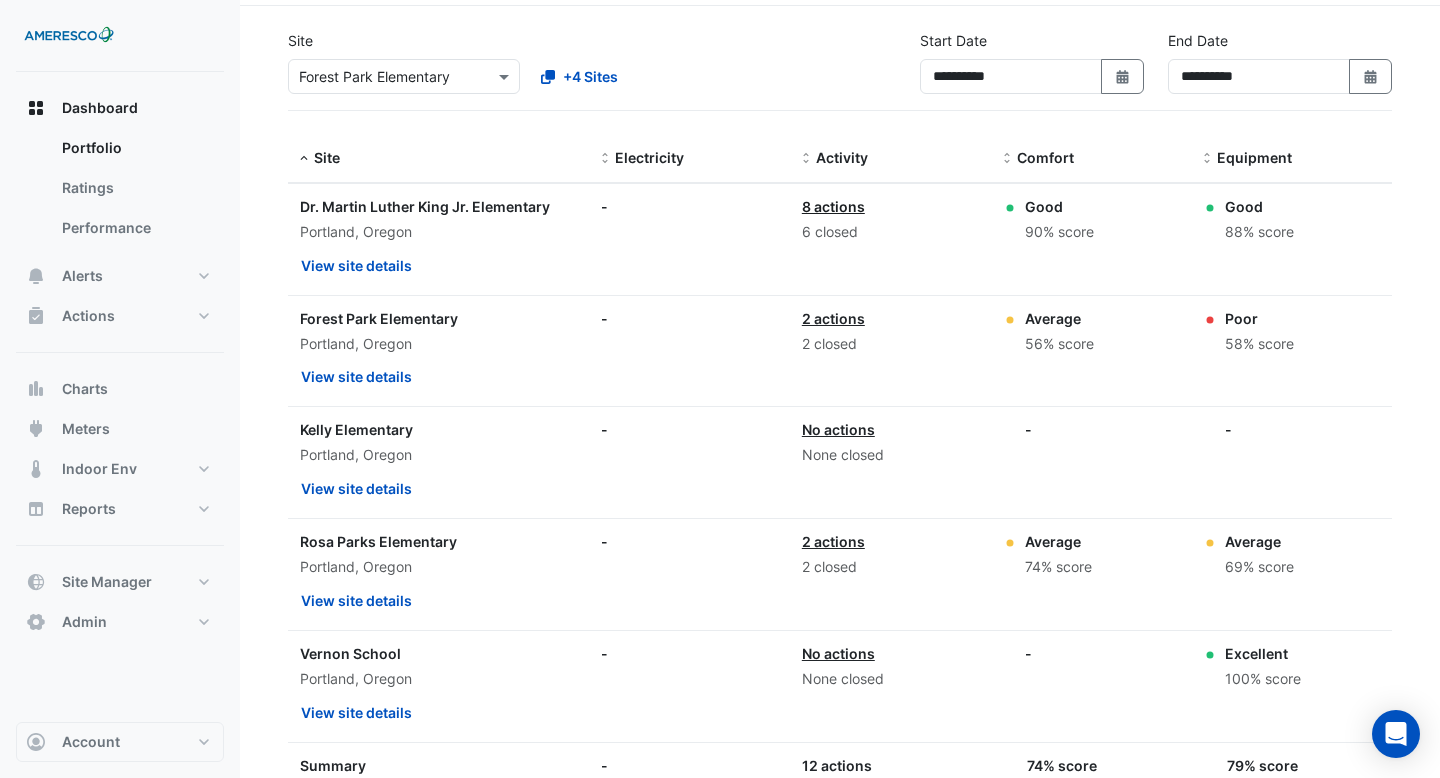 scroll, scrollTop: 0, scrollLeft: 0, axis: both 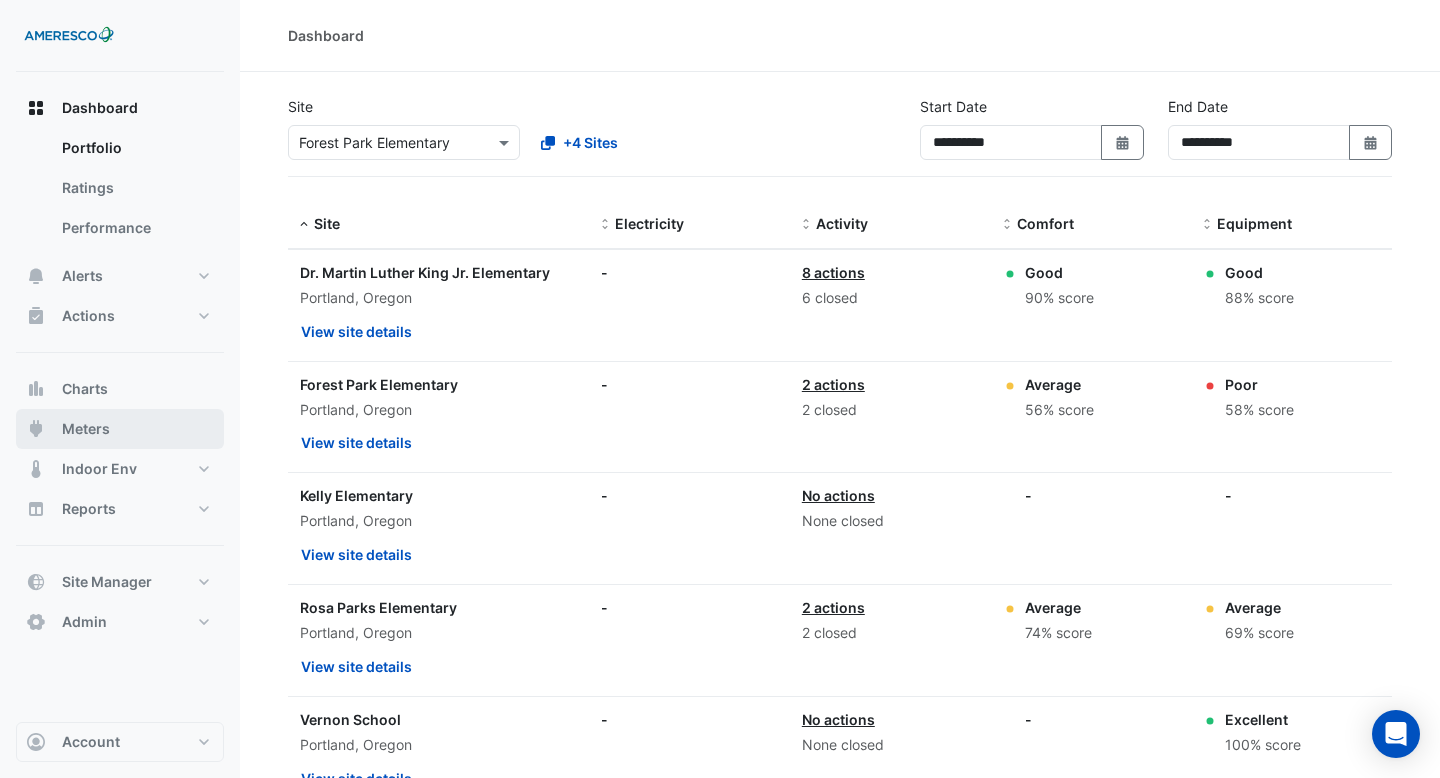click on "Meters" at bounding box center [120, 429] 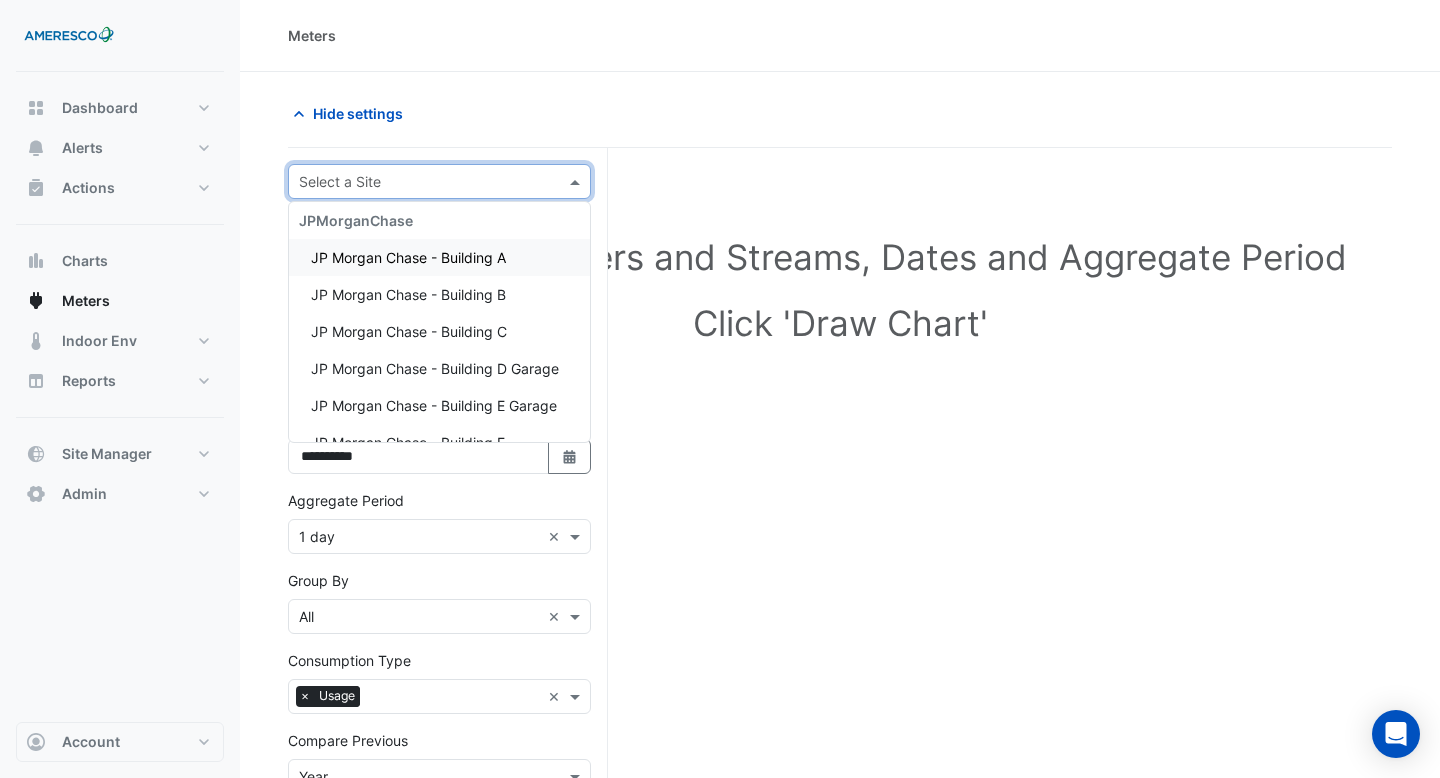 click at bounding box center (419, 182) 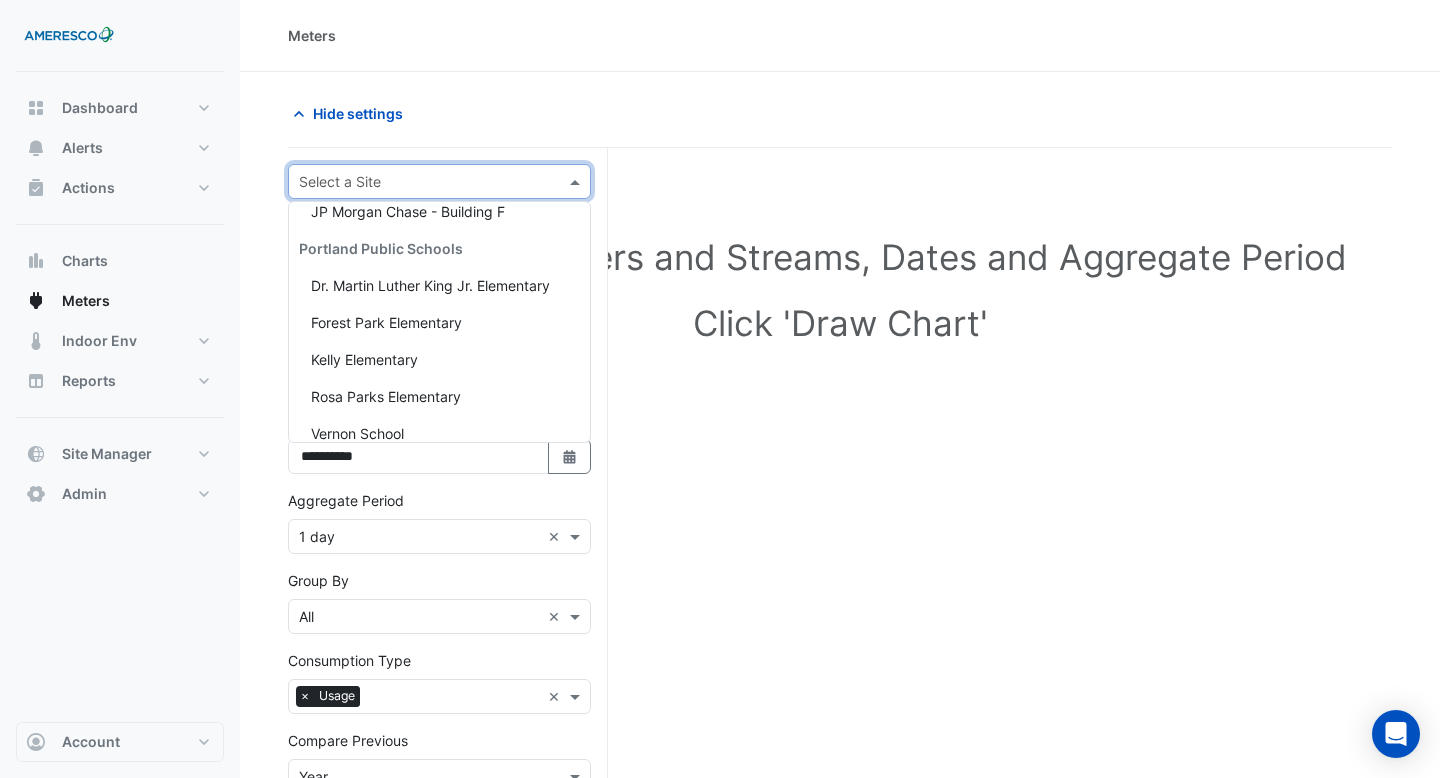scroll, scrollTop: 233, scrollLeft: 0, axis: vertical 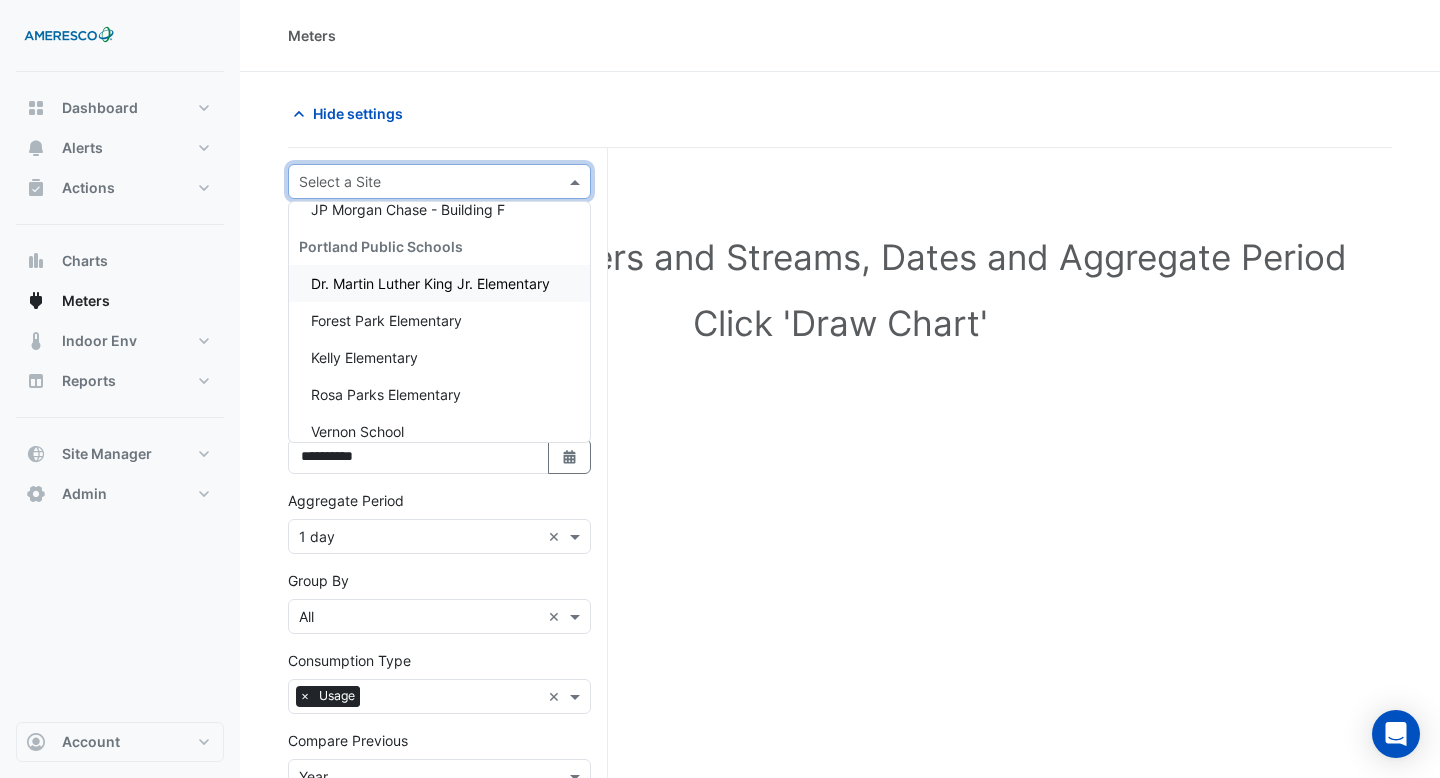 click on "Dr. Martin Luther King Jr. Elementary" at bounding box center (430, 283) 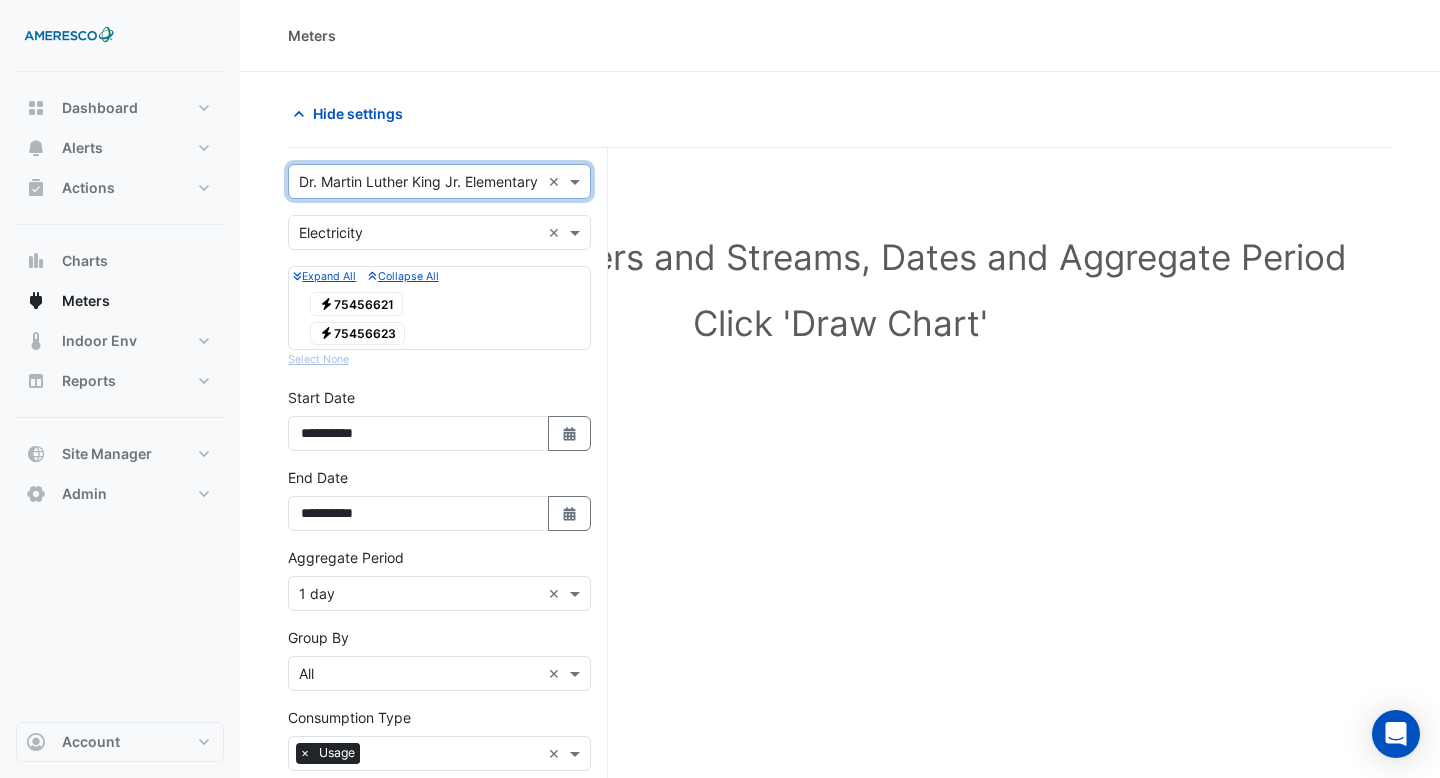 click on "Electricity
75456621" at bounding box center (356, 304) 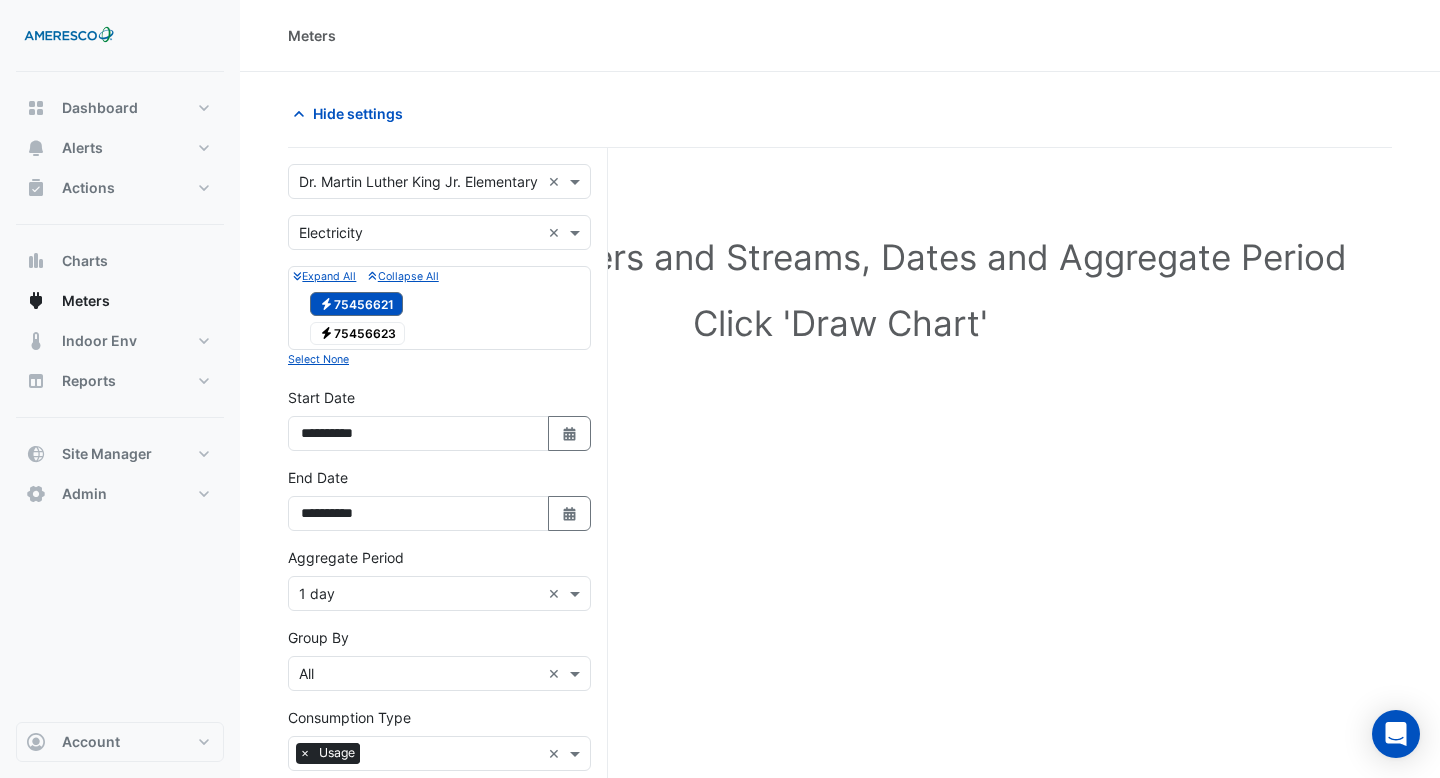 click on "Electricity
75456623" at bounding box center (357, 334) 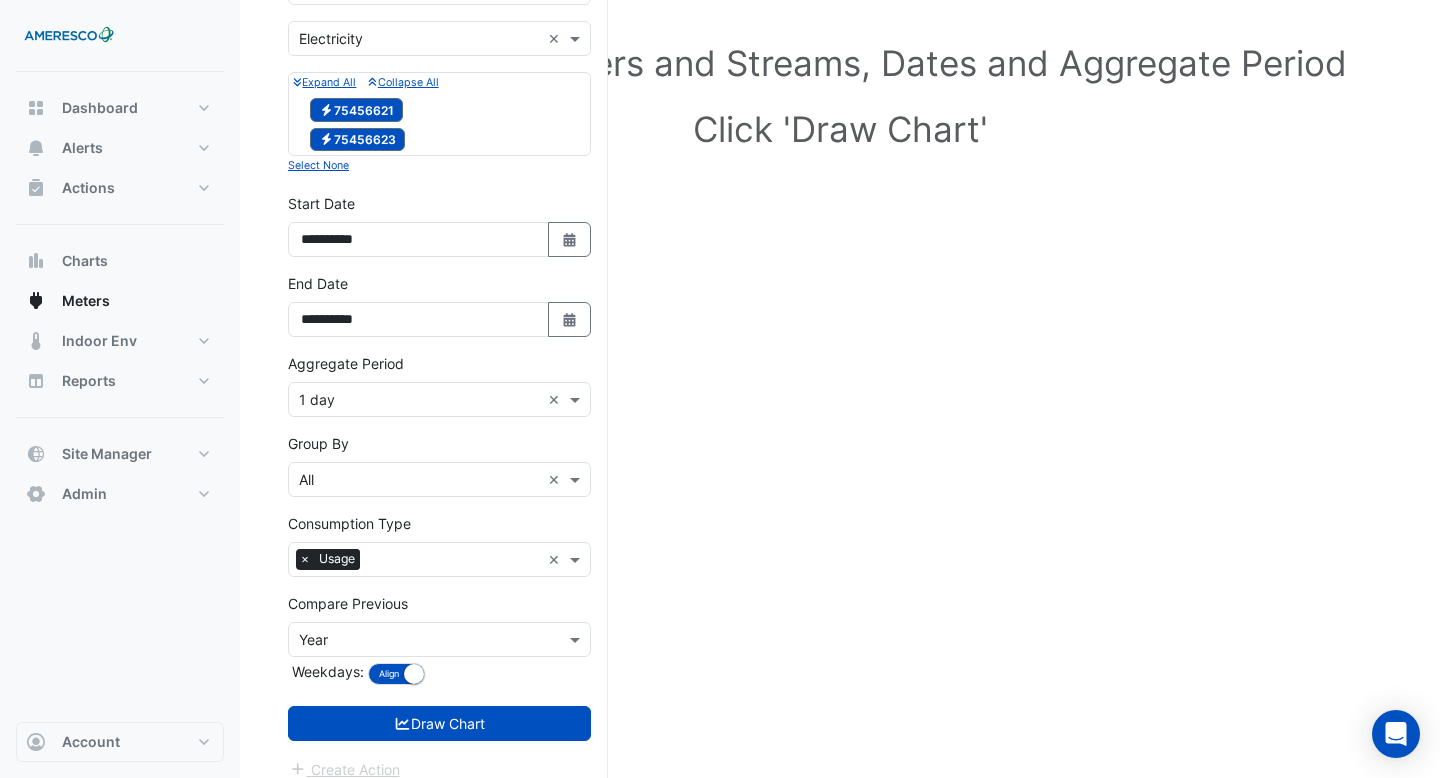 scroll, scrollTop: 196, scrollLeft: 0, axis: vertical 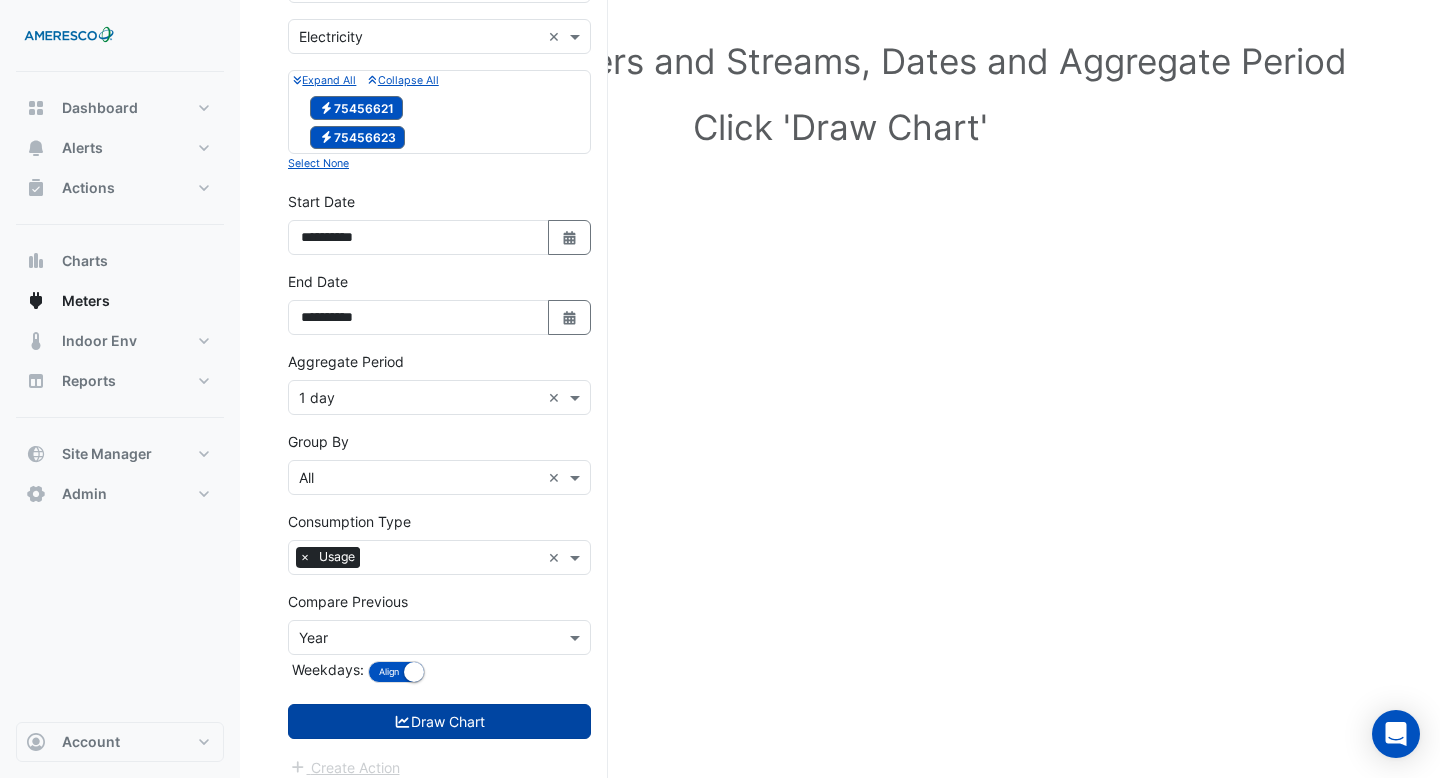 click on "Draw Chart" at bounding box center [439, 721] 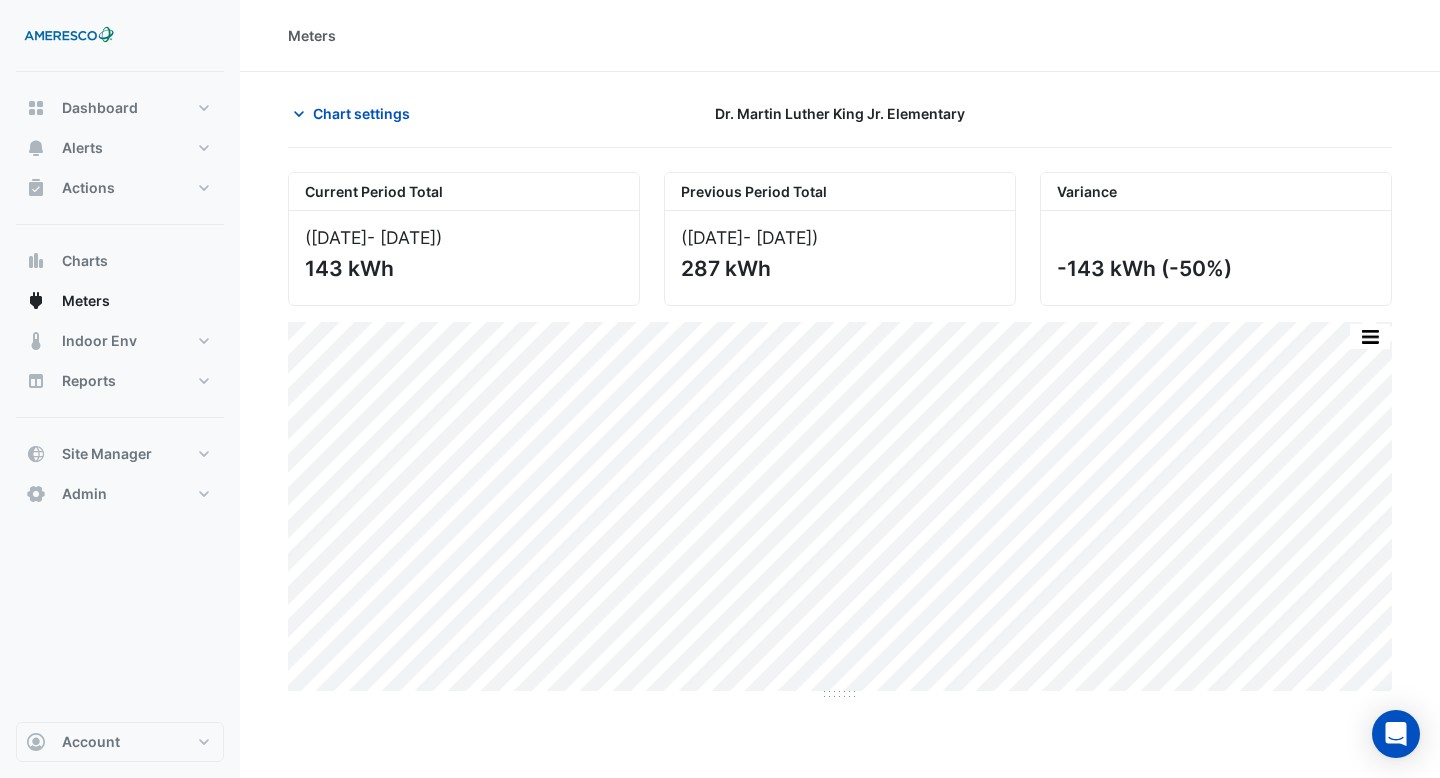 scroll, scrollTop: 0, scrollLeft: 0, axis: both 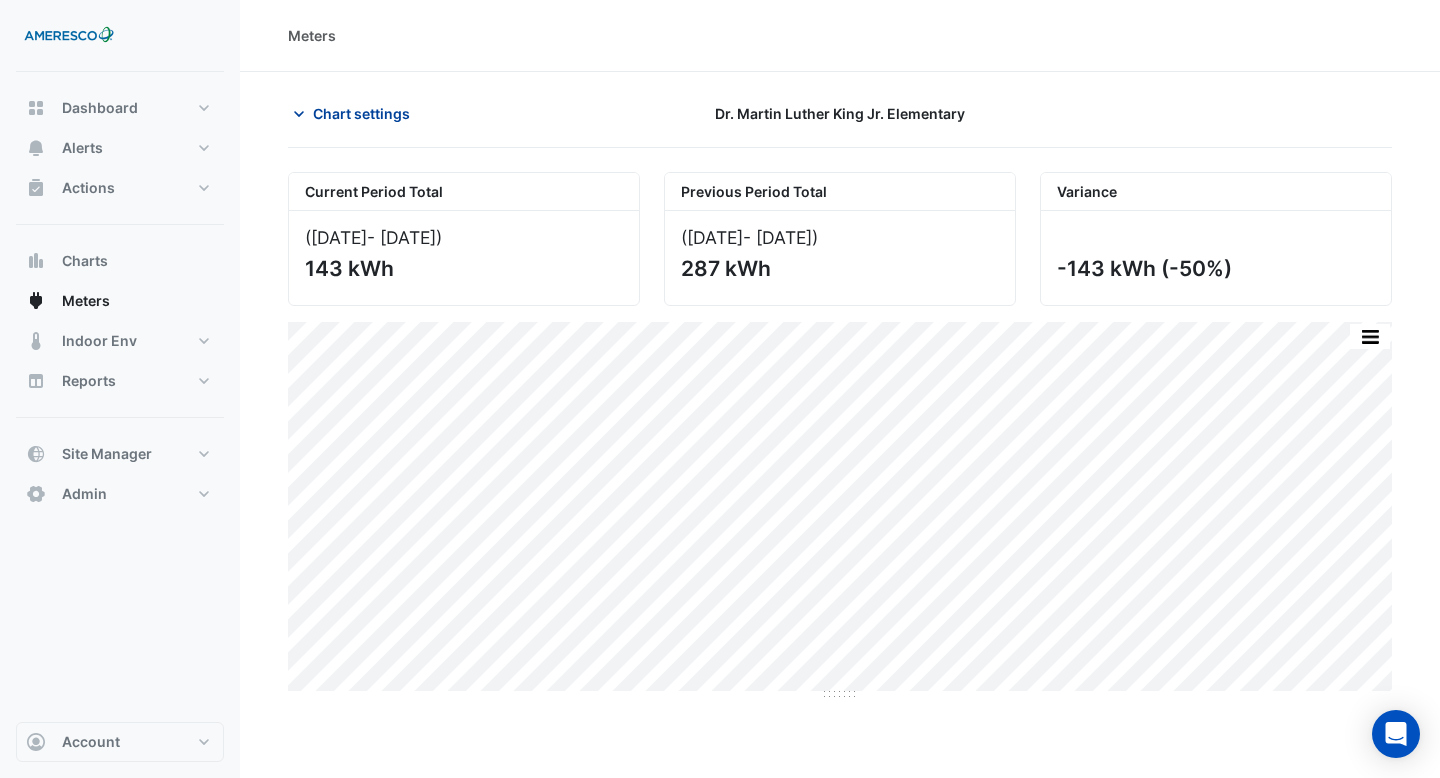click on "Chart settings" at bounding box center [361, 113] 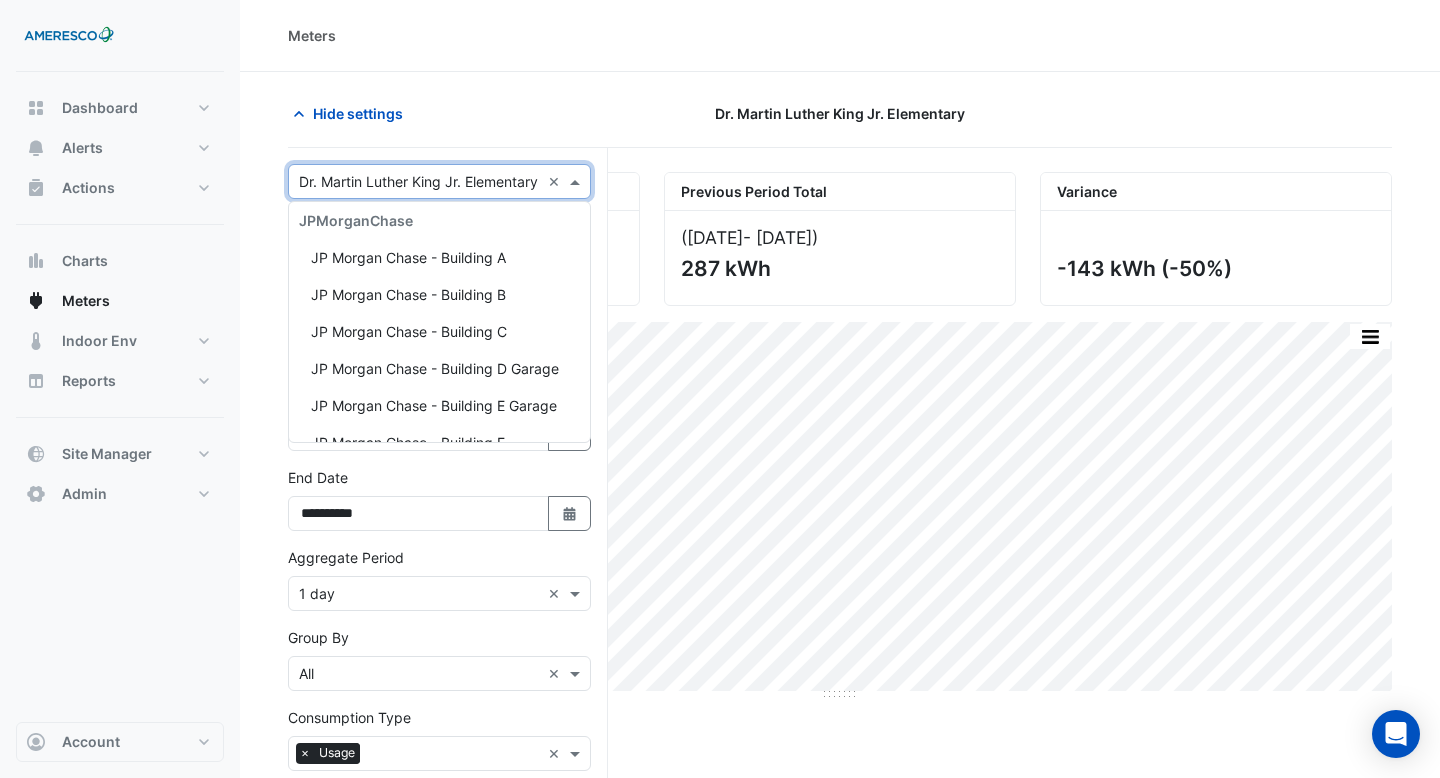 click on "Select a Site × Dr. Martin Luther King Jr. Elementary ×" at bounding box center [439, 181] 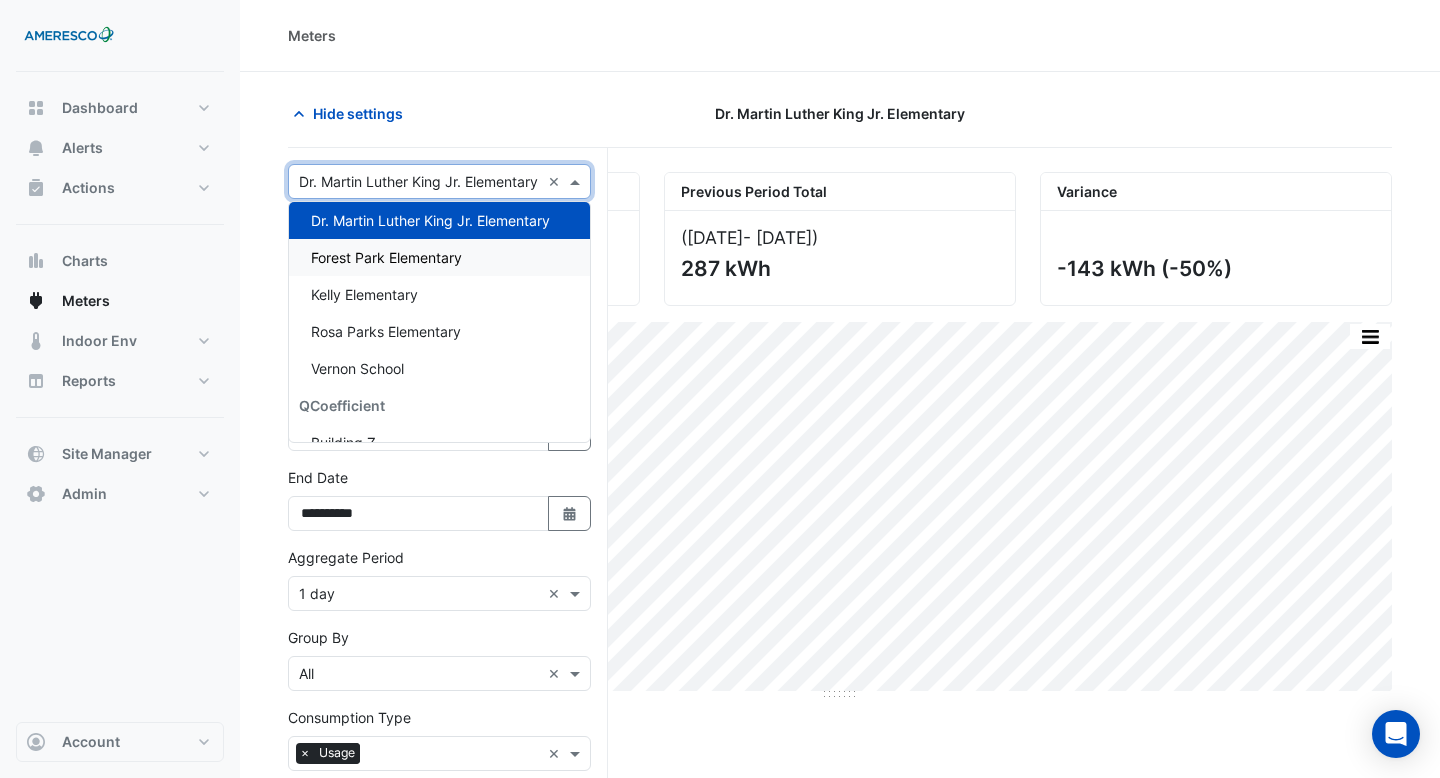 click on "Forest Park Elementary" at bounding box center (439, 257) 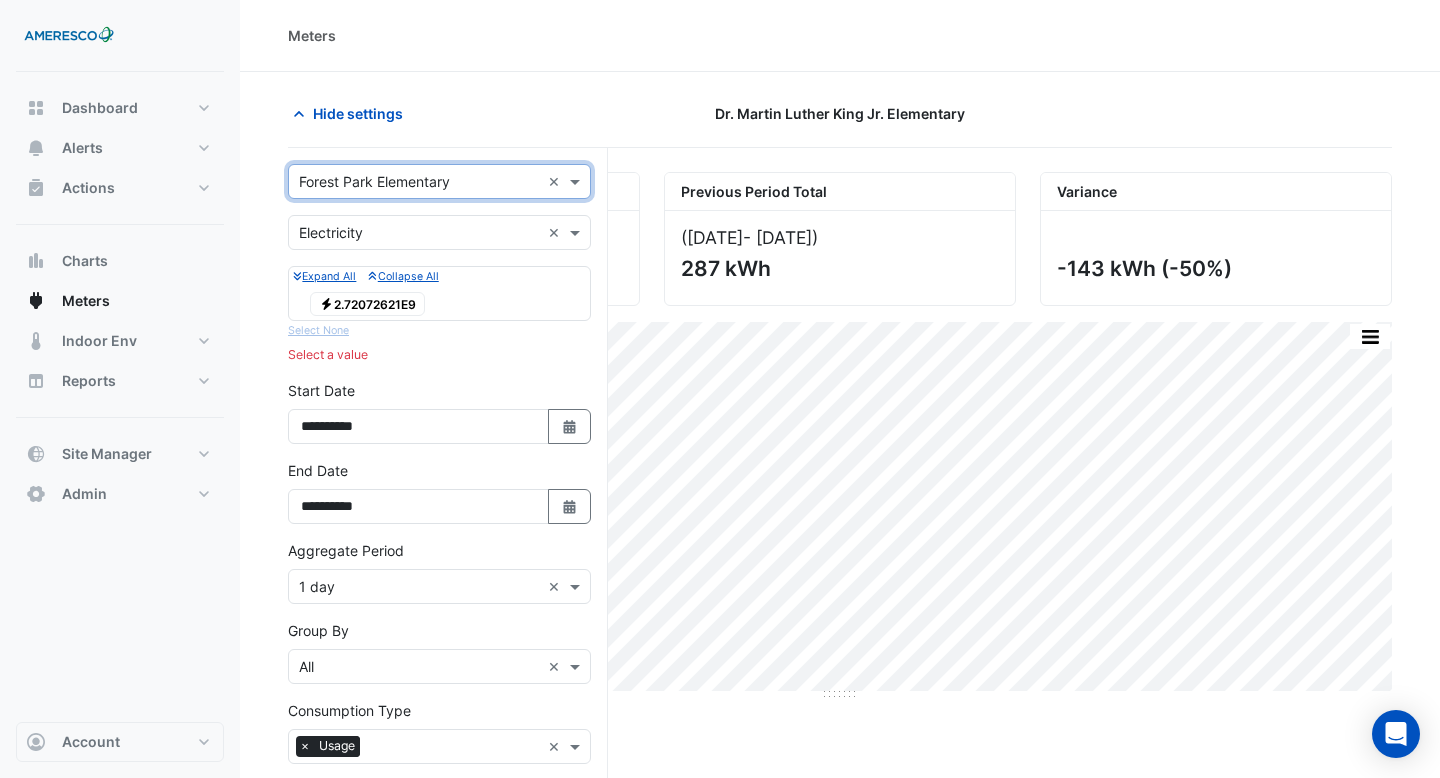 click on "Electricity
2.72072621E9" at bounding box center (367, 304) 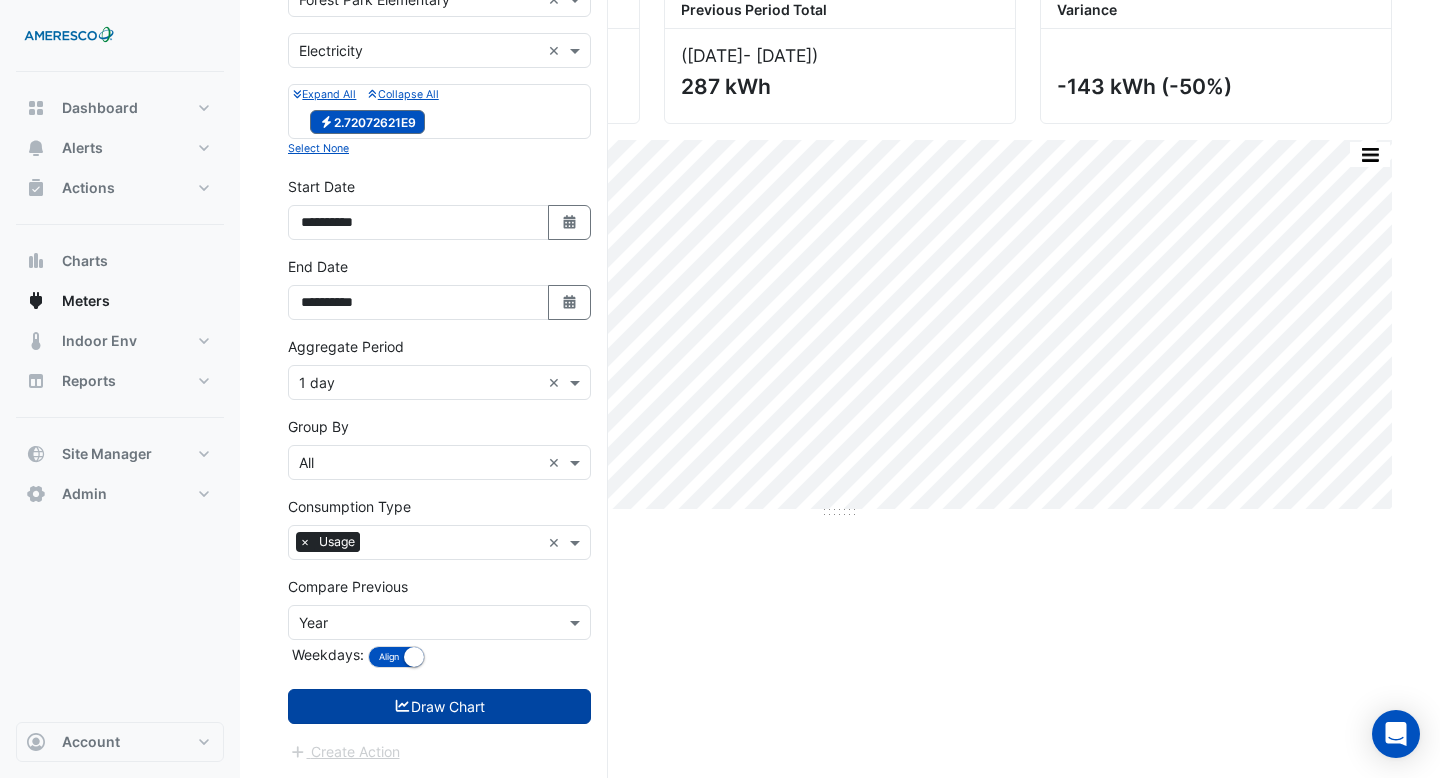 click on "Draw Chart" at bounding box center [439, 706] 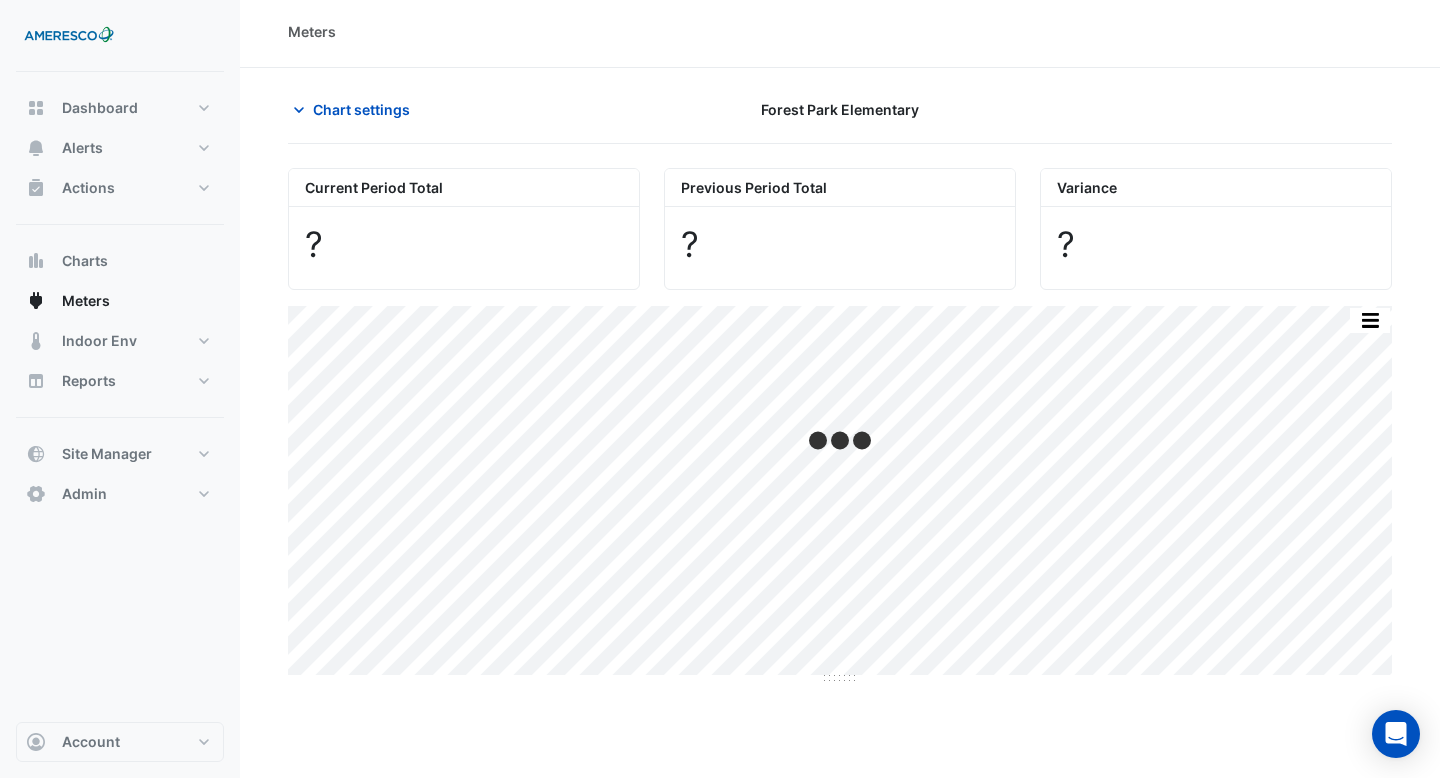 scroll, scrollTop: 0, scrollLeft: 0, axis: both 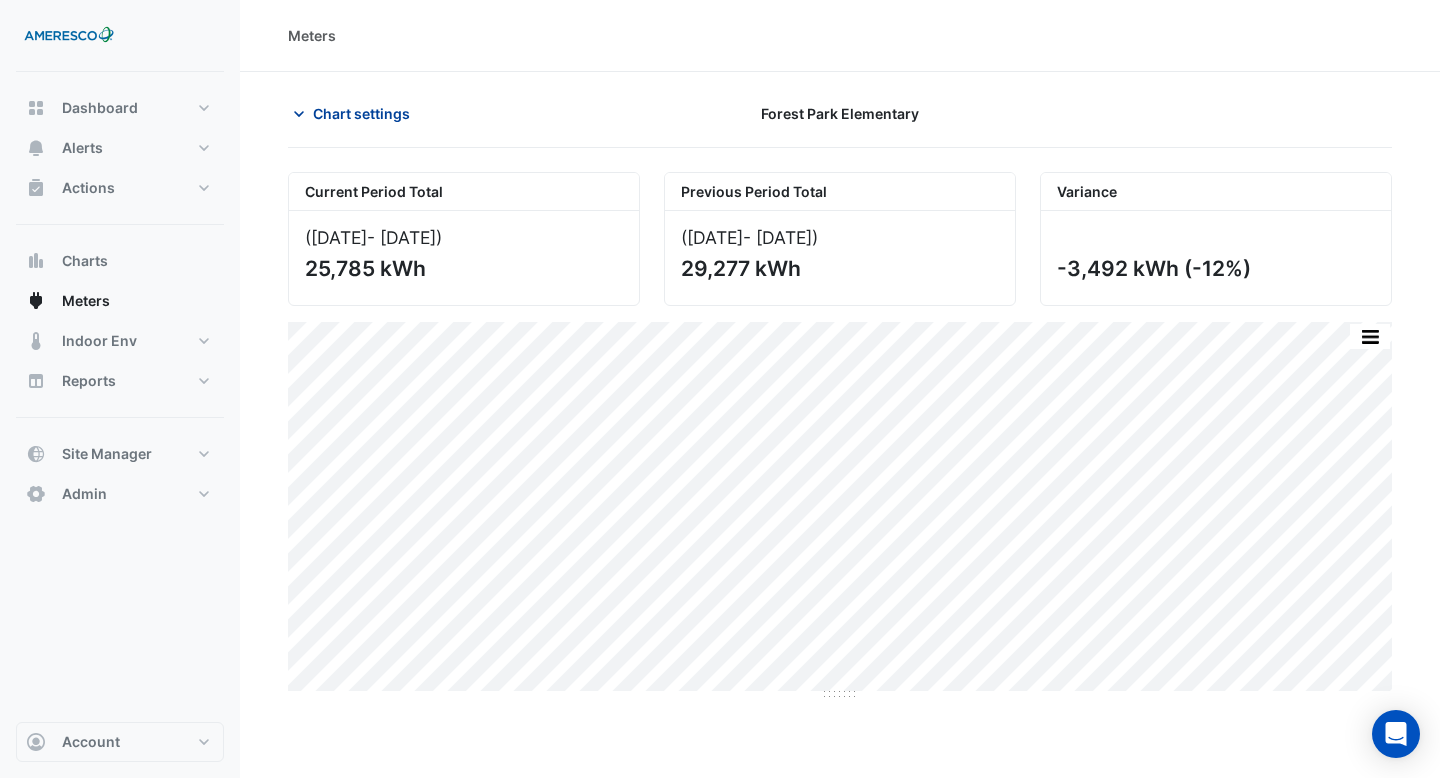 click on "Chart settings" at bounding box center [361, 113] 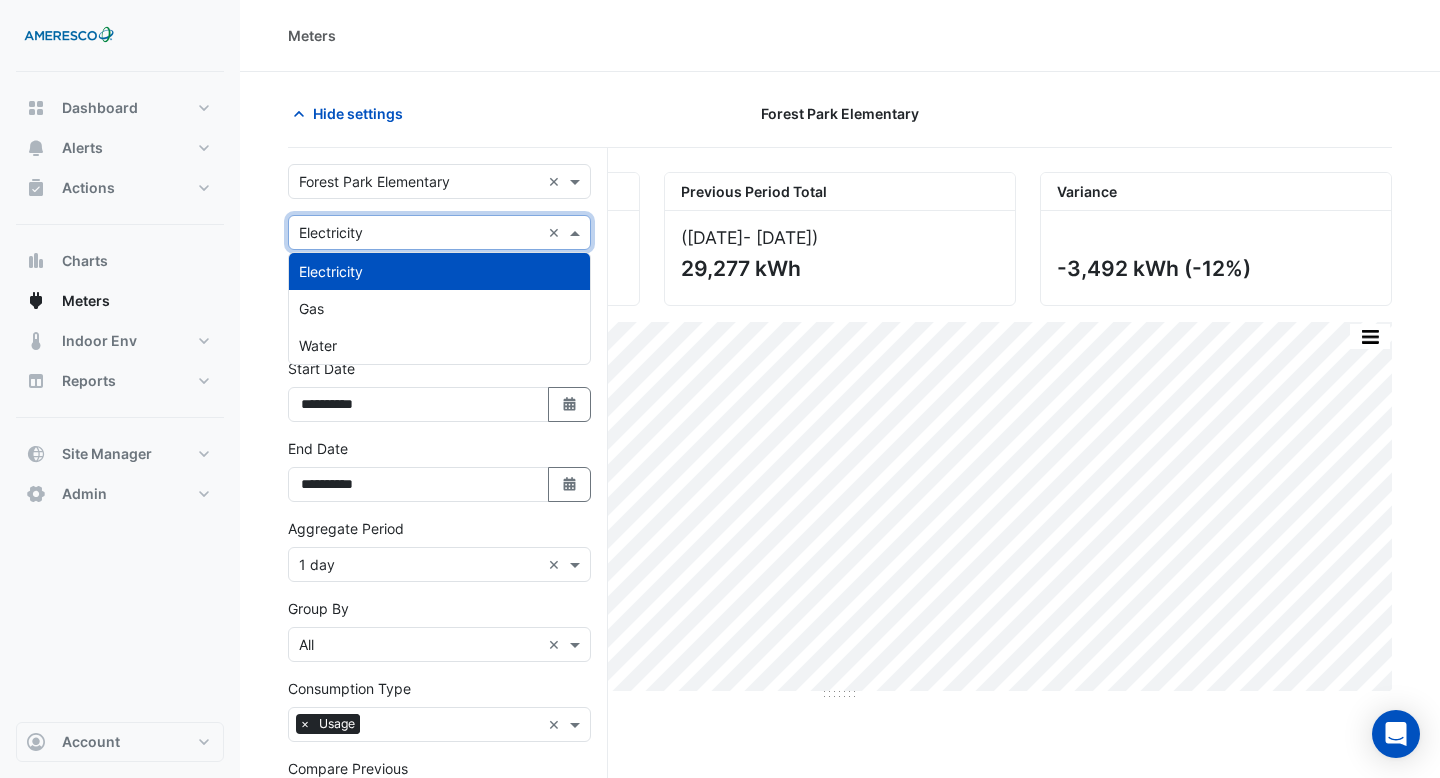 click on "Utility Type × Electricity ×" at bounding box center (439, 232) 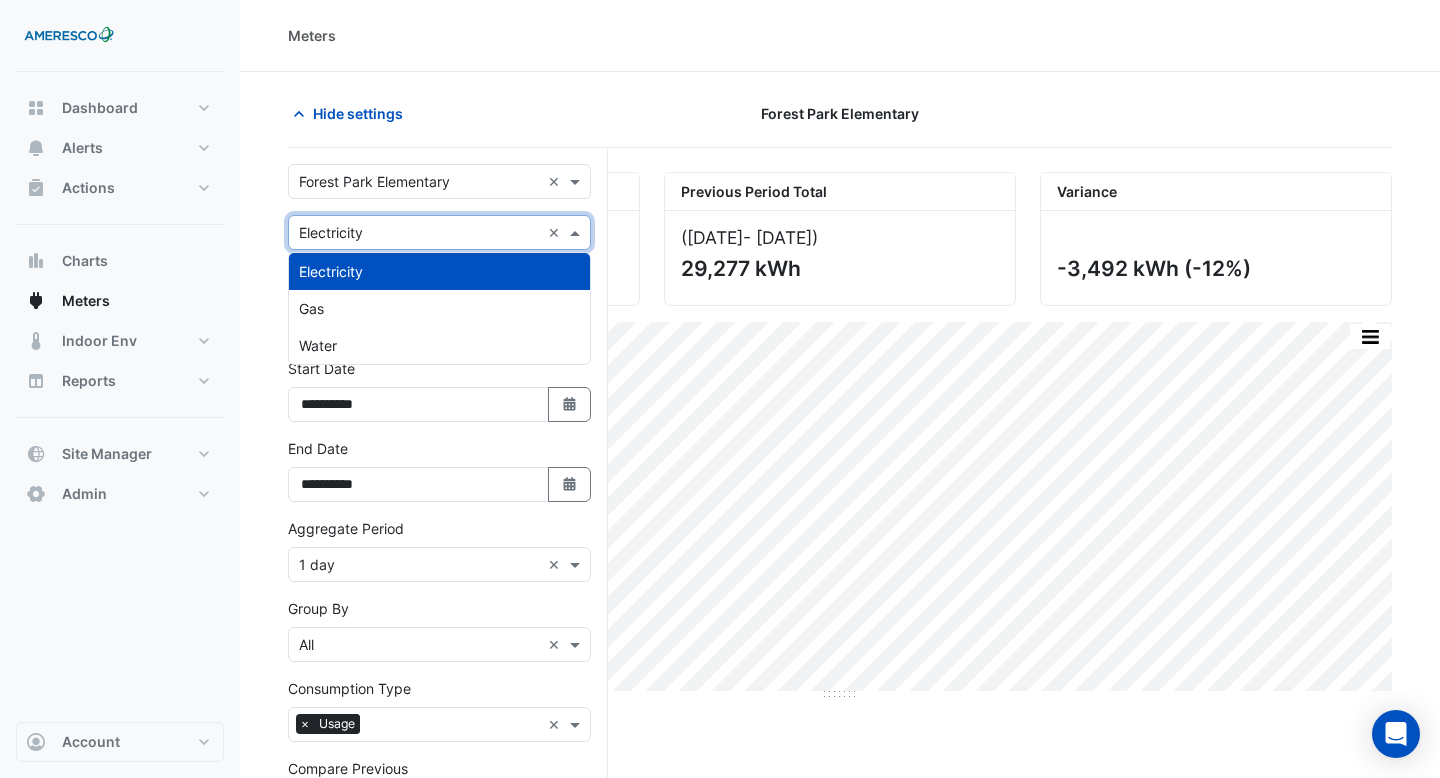 click at bounding box center (419, 182) 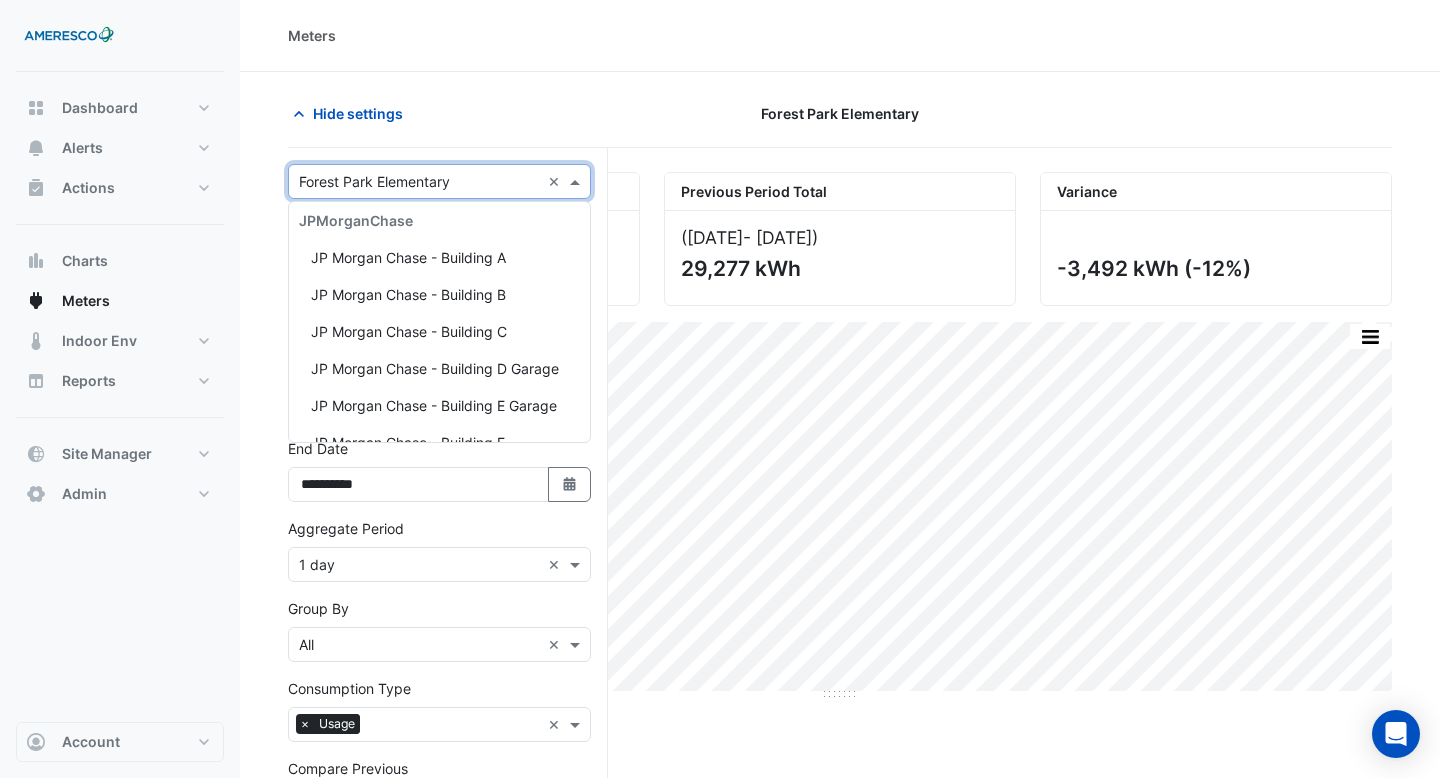 scroll, scrollTop: 333, scrollLeft: 0, axis: vertical 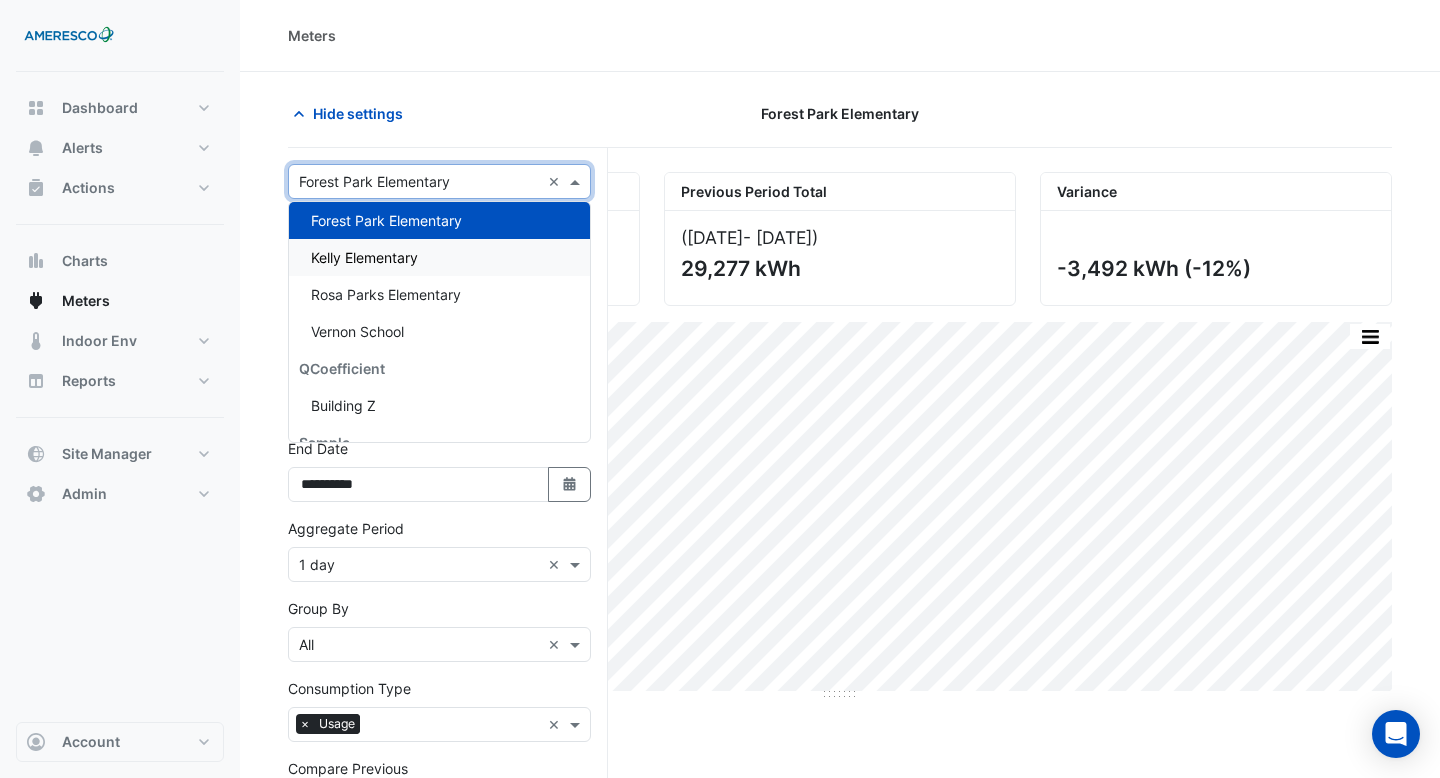 click on "Kelly Elementary" at bounding box center [439, 257] 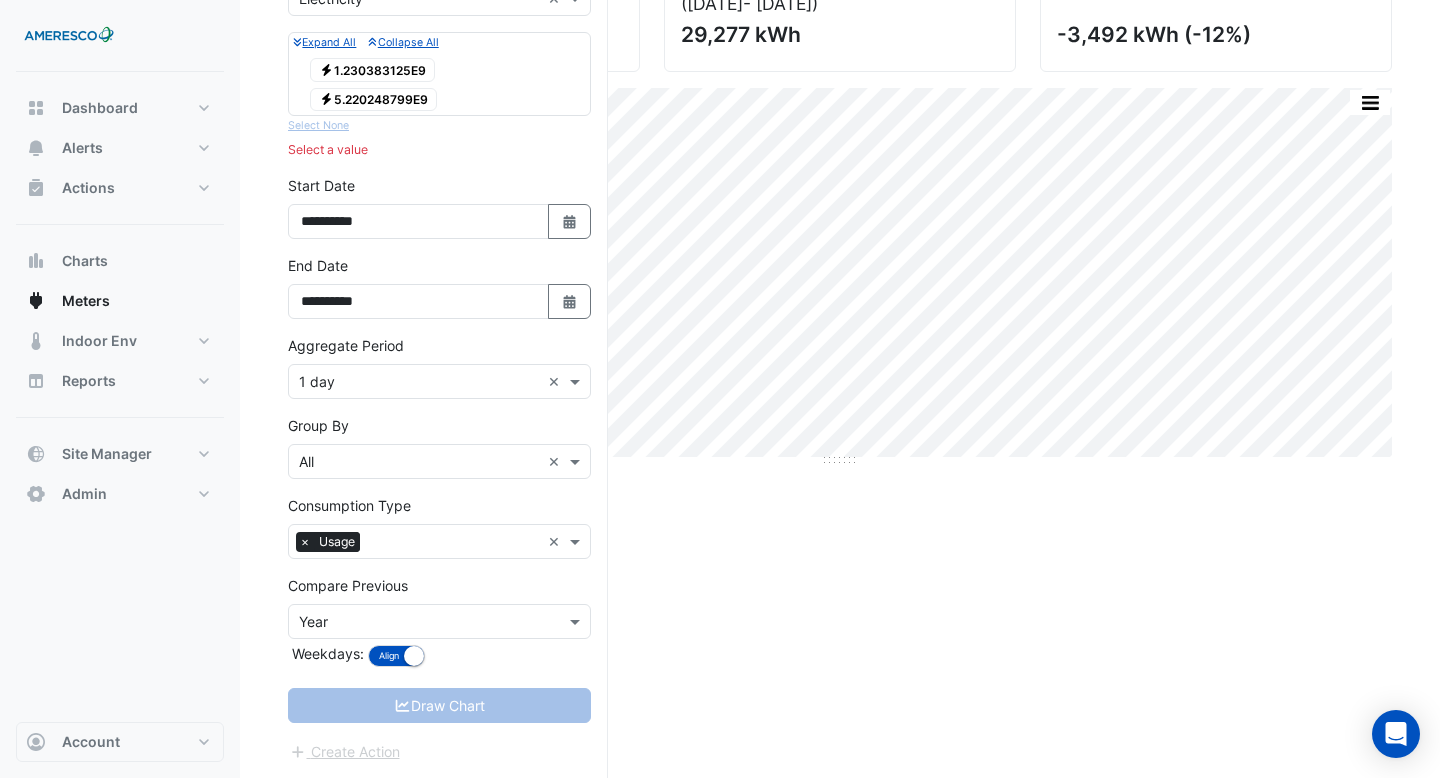click on "Electricity
1.230383125E9" at bounding box center [372, 70] 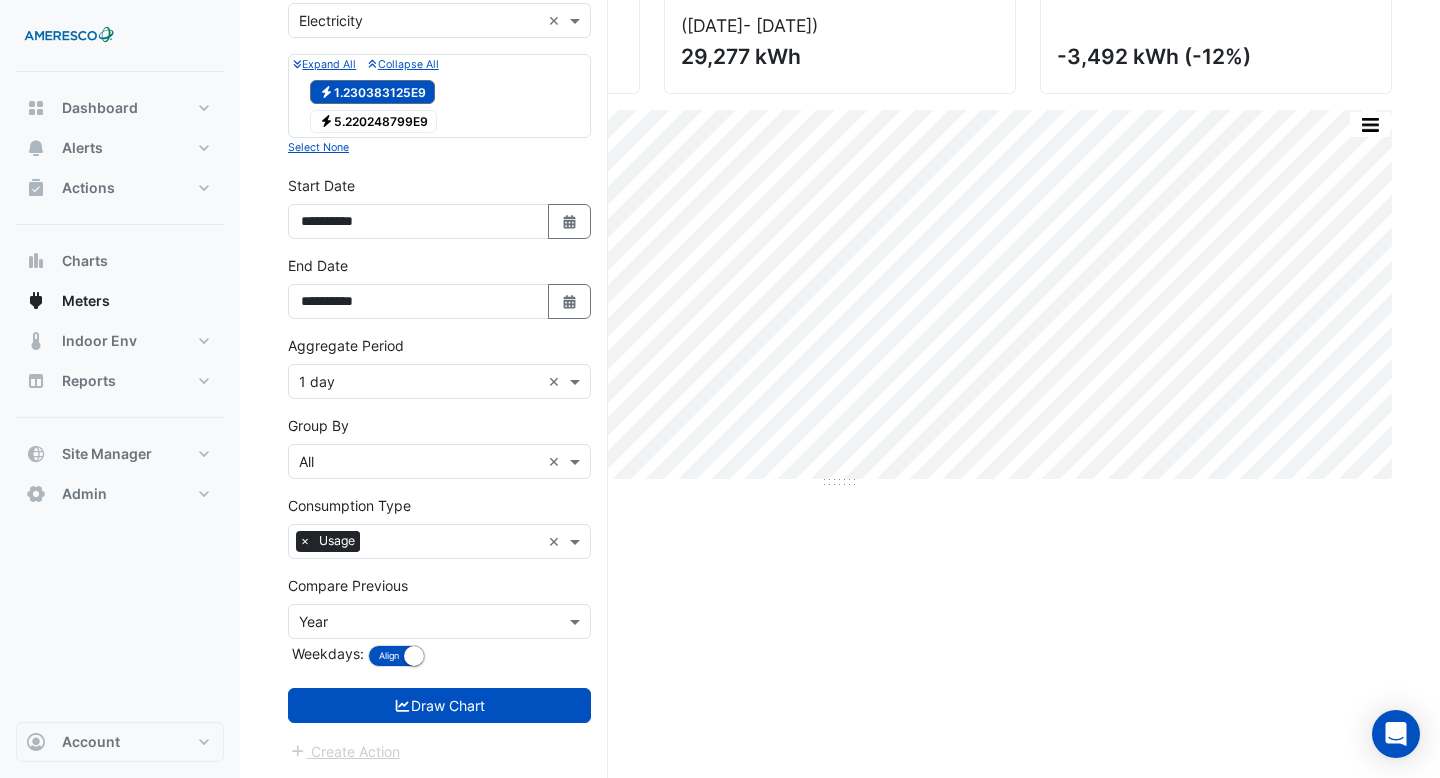 click on "Electricity
5.220248799E9" at bounding box center (373, 122) 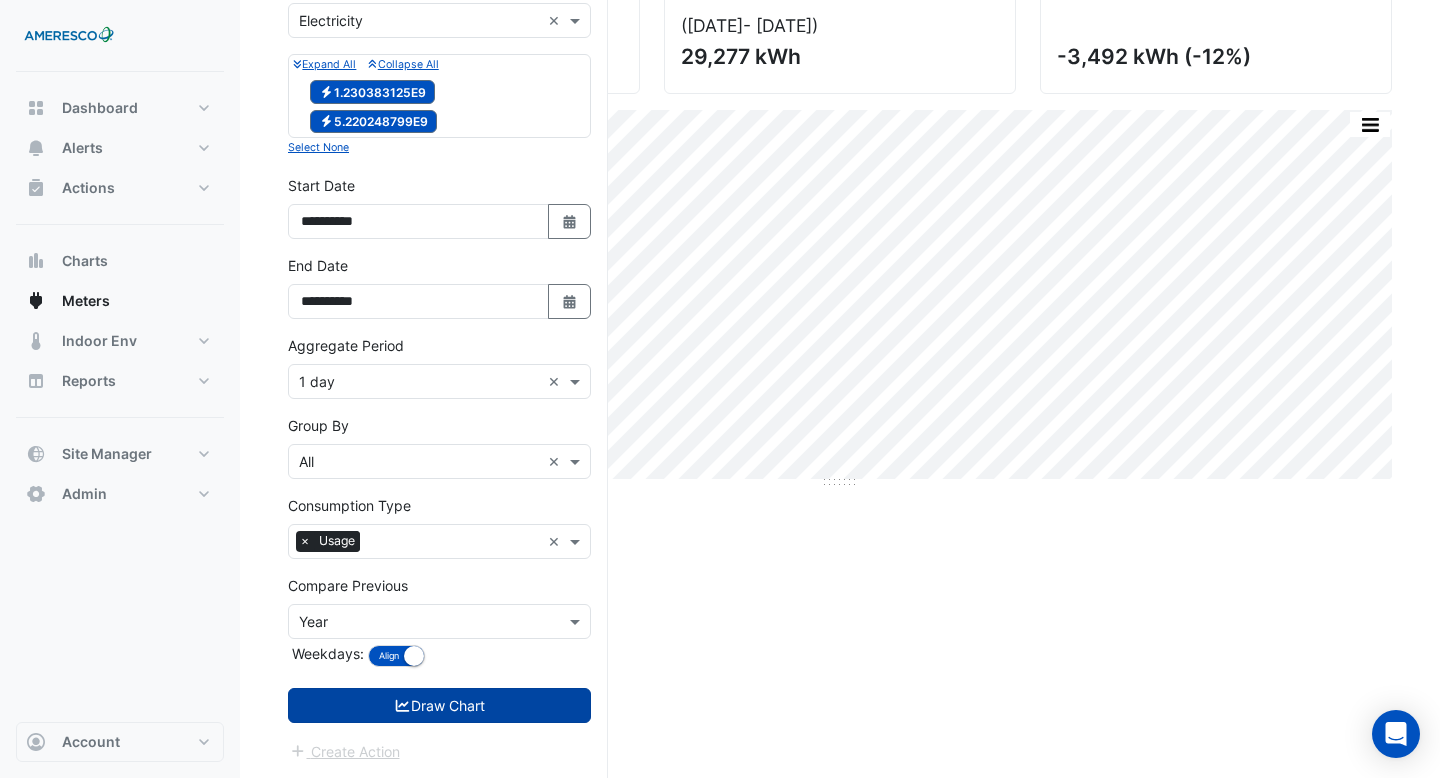 click on "Draw Chart" at bounding box center [439, 705] 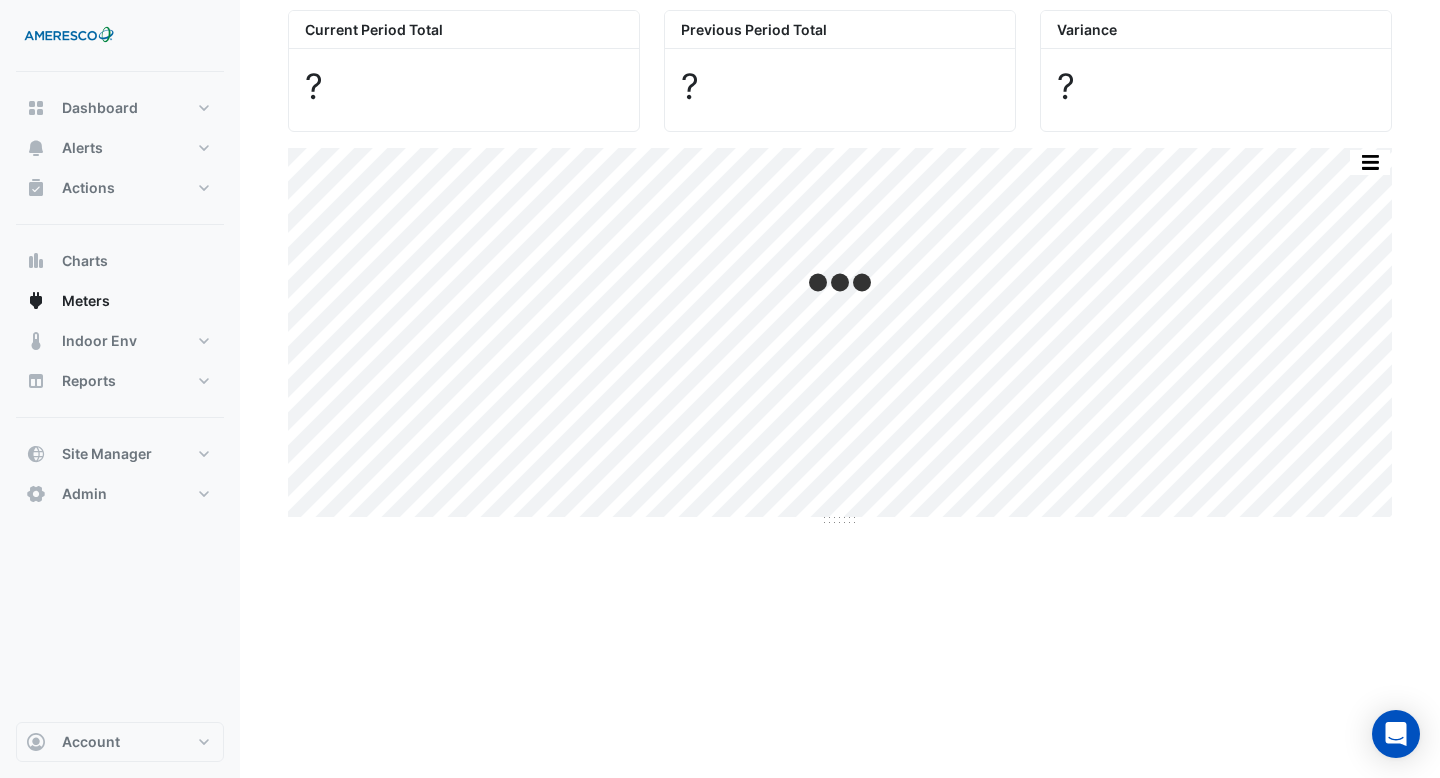 scroll, scrollTop: 0, scrollLeft: 0, axis: both 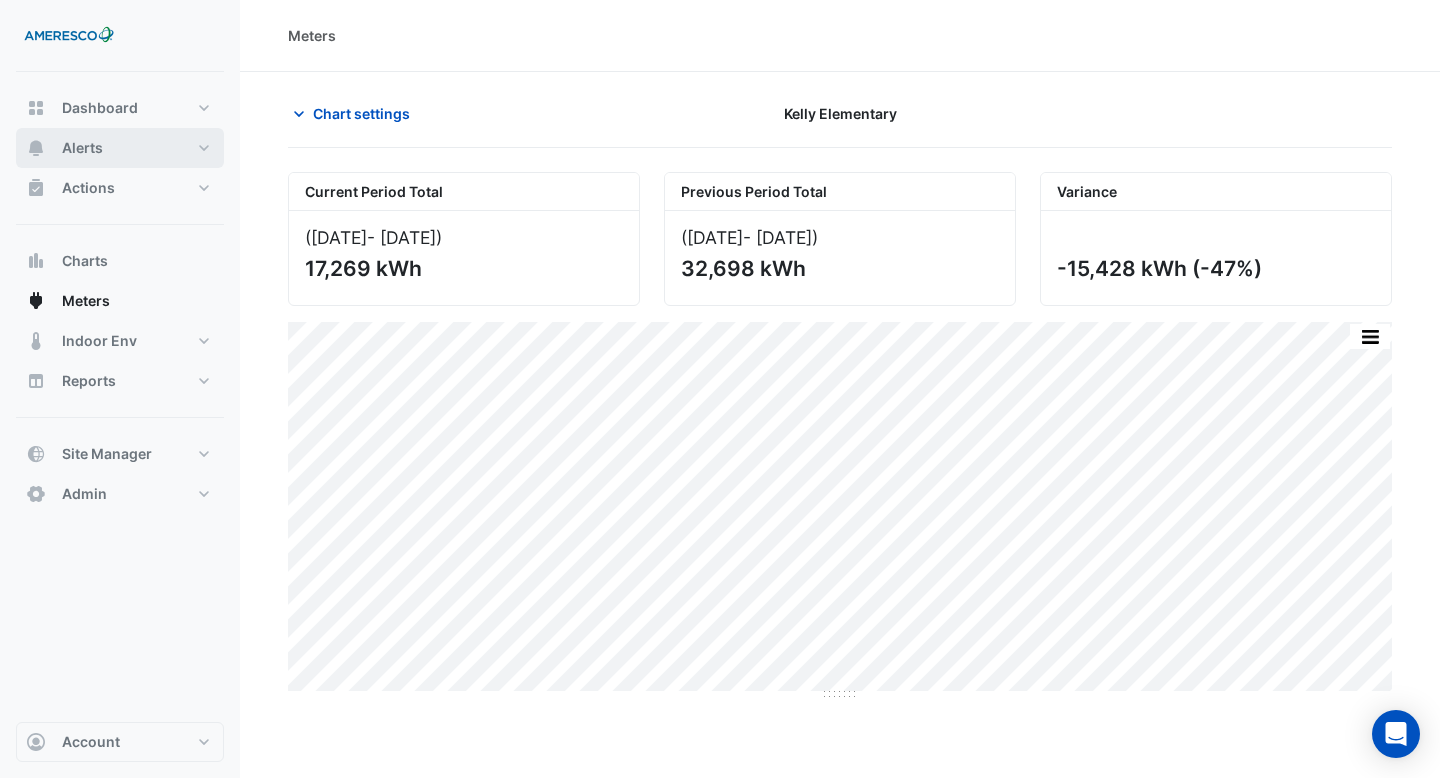 click on "Alerts" at bounding box center (120, 148) 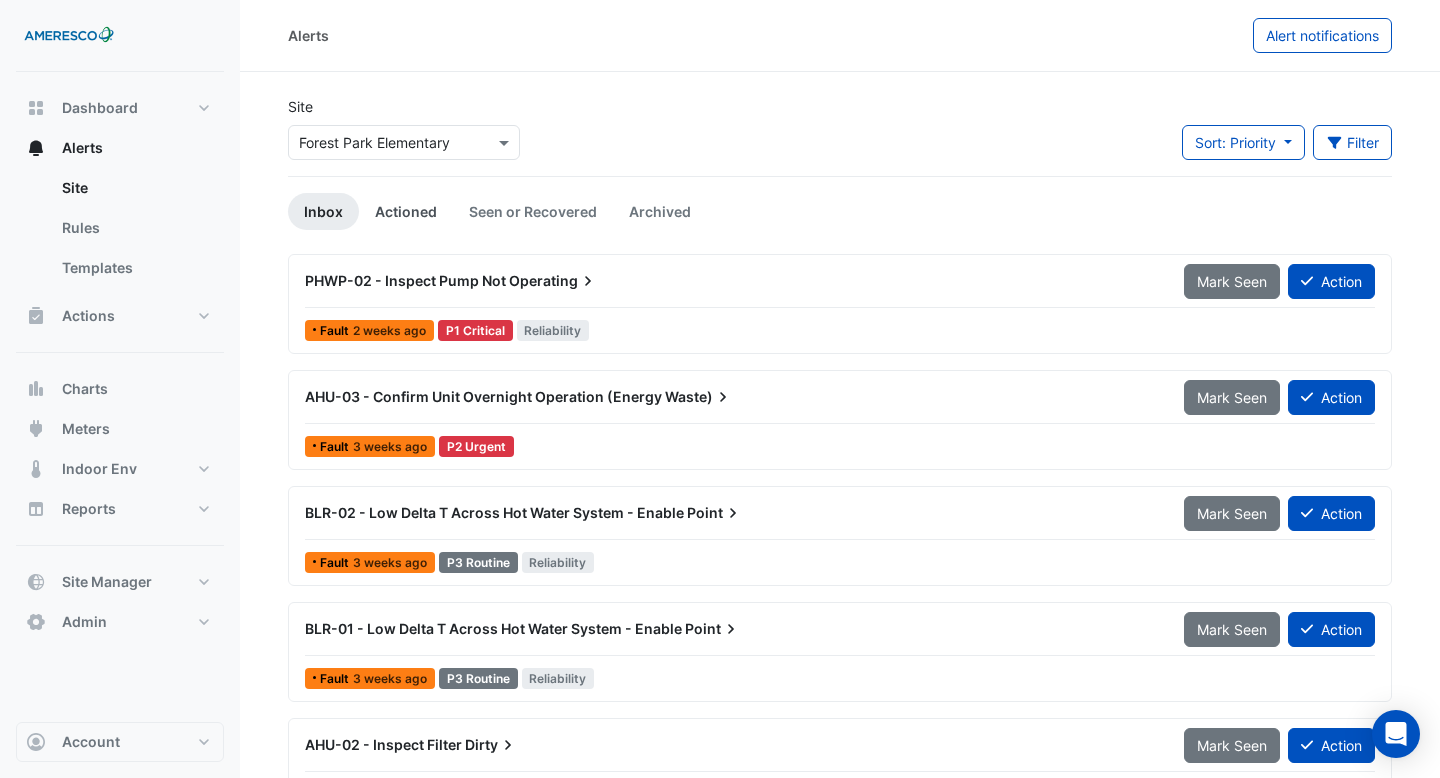 click on "Actioned" at bounding box center [406, 211] 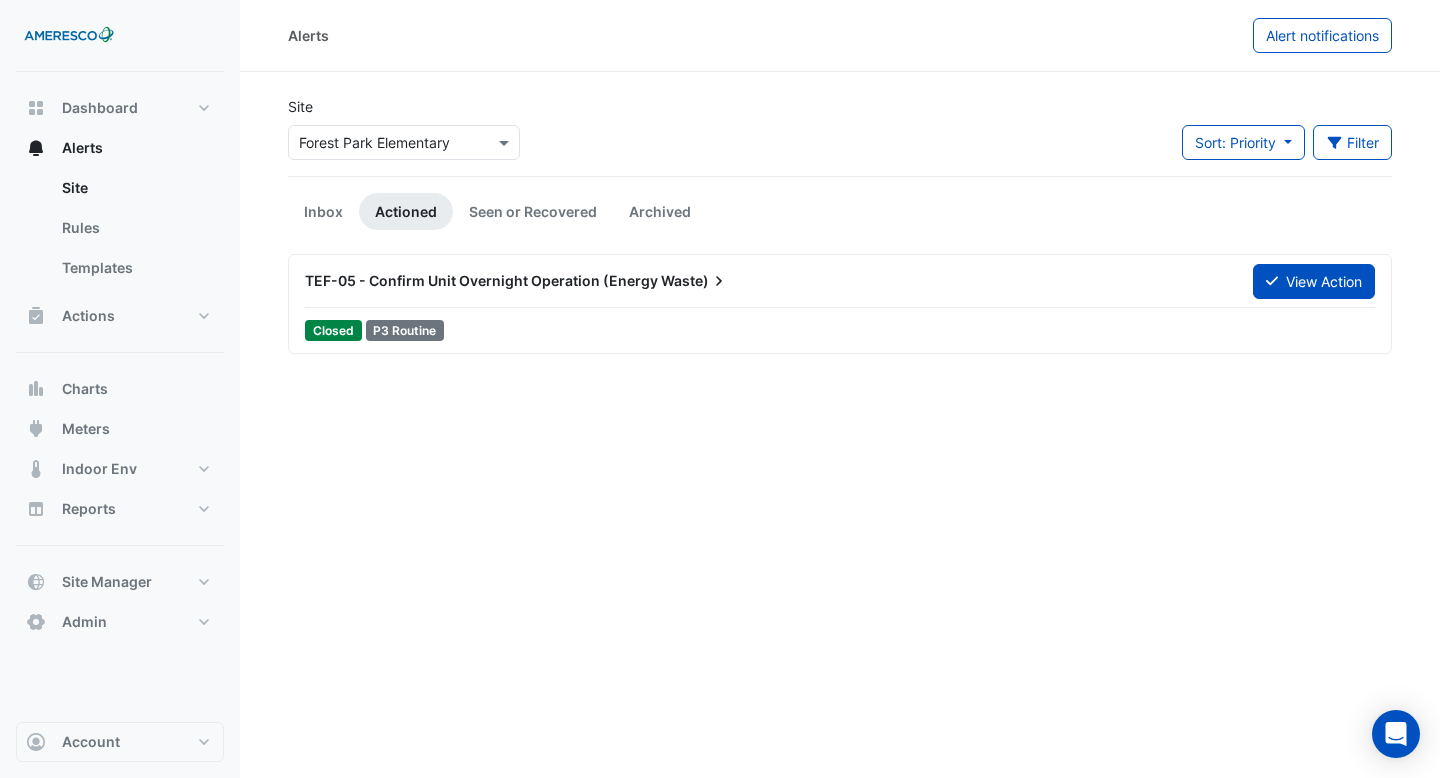 click on "Select a Site × Forest Park Elementary" at bounding box center (404, 142) 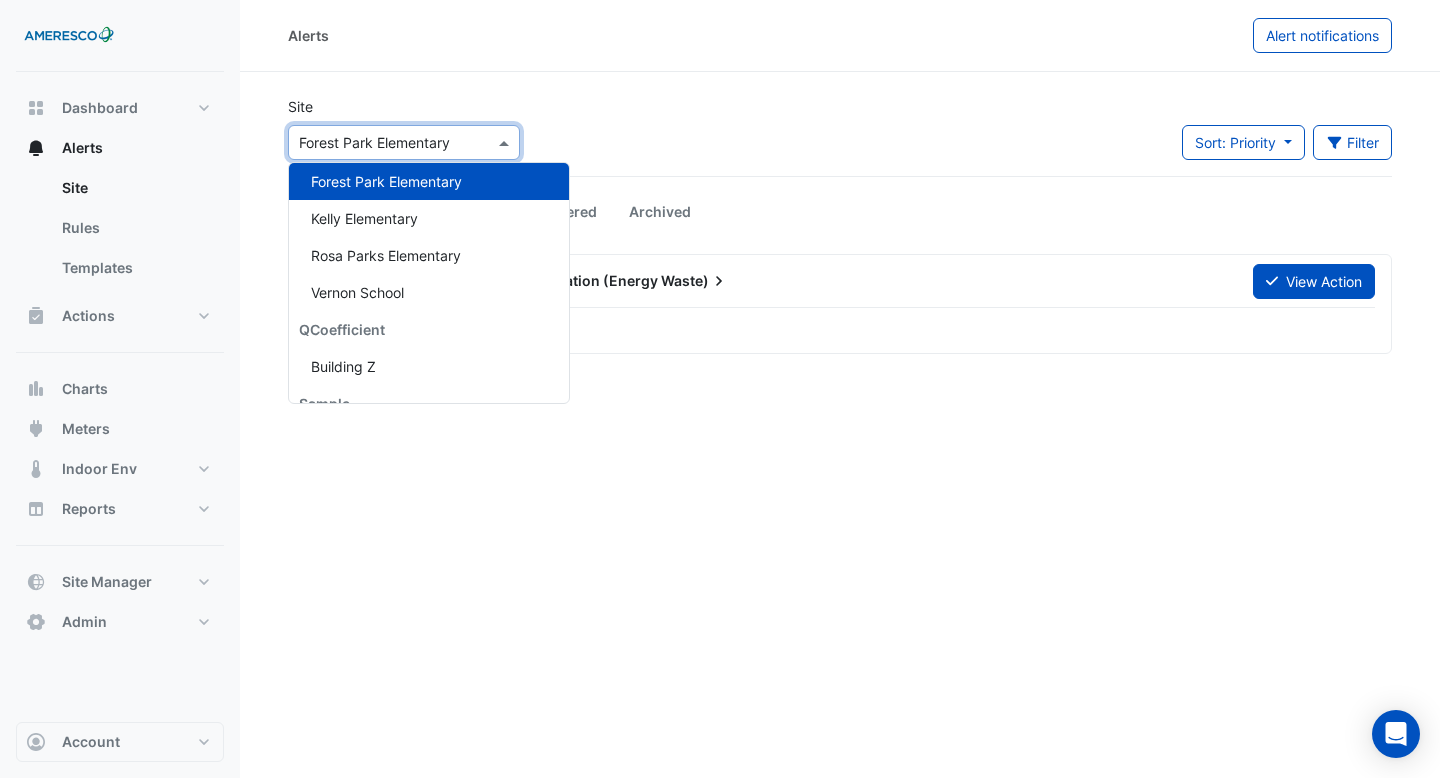 scroll, scrollTop: 239, scrollLeft: 0, axis: vertical 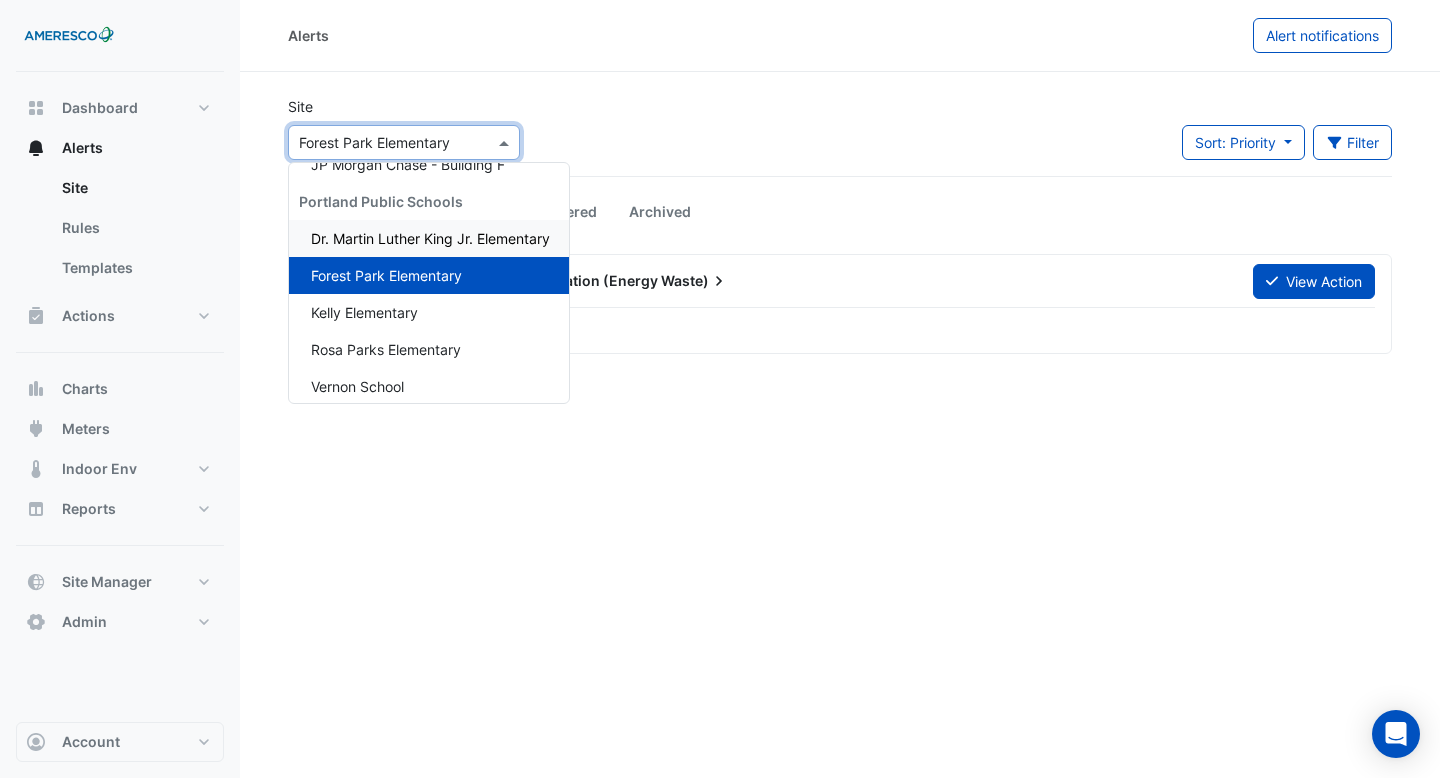 click on "Dr. Martin Luther King Jr. Elementary" at bounding box center [429, 238] 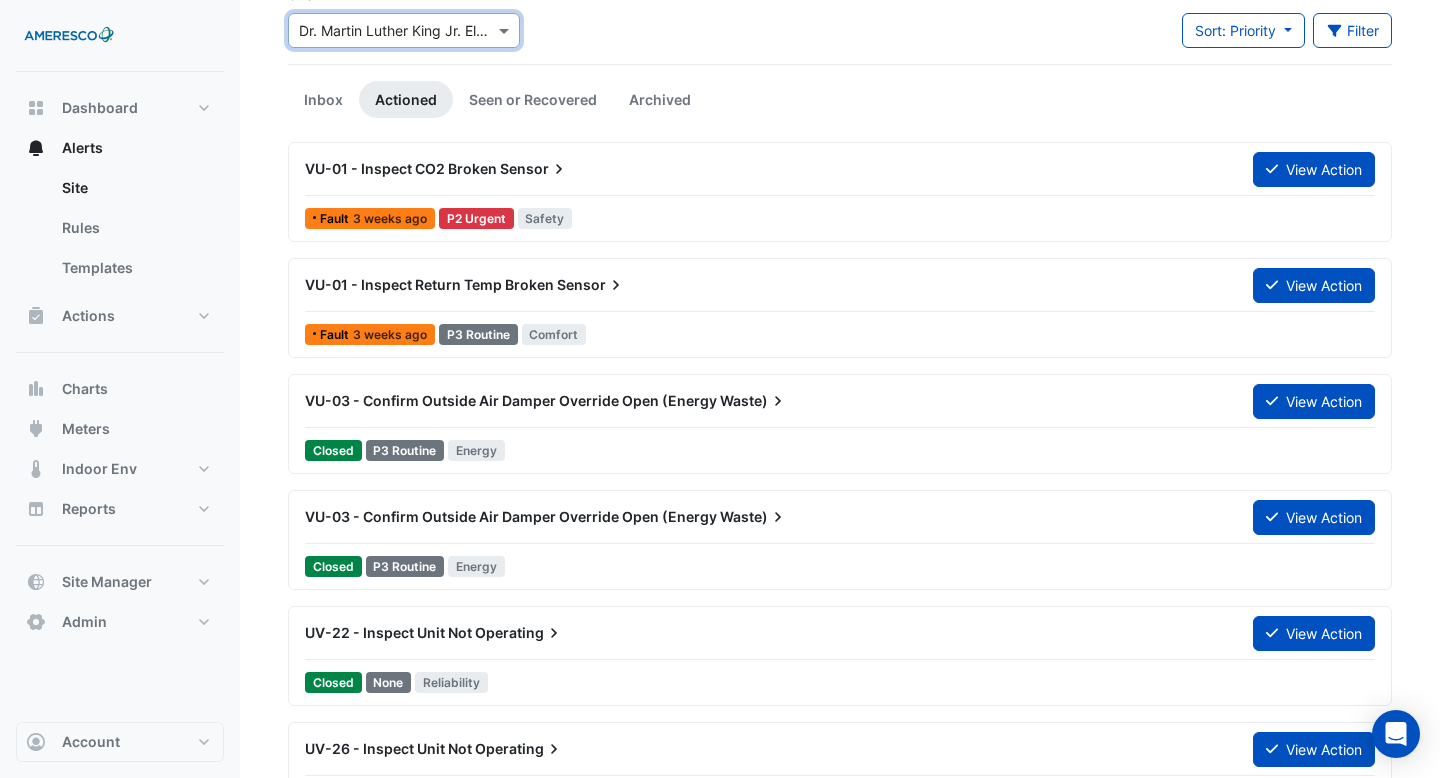 scroll, scrollTop: 0, scrollLeft: 0, axis: both 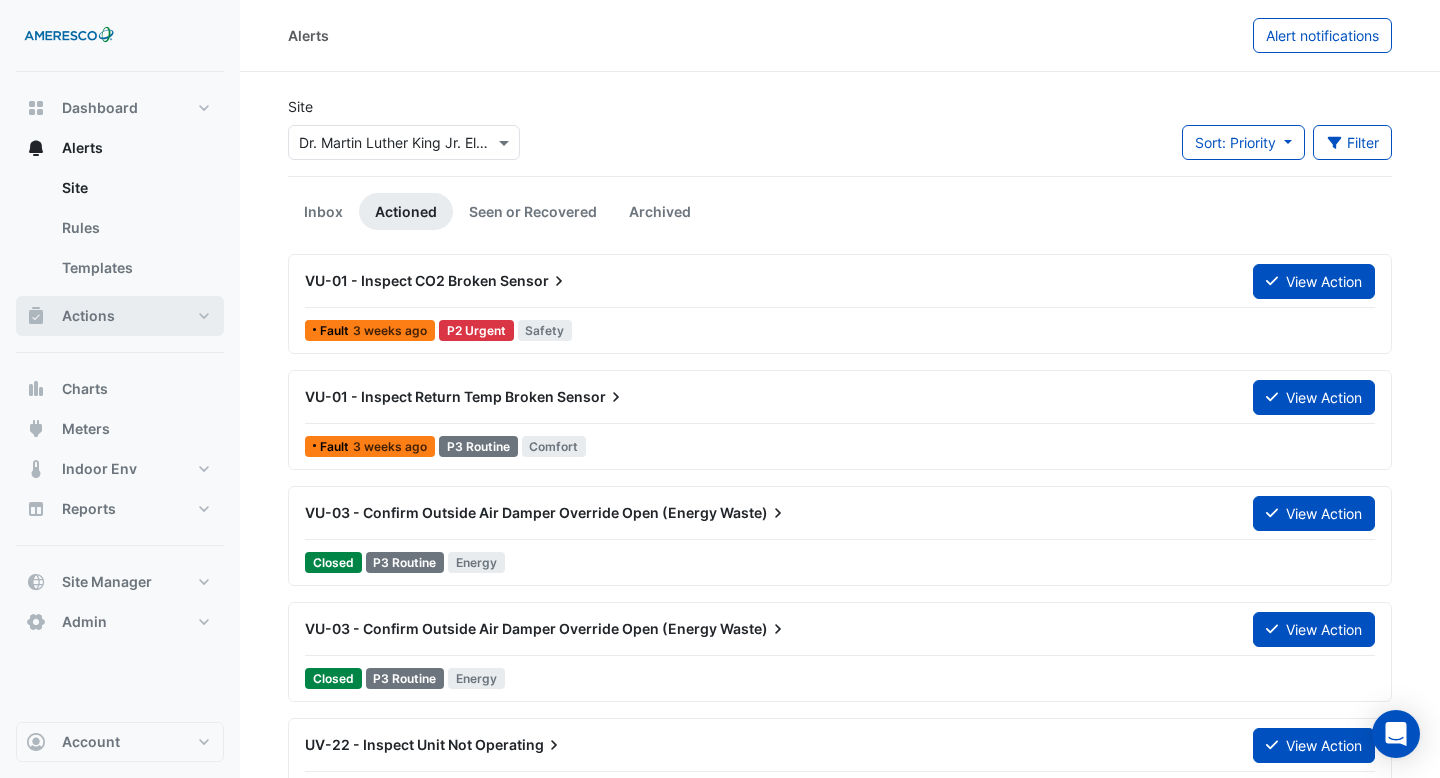 click on "Actions" at bounding box center [120, 316] 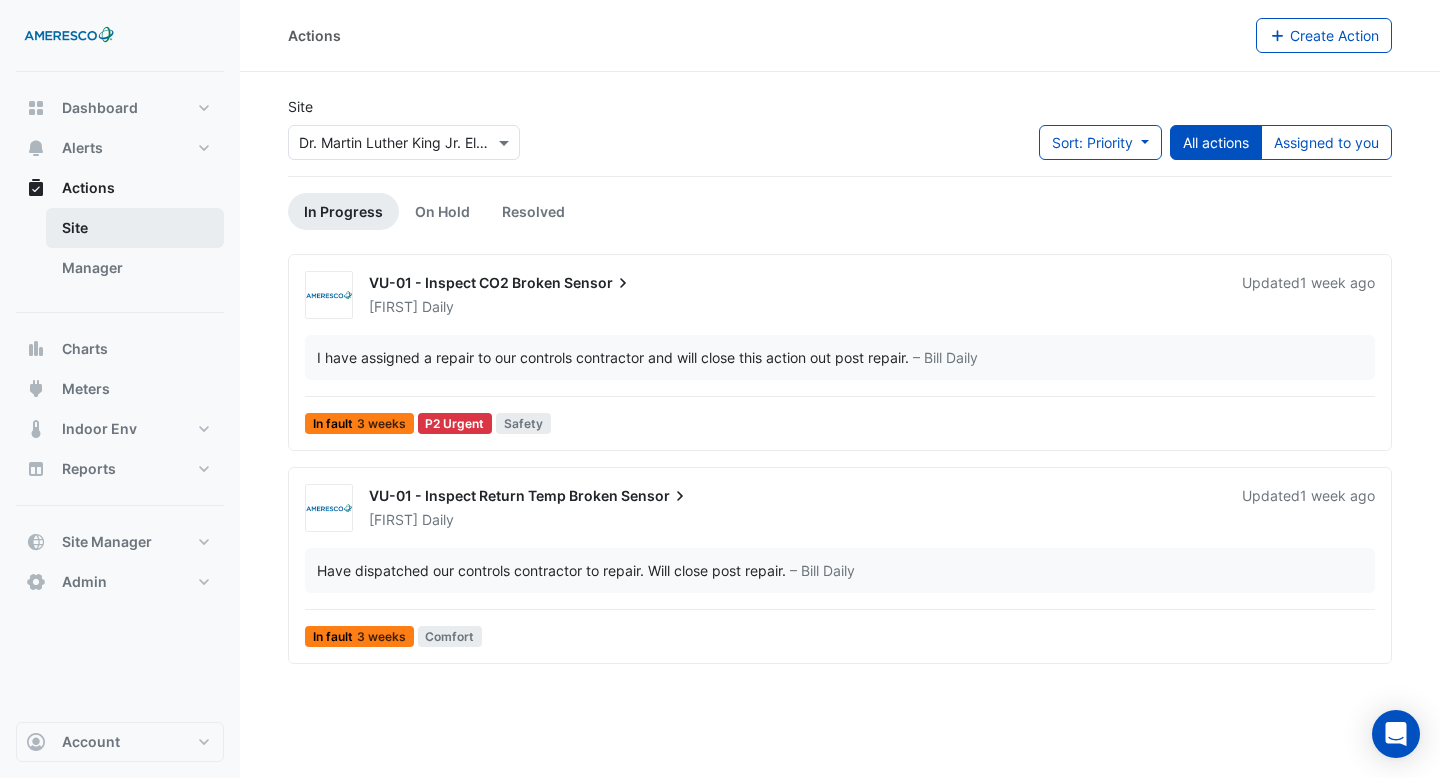 click on "Site" at bounding box center [135, 228] 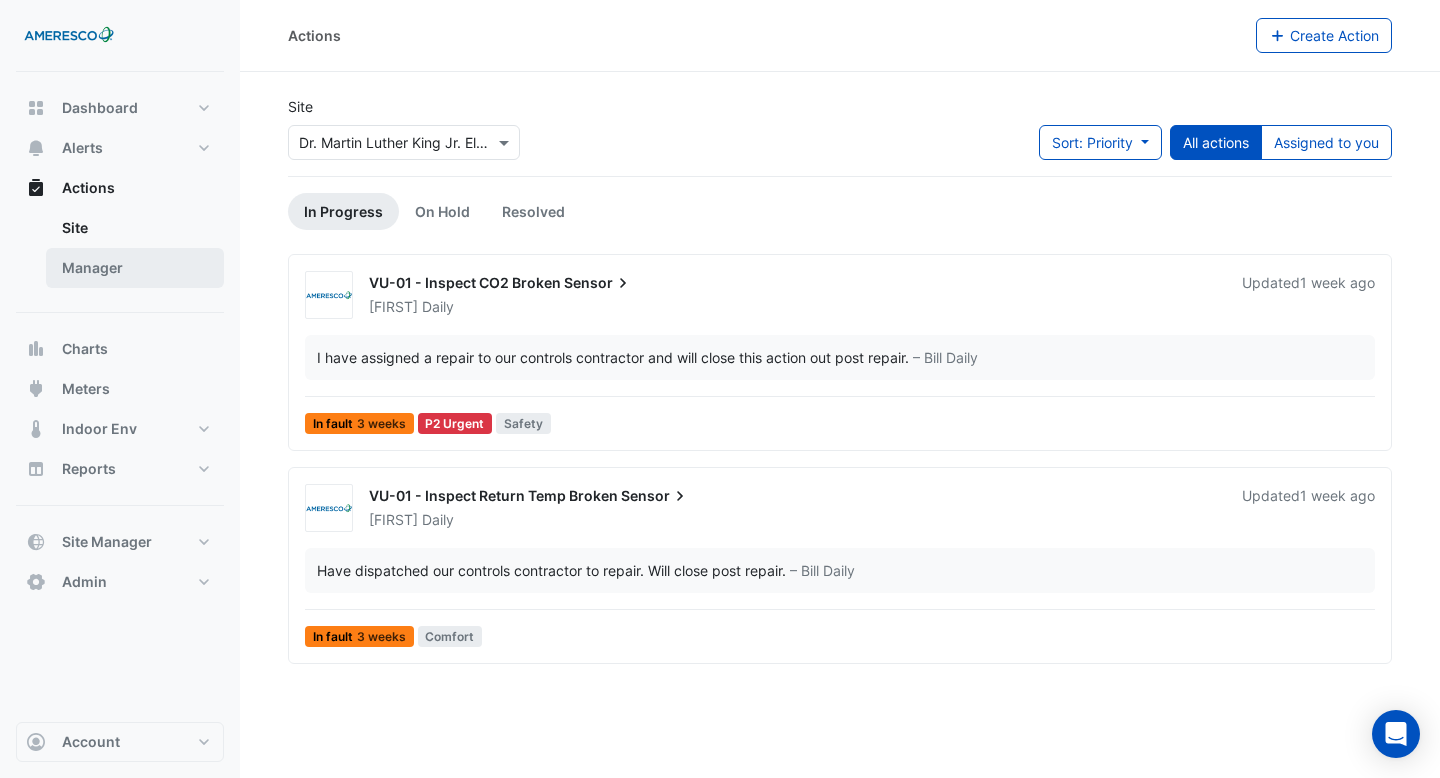 click on "Manager" at bounding box center [135, 228] 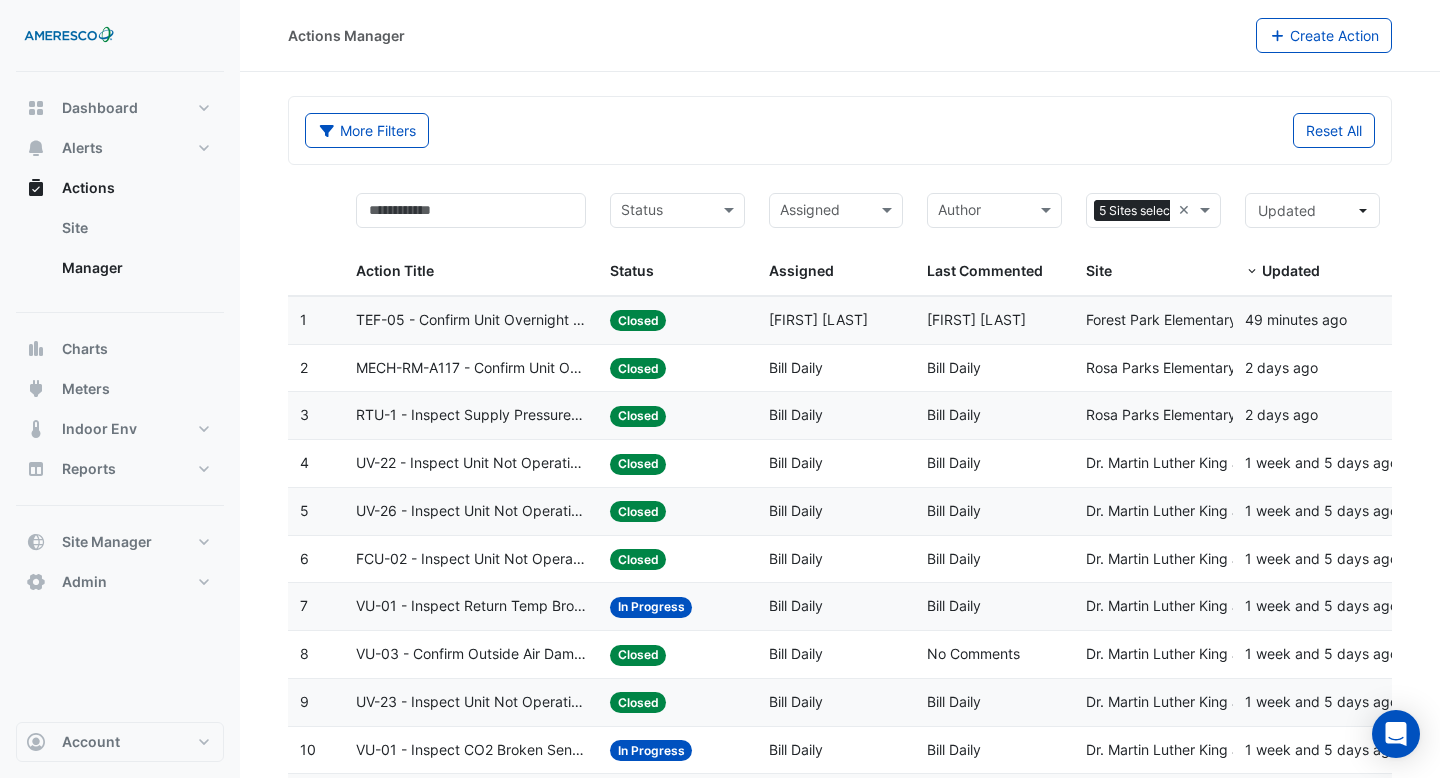 scroll, scrollTop: 145, scrollLeft: 0, axis: vertical 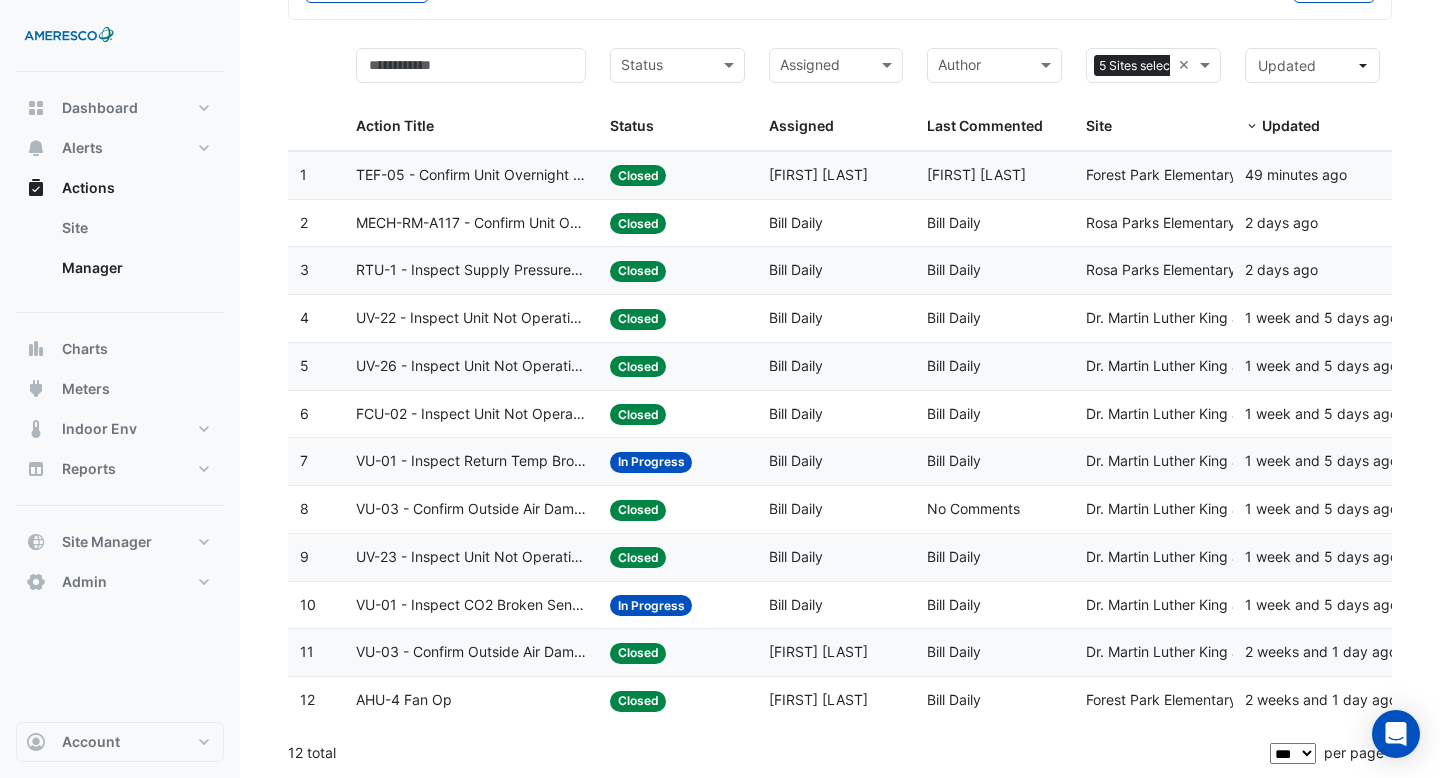 click on "AHU-4 Fan Op" at bounding box center [471, 700] 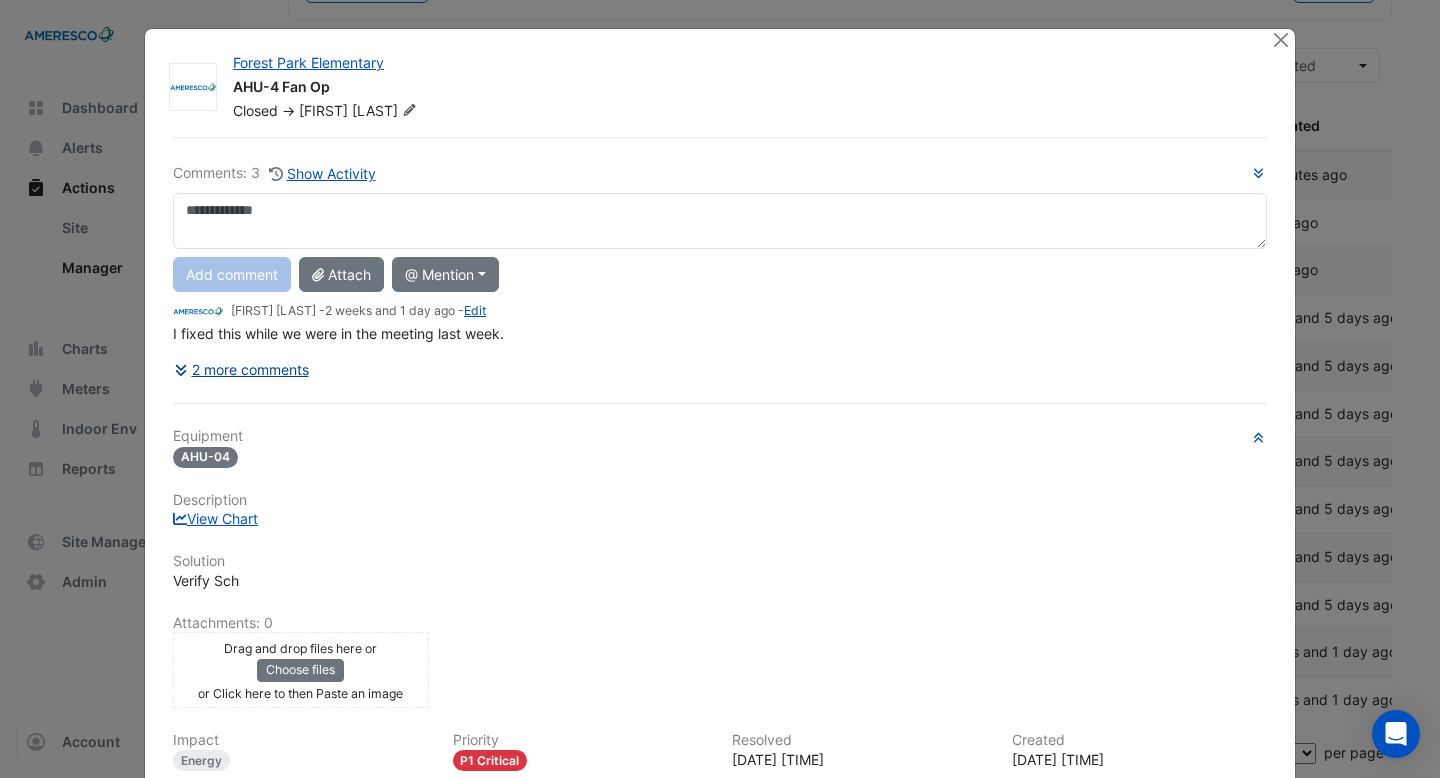 click on "2 more comments" at bounding box center (241, 369) 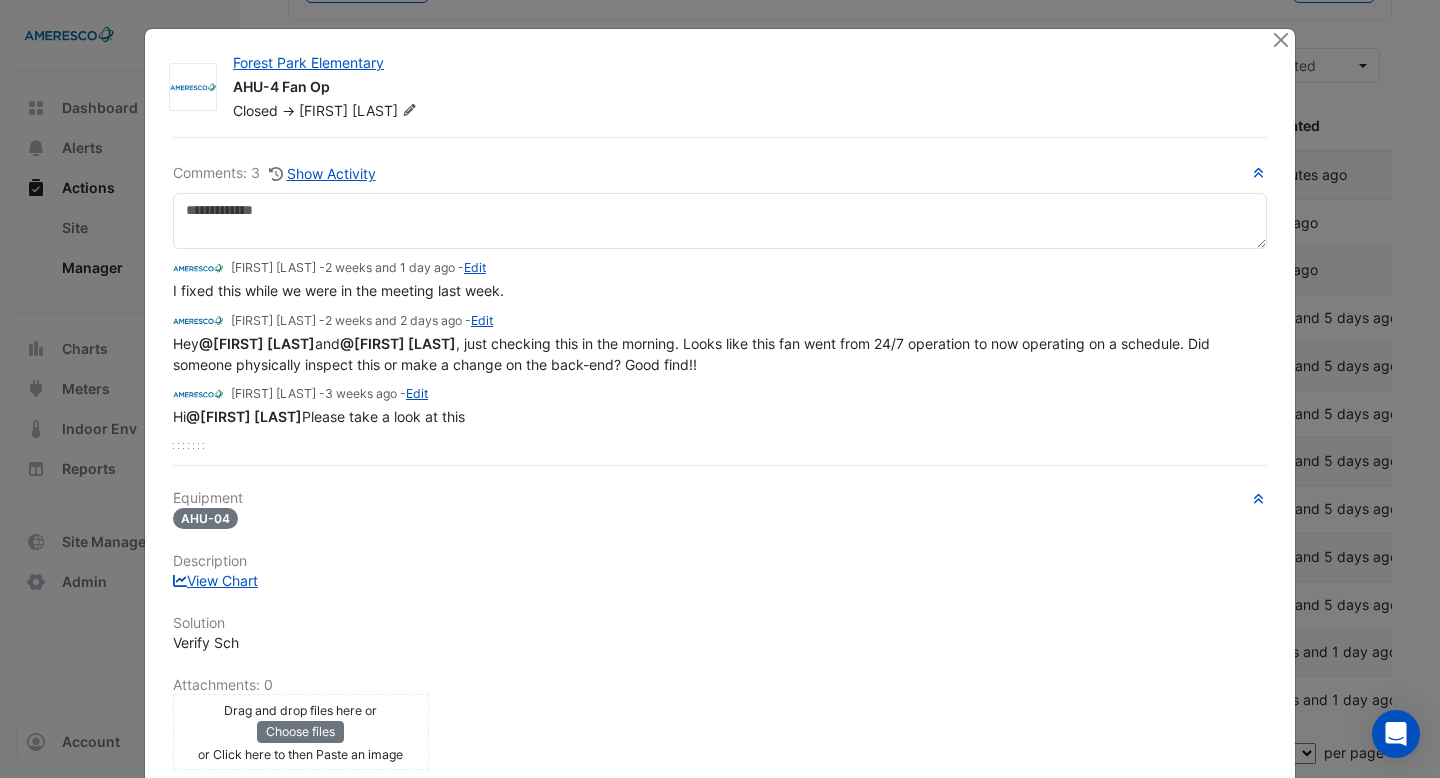 click on "3 weeks ago" at bounding box center [390, 267] 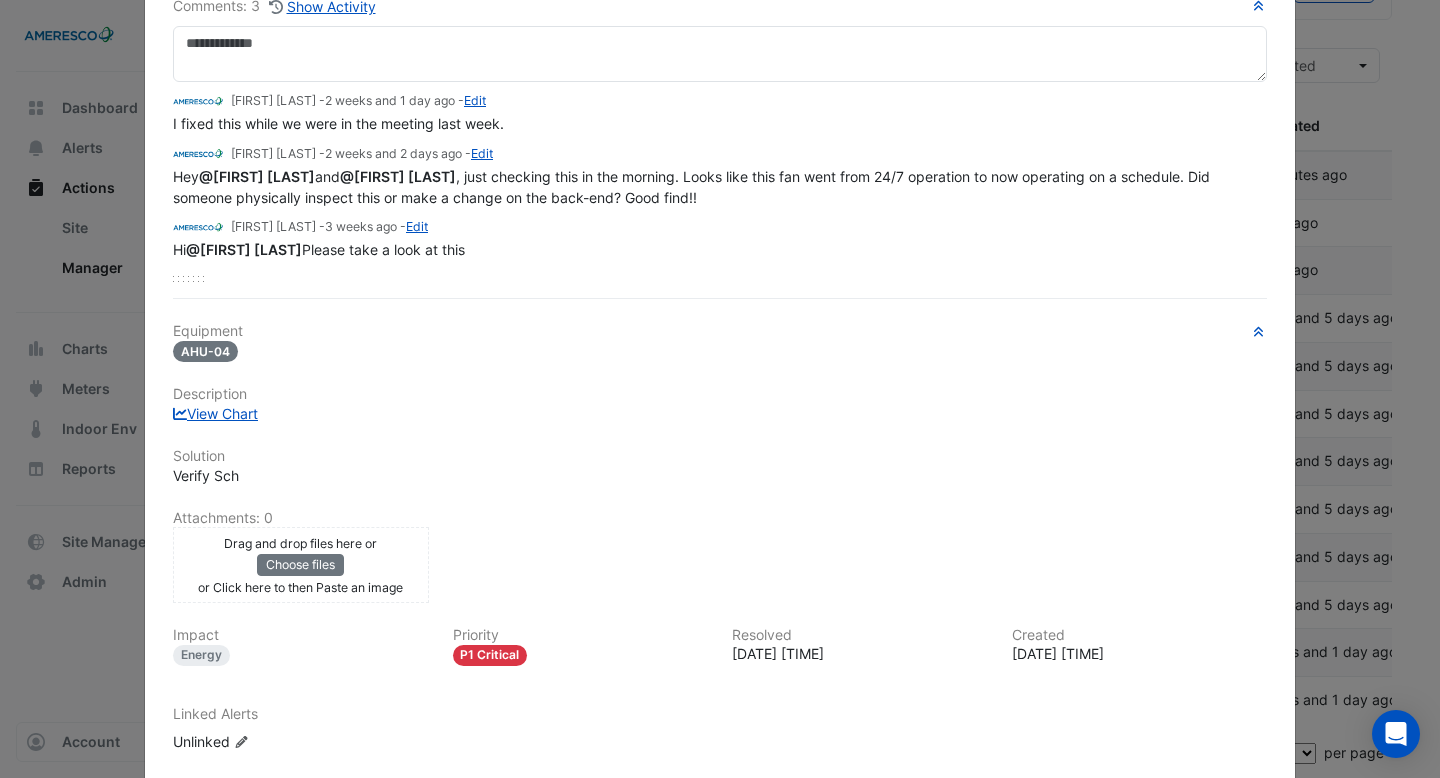 scroll, scrollTop: 207, scrollLeft: 0, axis: vertical 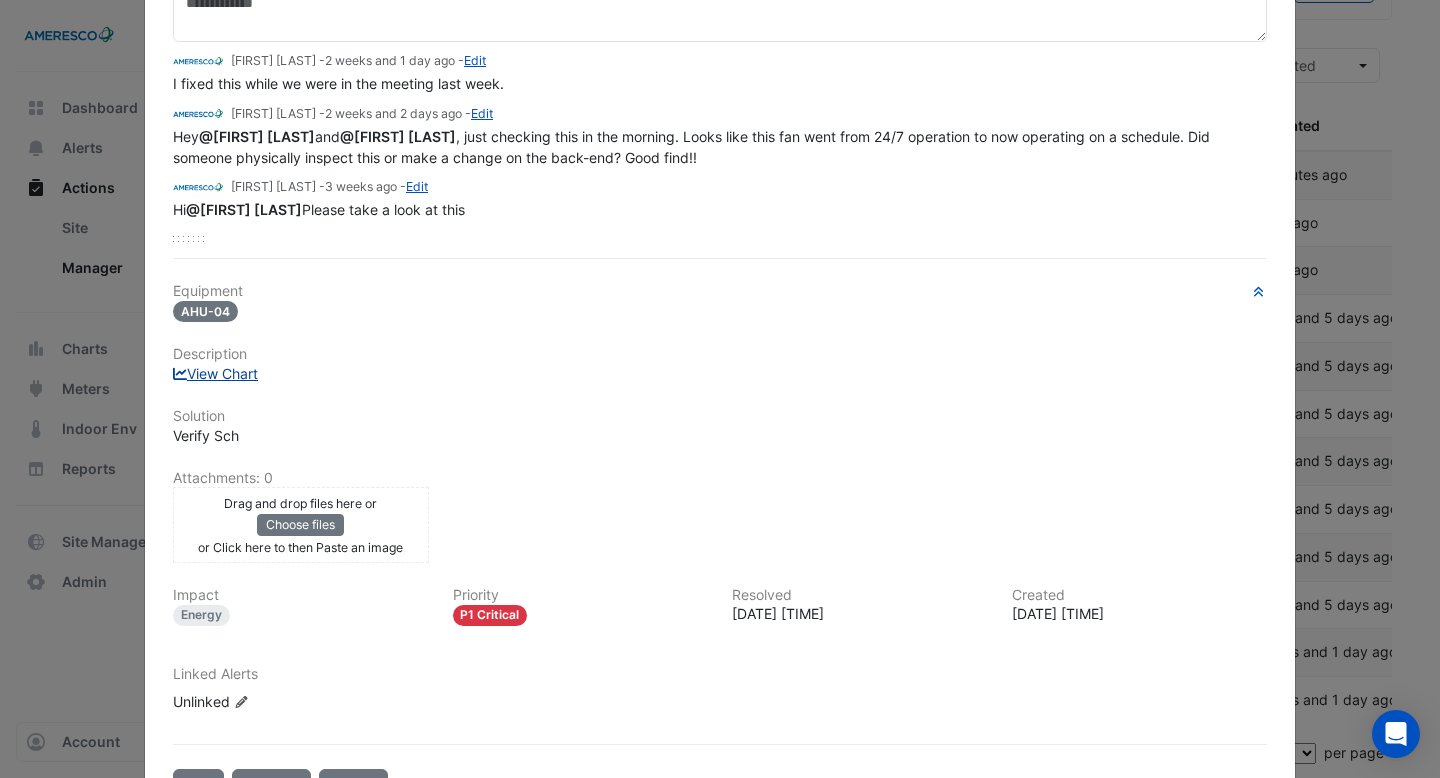 click on "View Chart" at bounding box center [215, 373] 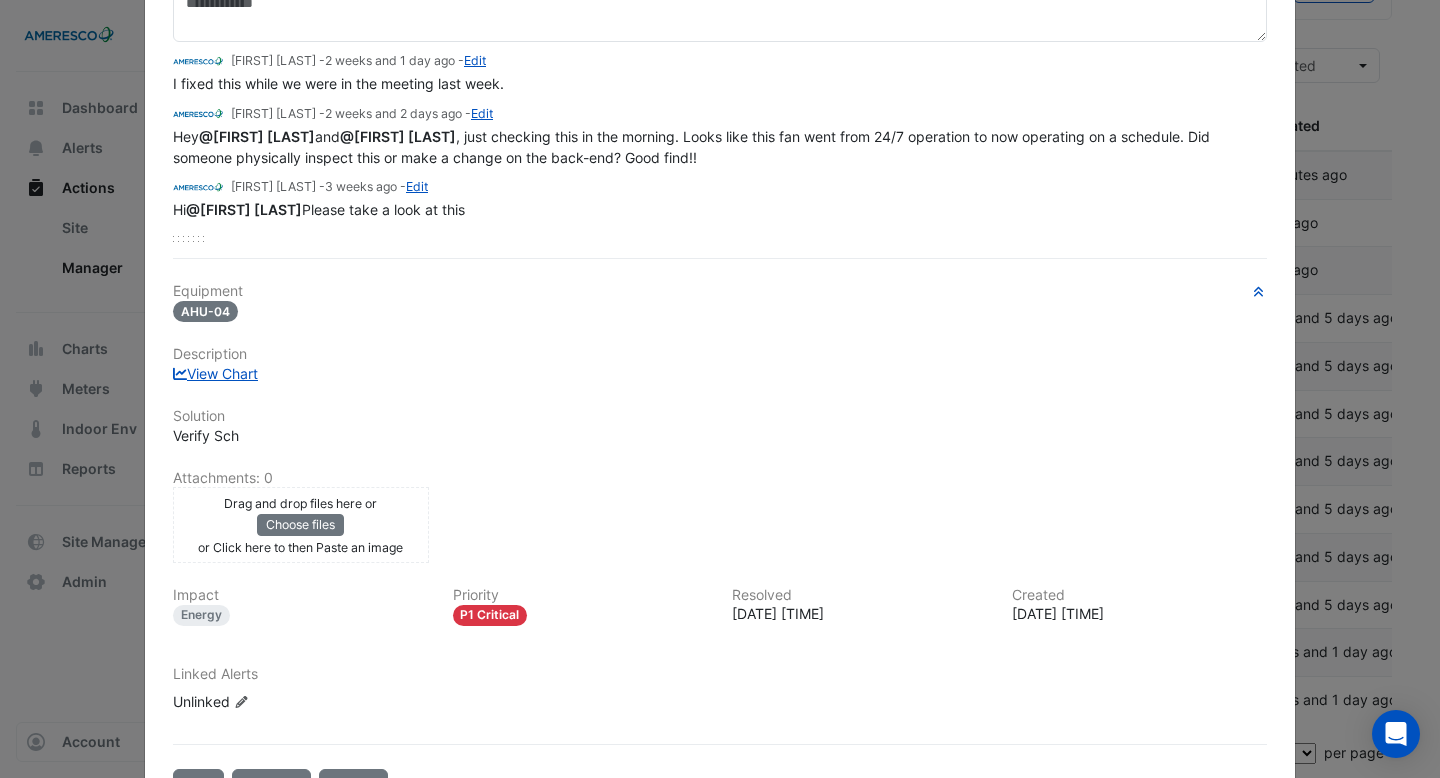 scroll, scrollTop: 0, scrollLeft: 0, axis: both 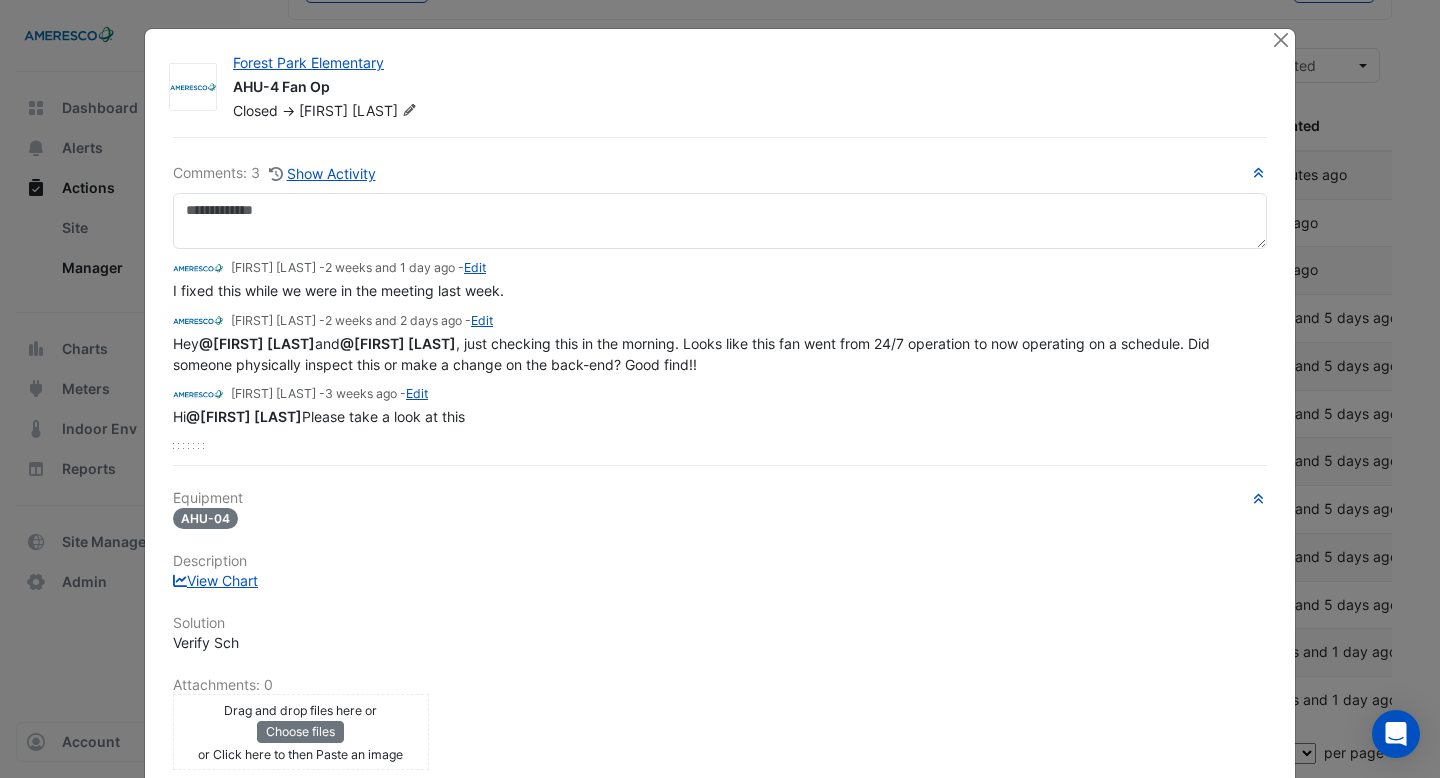 click at bounding box center [1282, 40] 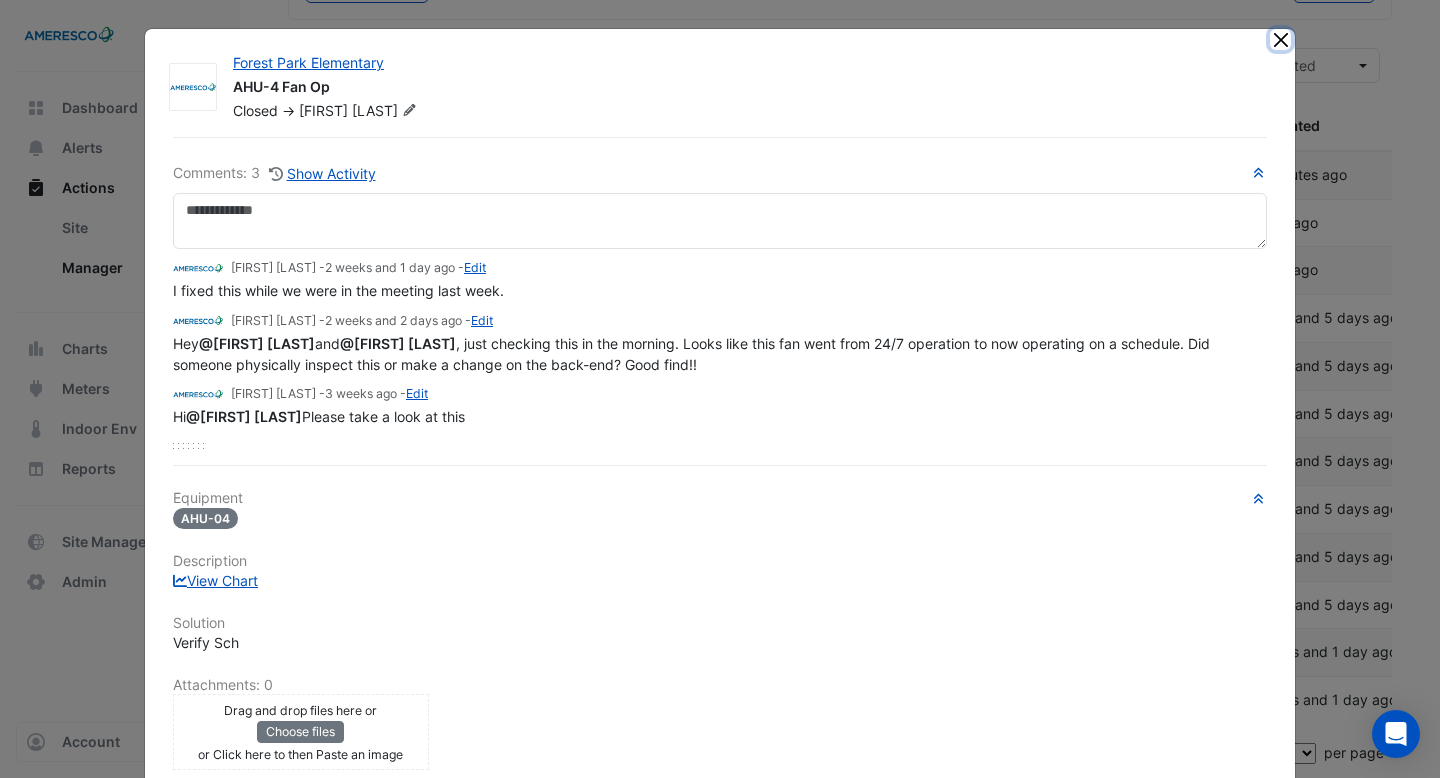 click at bounding box center [1280, 39] 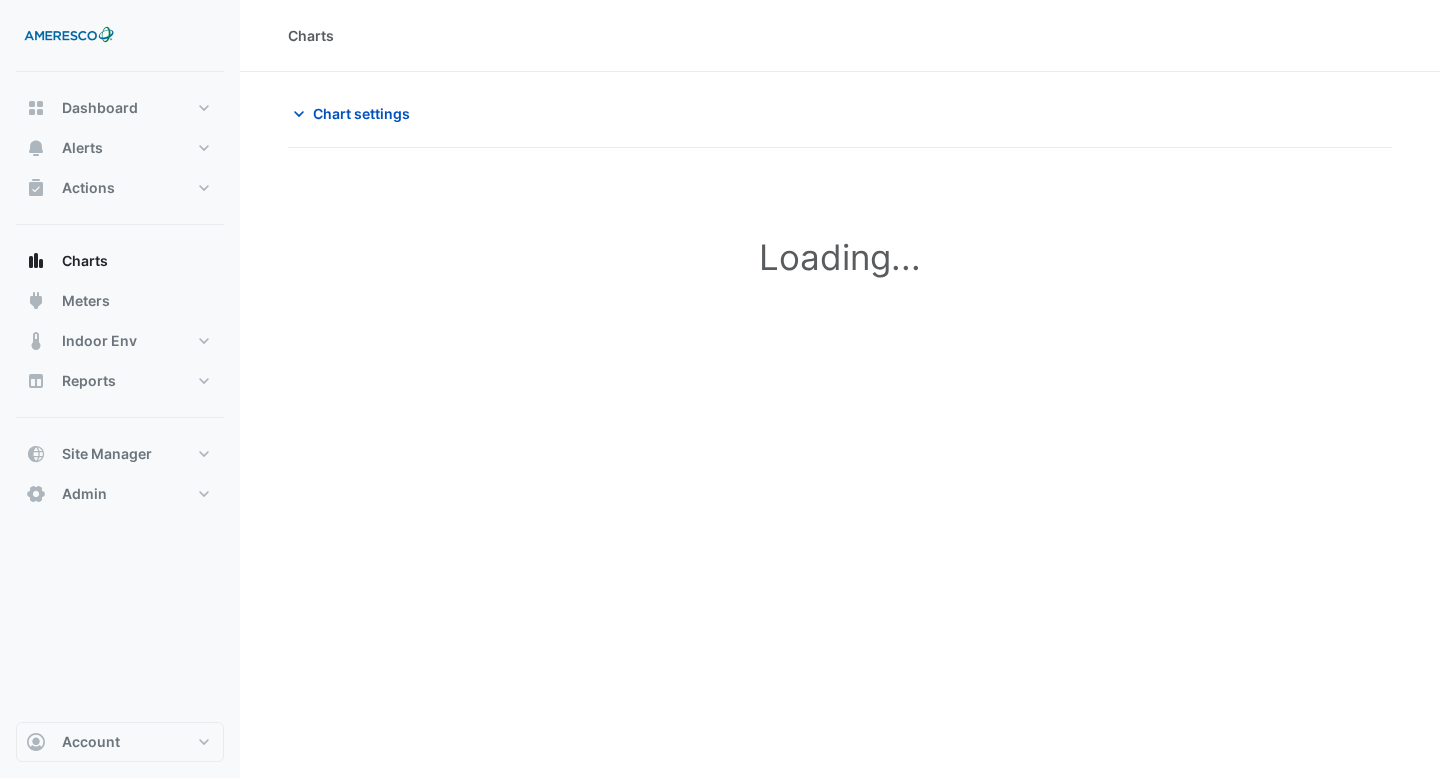 scroll, scrollTop: 0, scrollLeft: 0, axis: both 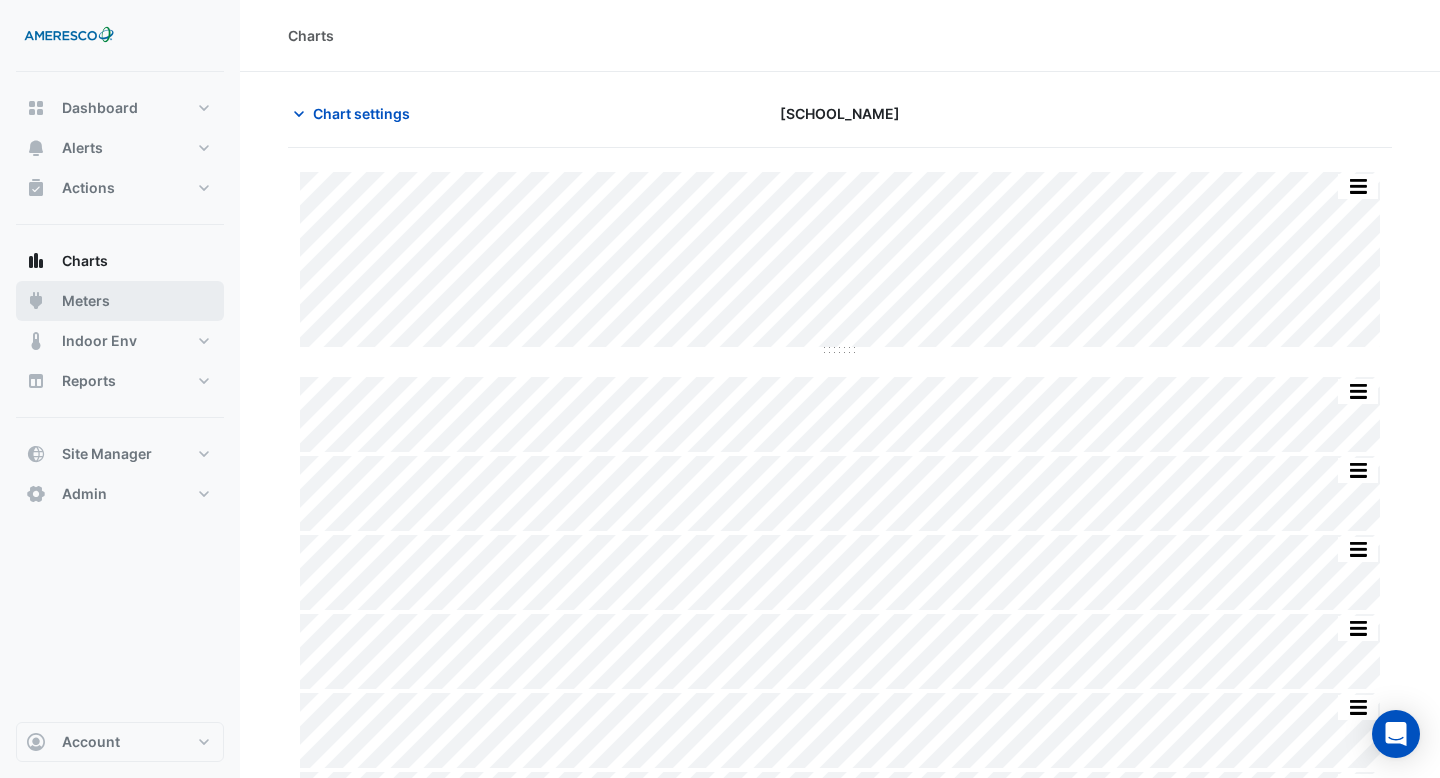 click on "Meters" at bounding box center [120, 301] 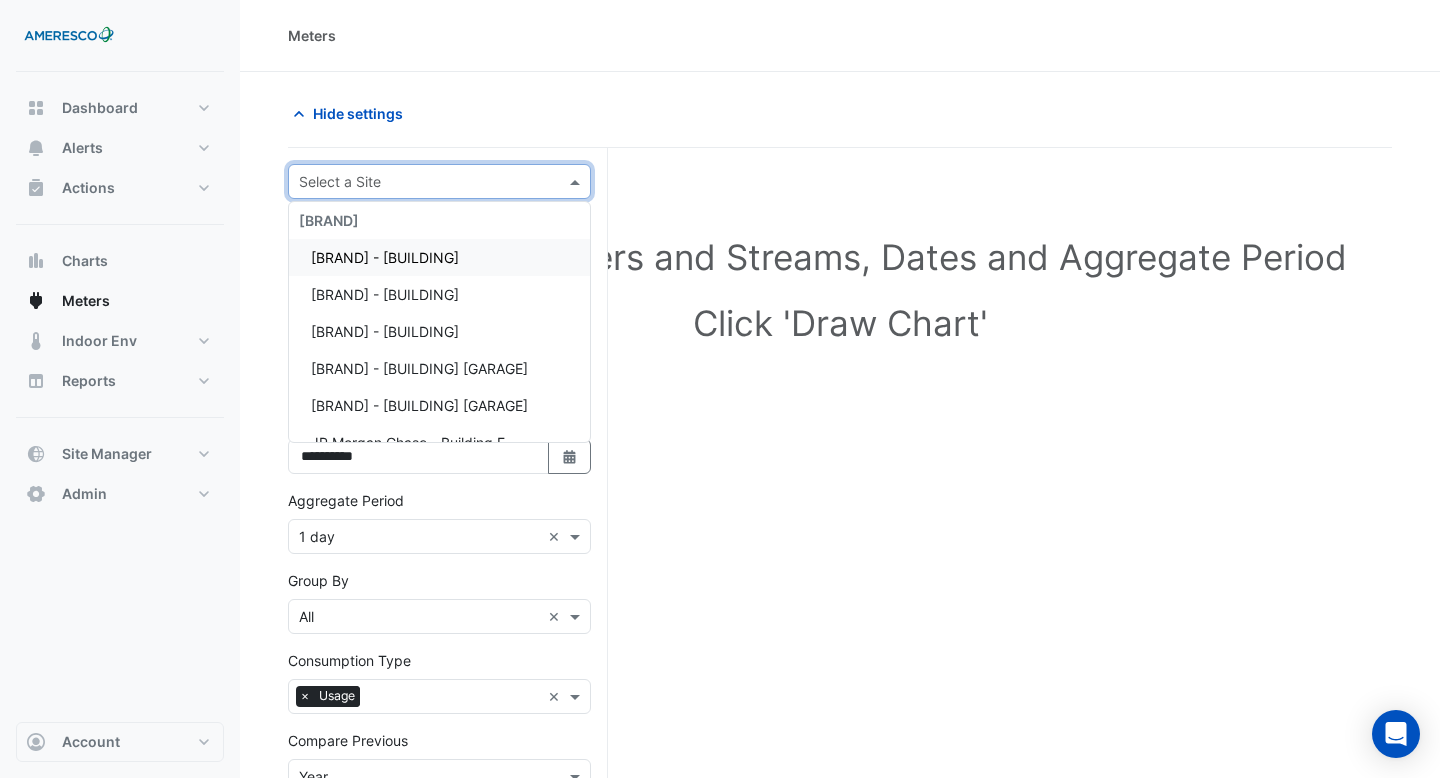click at bounding box center [419, 182] 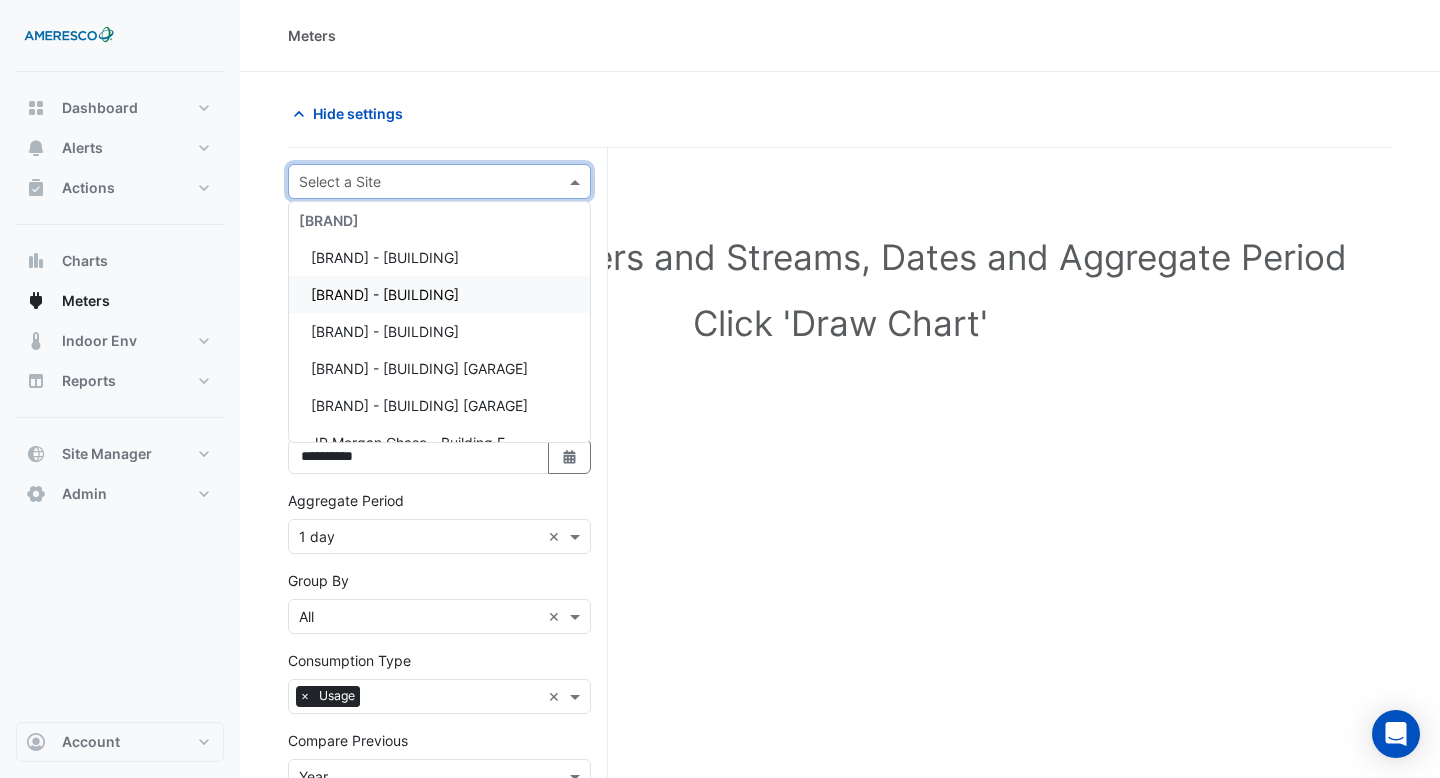 scroll, scrollTop: 182, scrollLeft: 0, axis: vertical 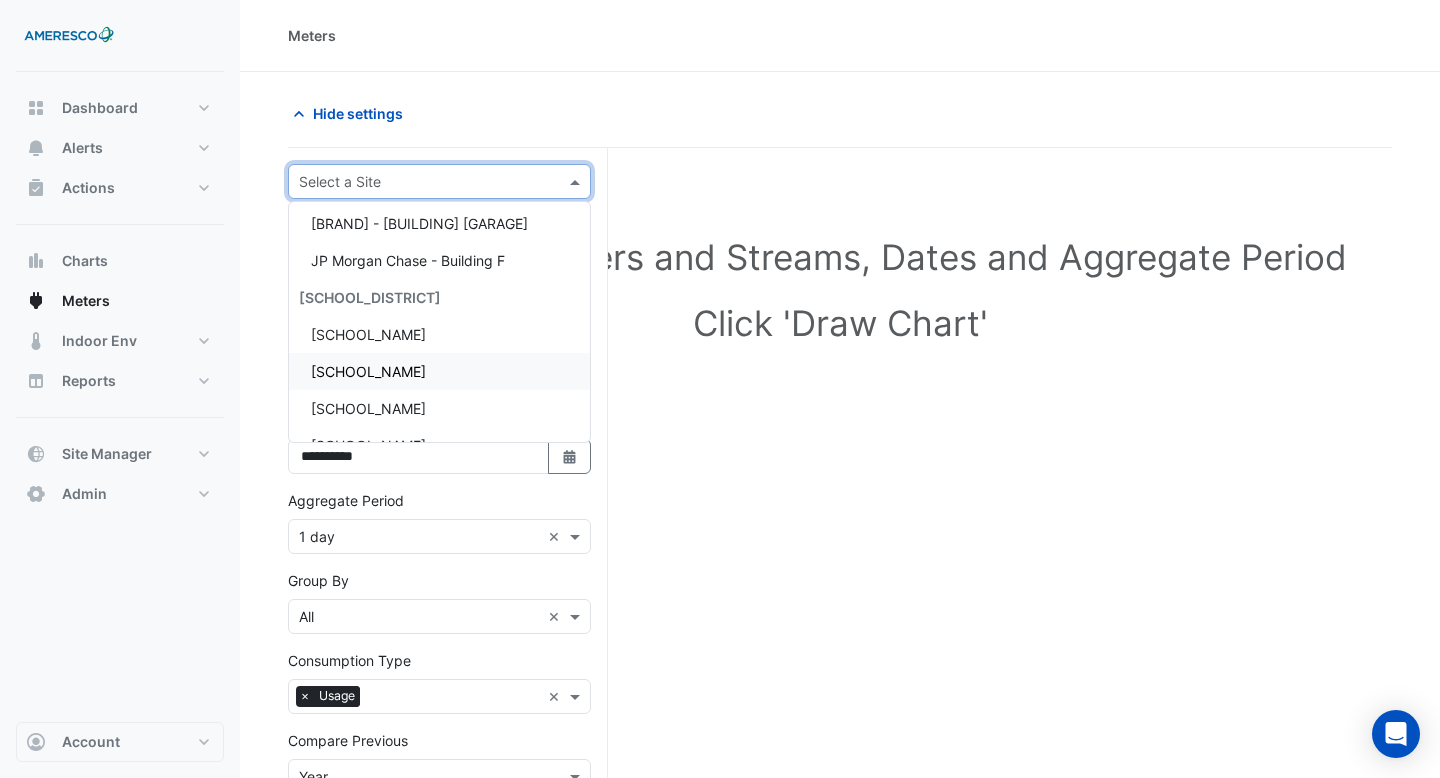click on "Forest Park Elementary" at bounding box center [368, 371] 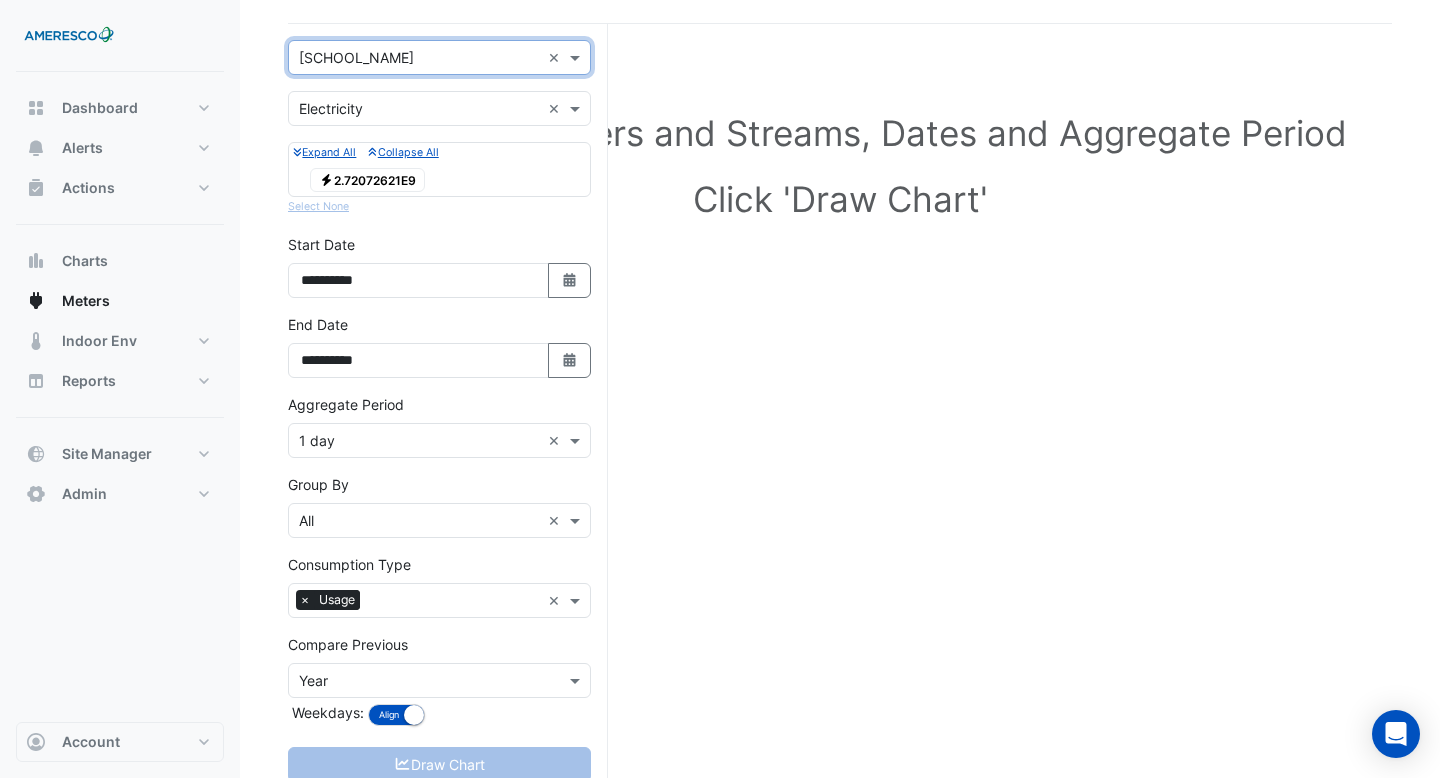 scroll, scrollTop: 182, scrollLeft: 0, axis: vertical 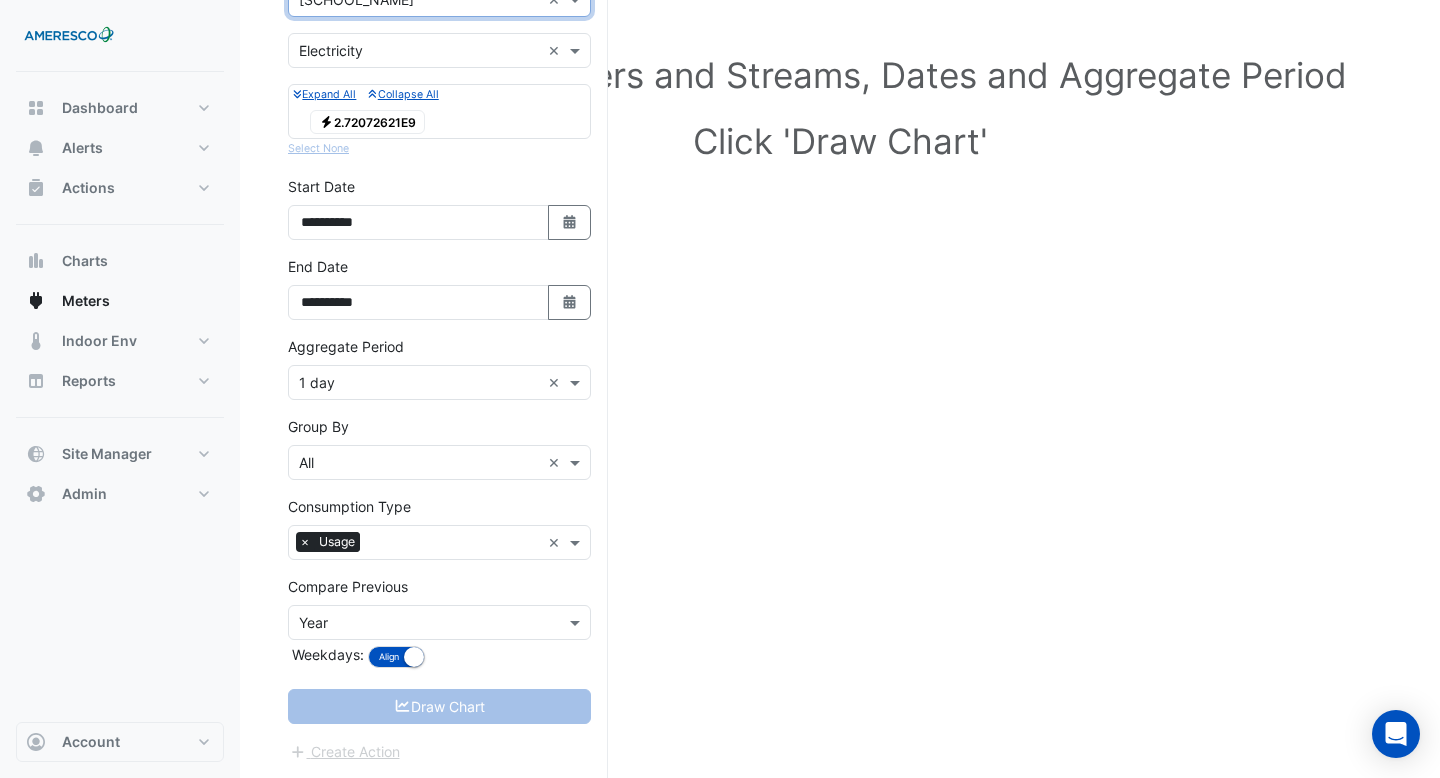 click at bounding box center (419, 623) 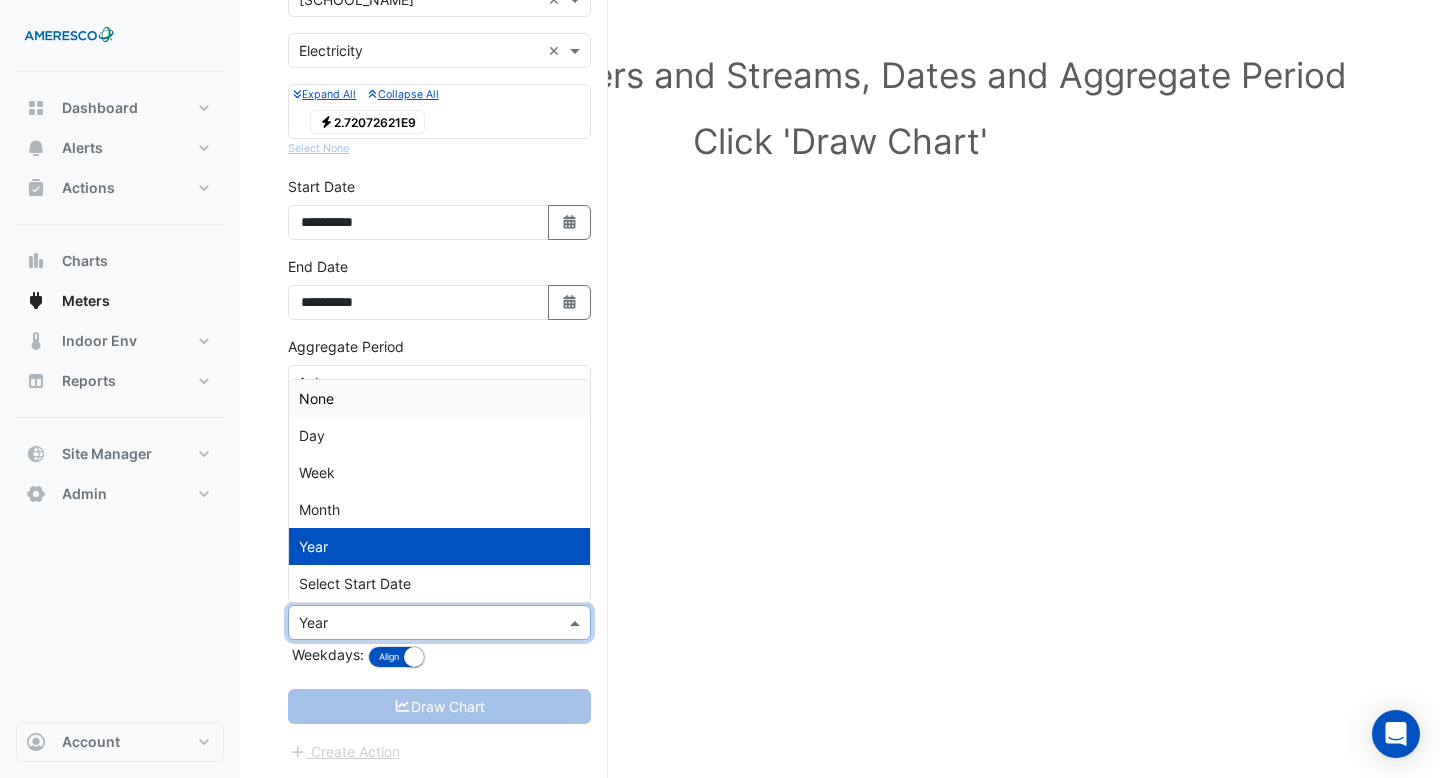 click on "None" at bounding box center [439, 398] 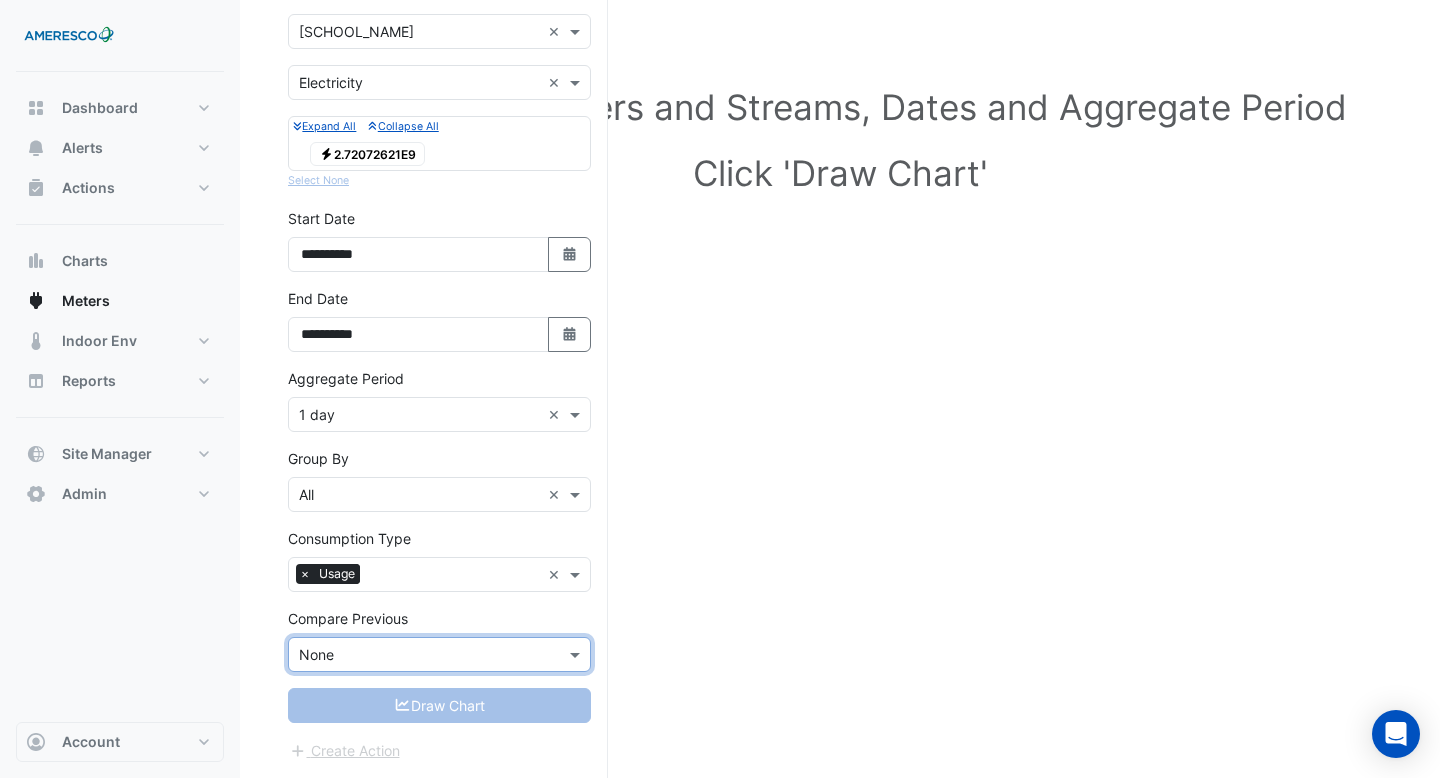 scroll, scrollTop: 149, scrollLeft: 0, axis: vertical 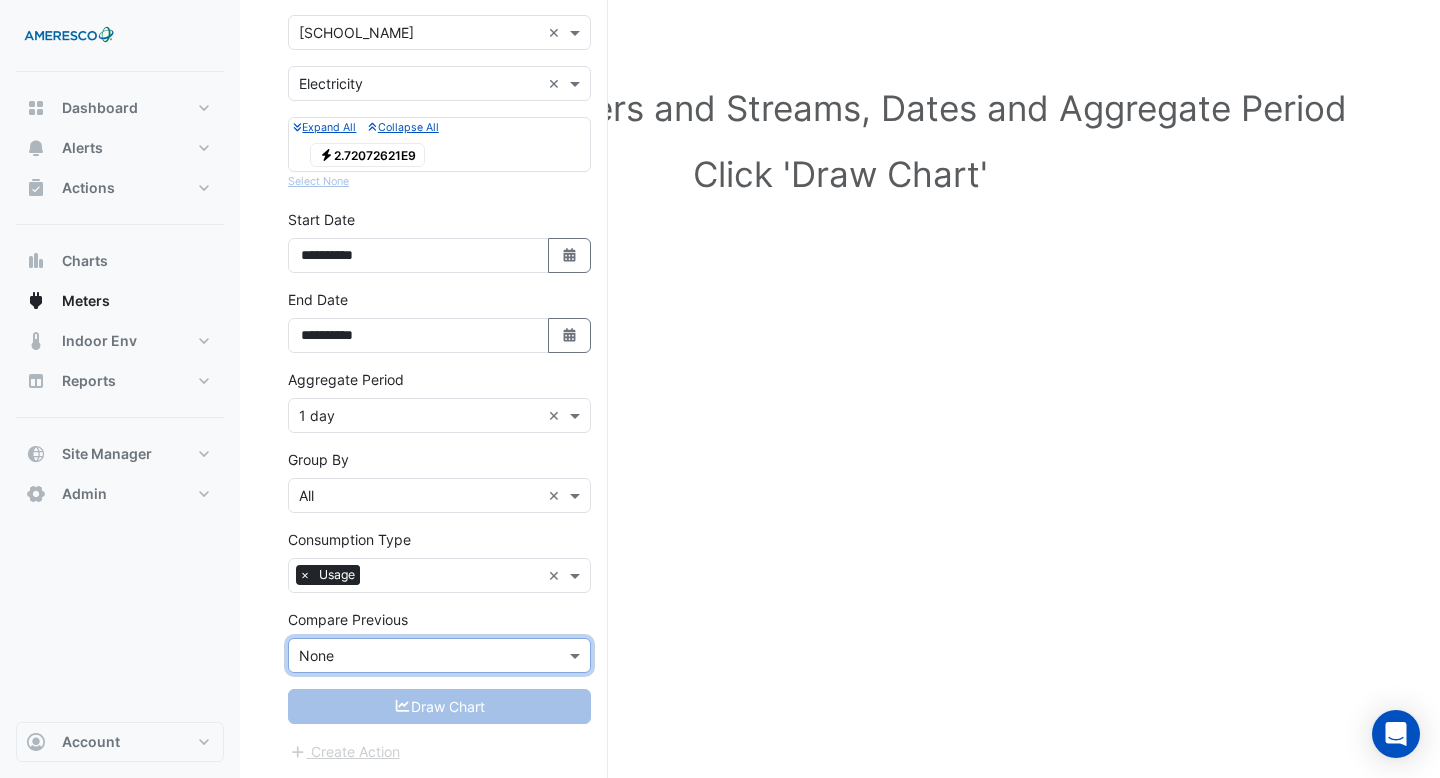 click on "Draw Chart" at bounding box center [439, 706] 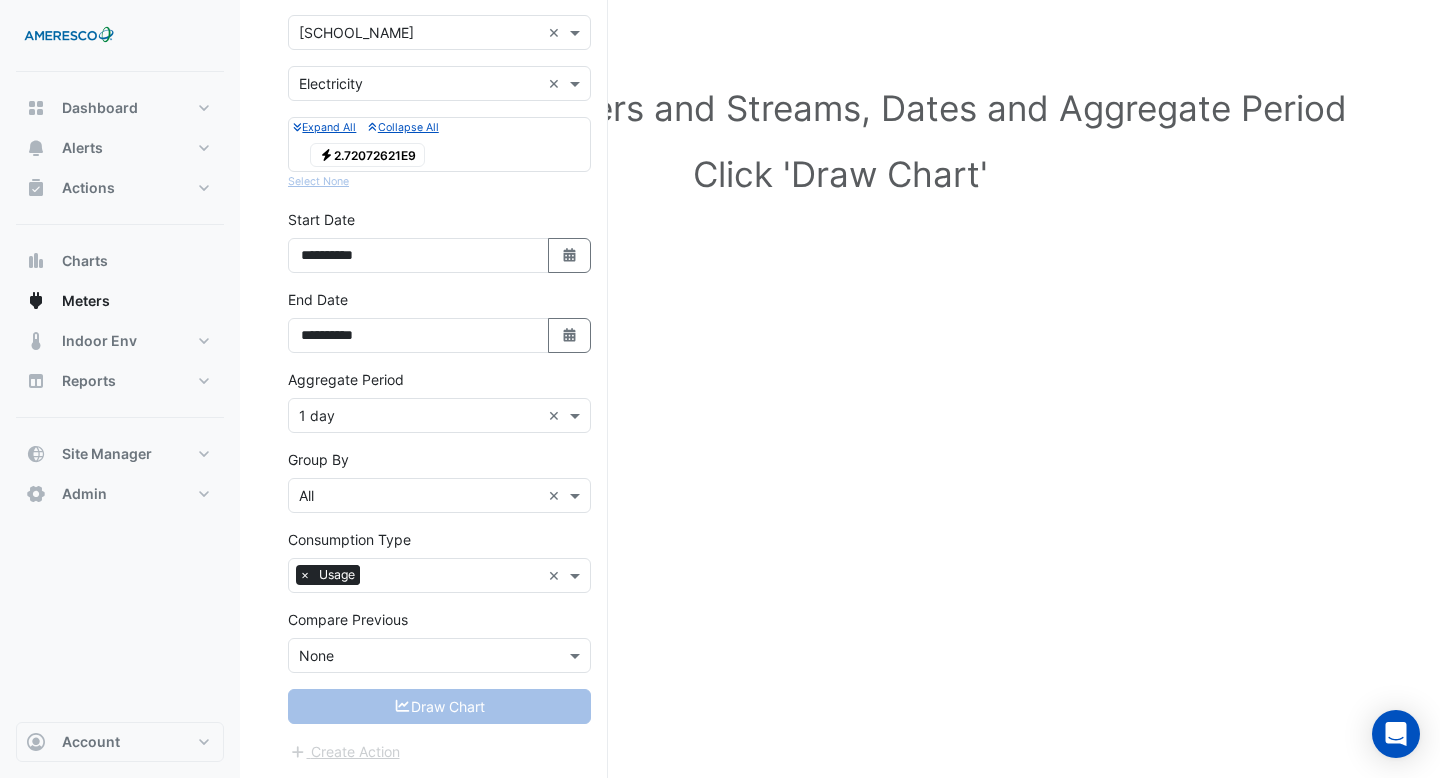 click on "Electricity
2.72072621E9" at bounding box center [367, 155] 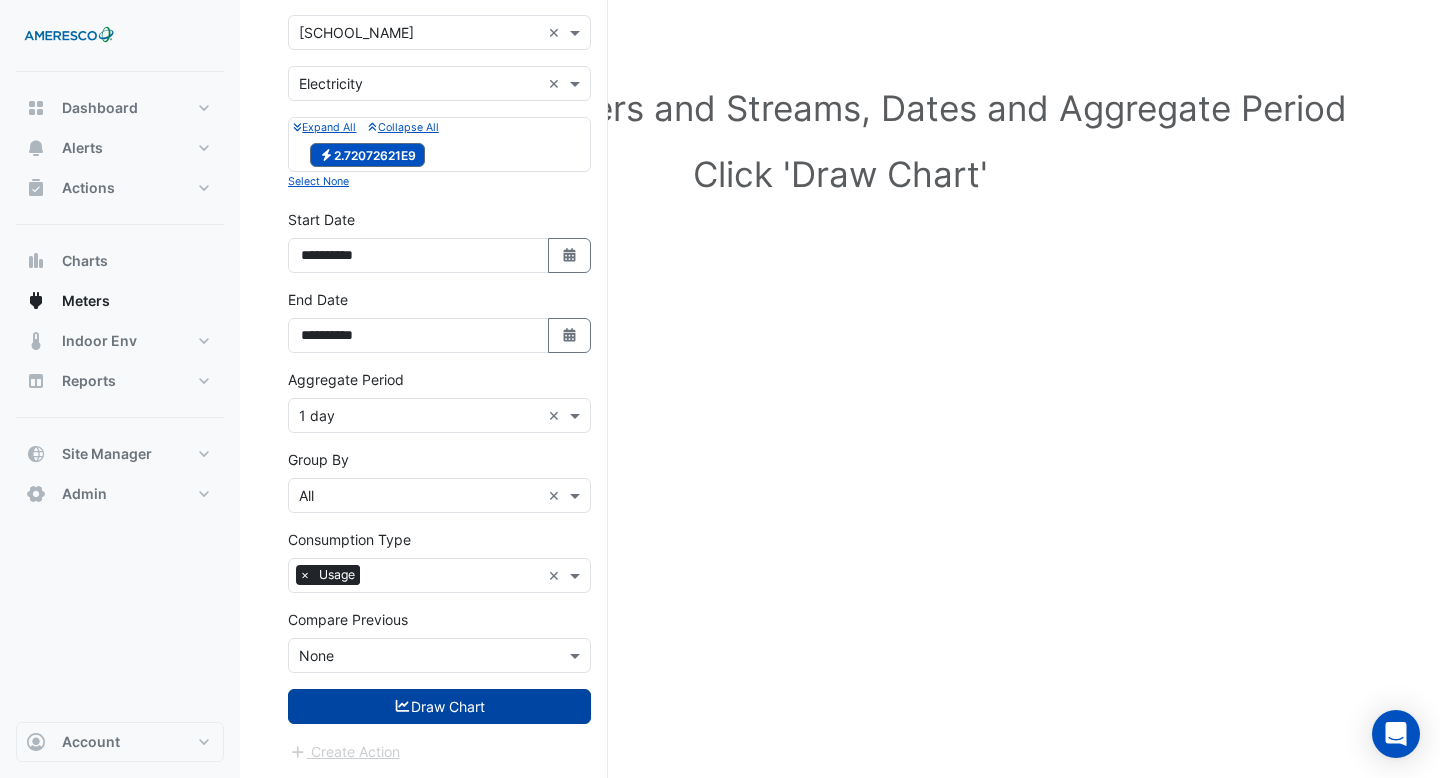 click on "Draw Chart" at bounding box center [439, 706] 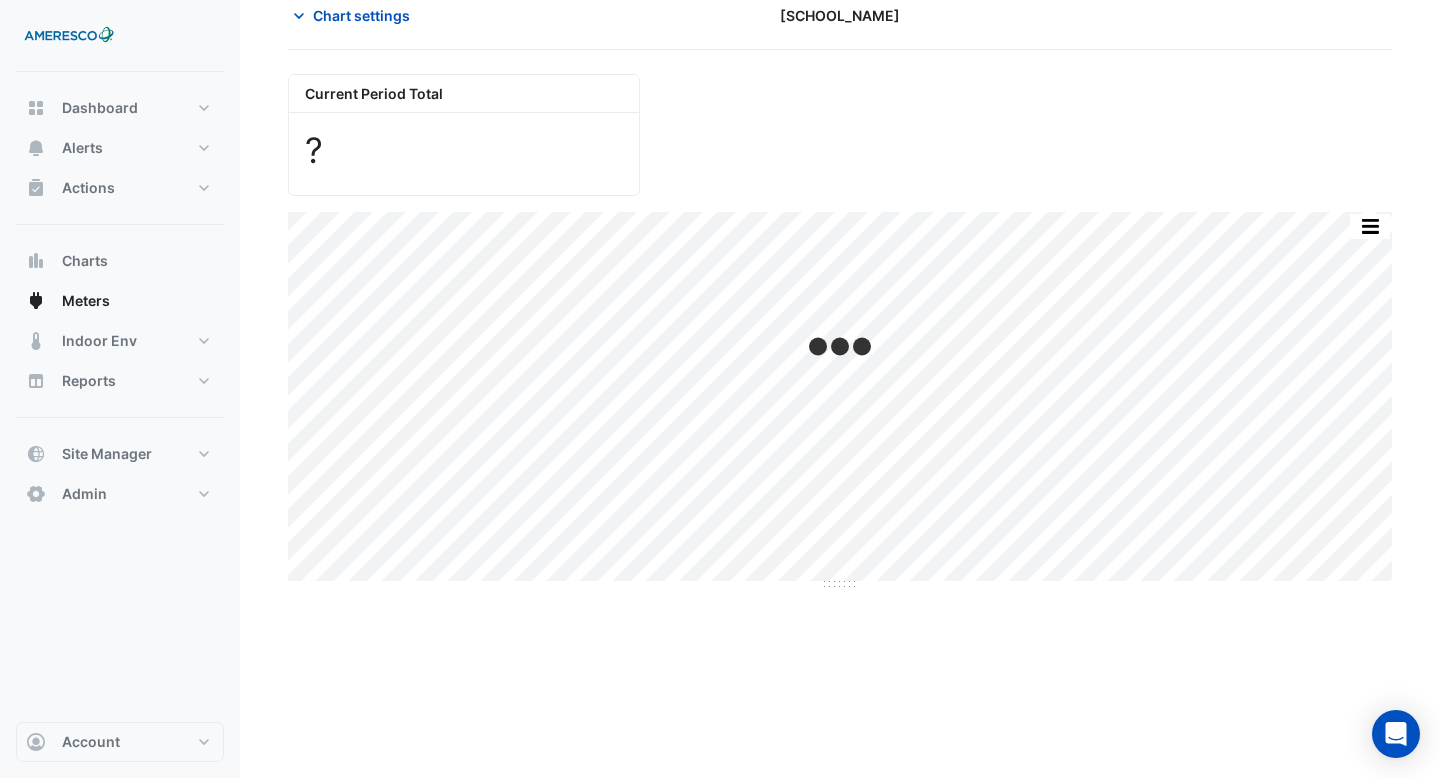 scroll, scrollTop: 0, scrollLeft: 0, axis: both 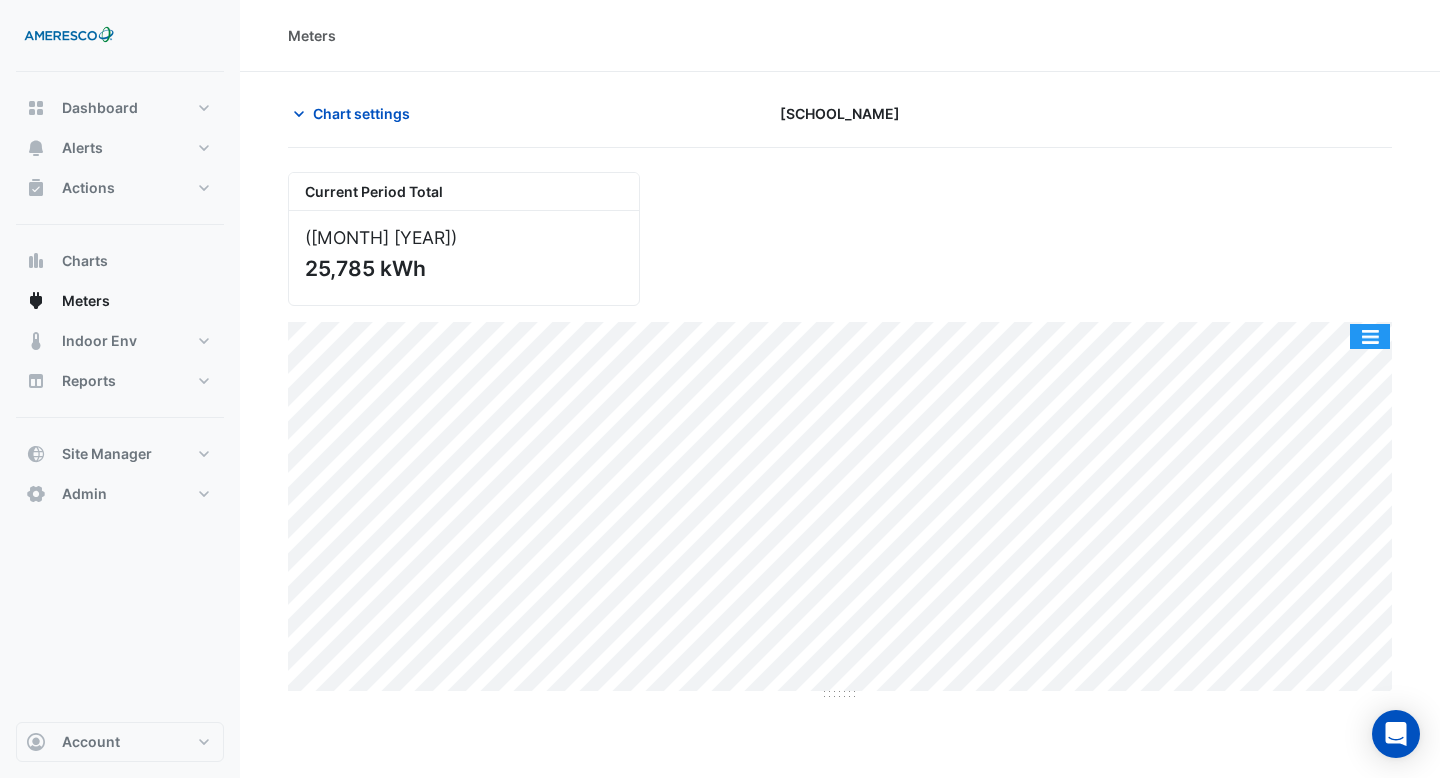 click at bounding box center (1370, 336) 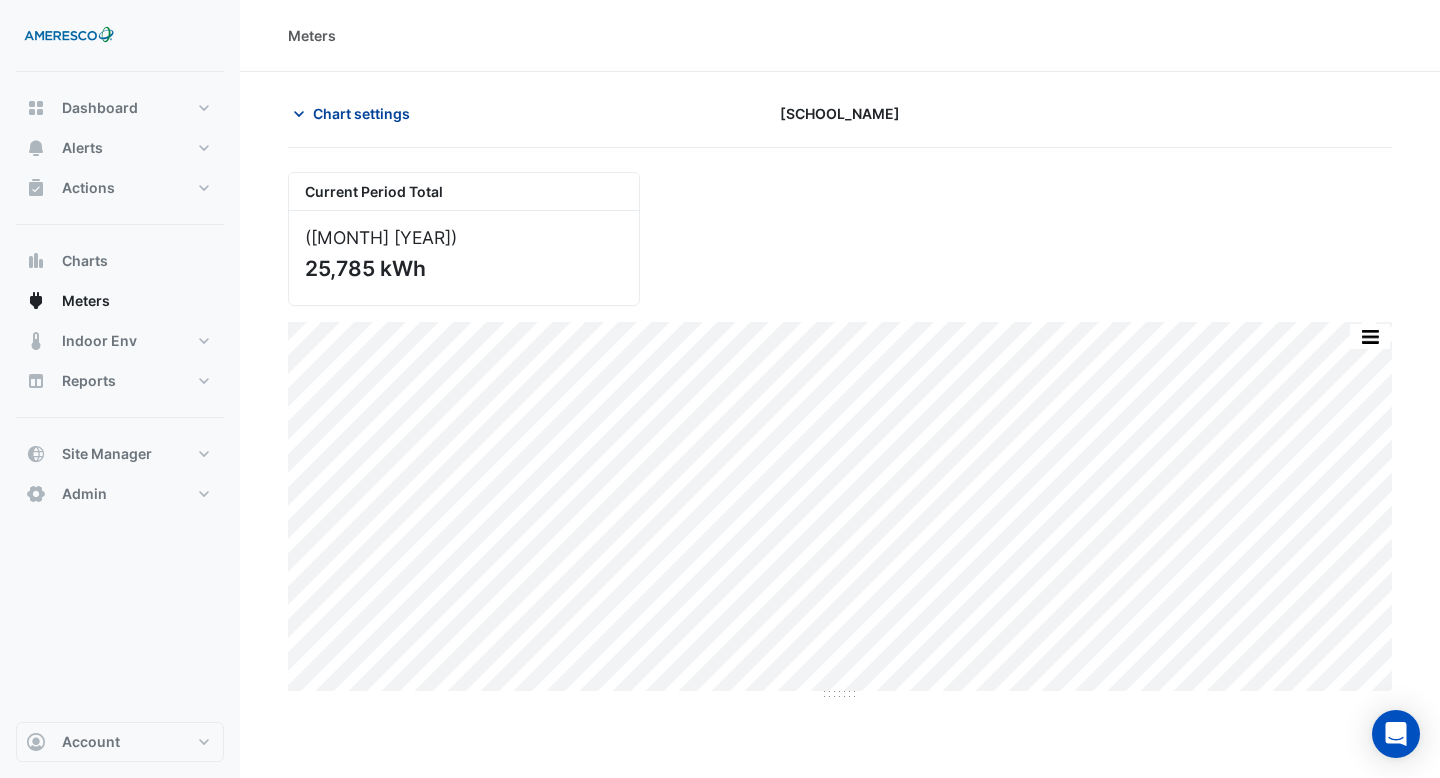 click on "Chart settings" at bounding box center [361, 113] 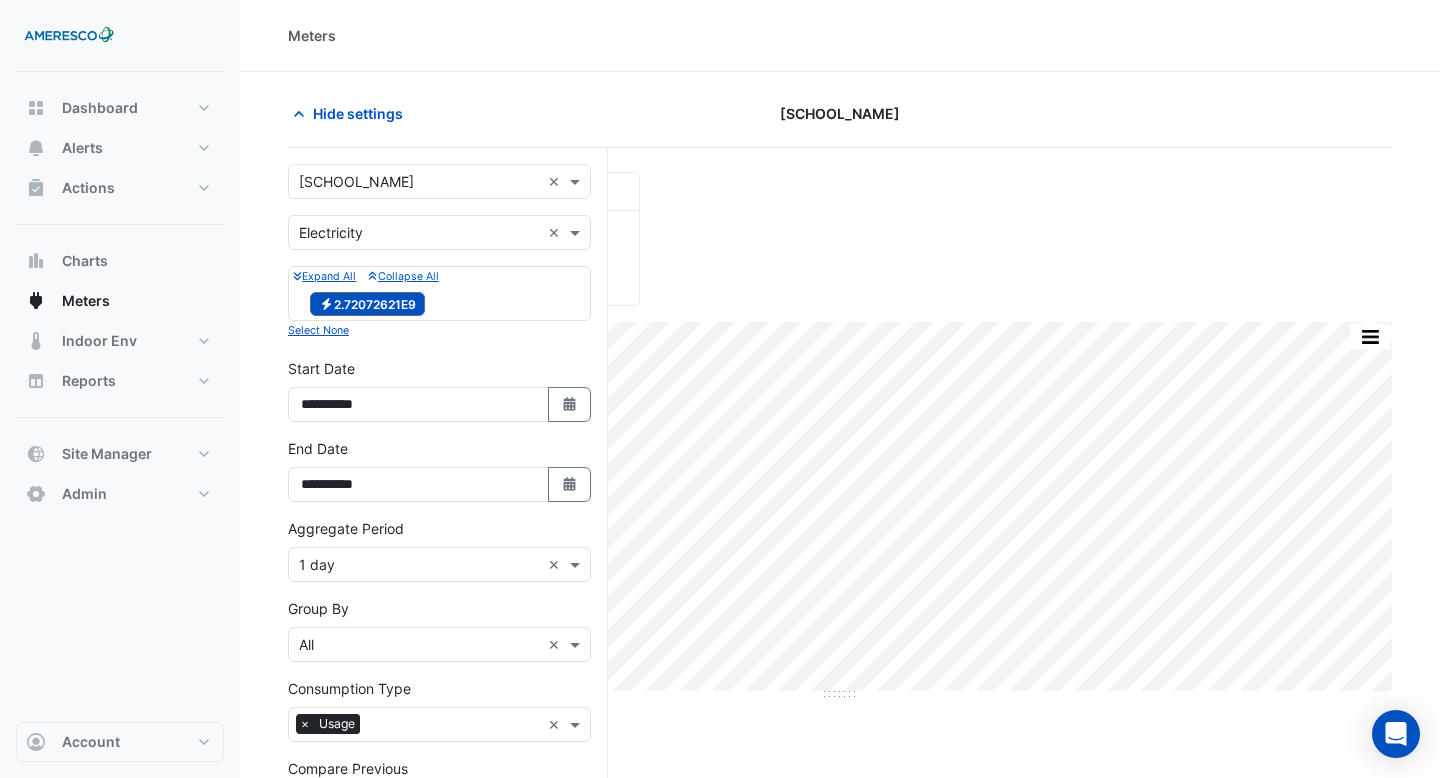 scroll, scrollTop: 149, scrollLeft: 0, axis: vertical 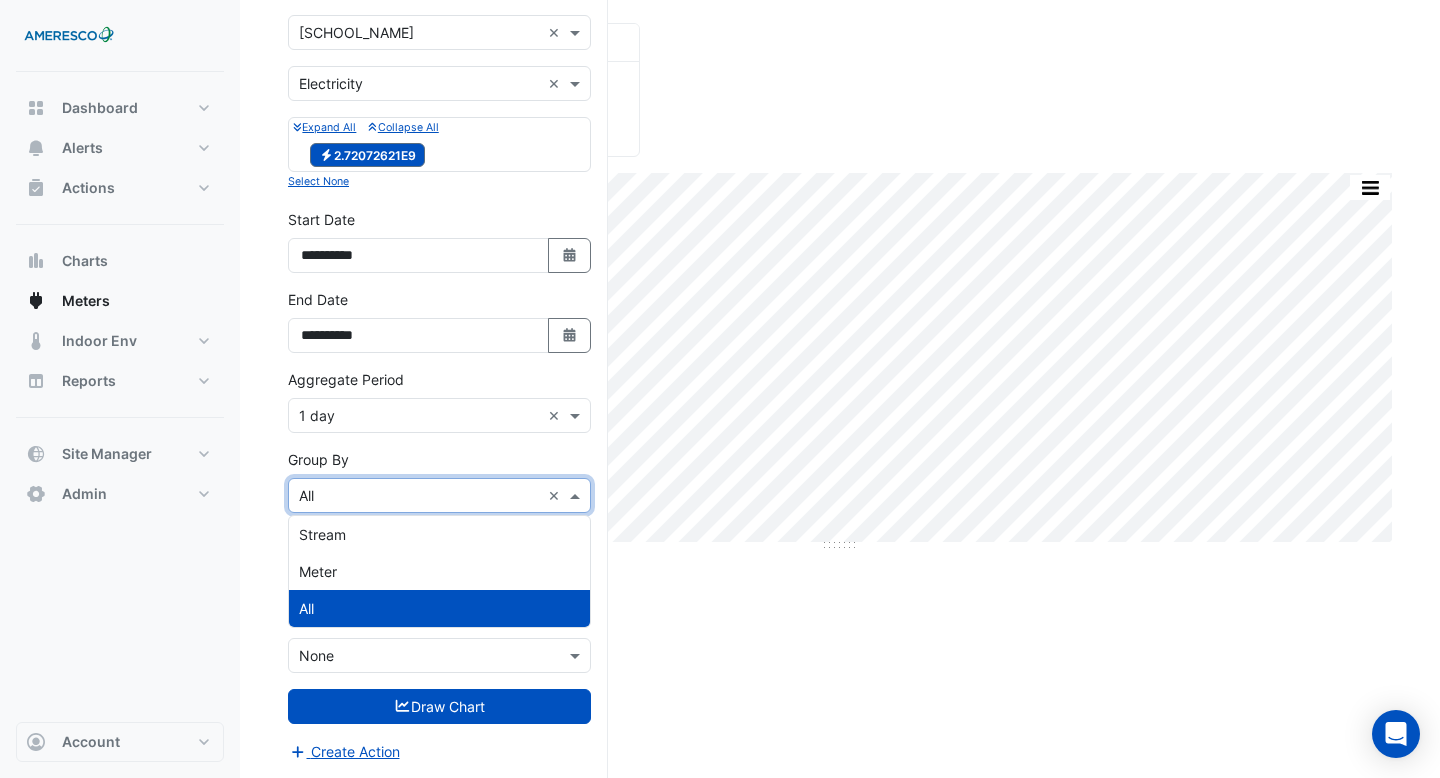click at bounding box center [419, 496] 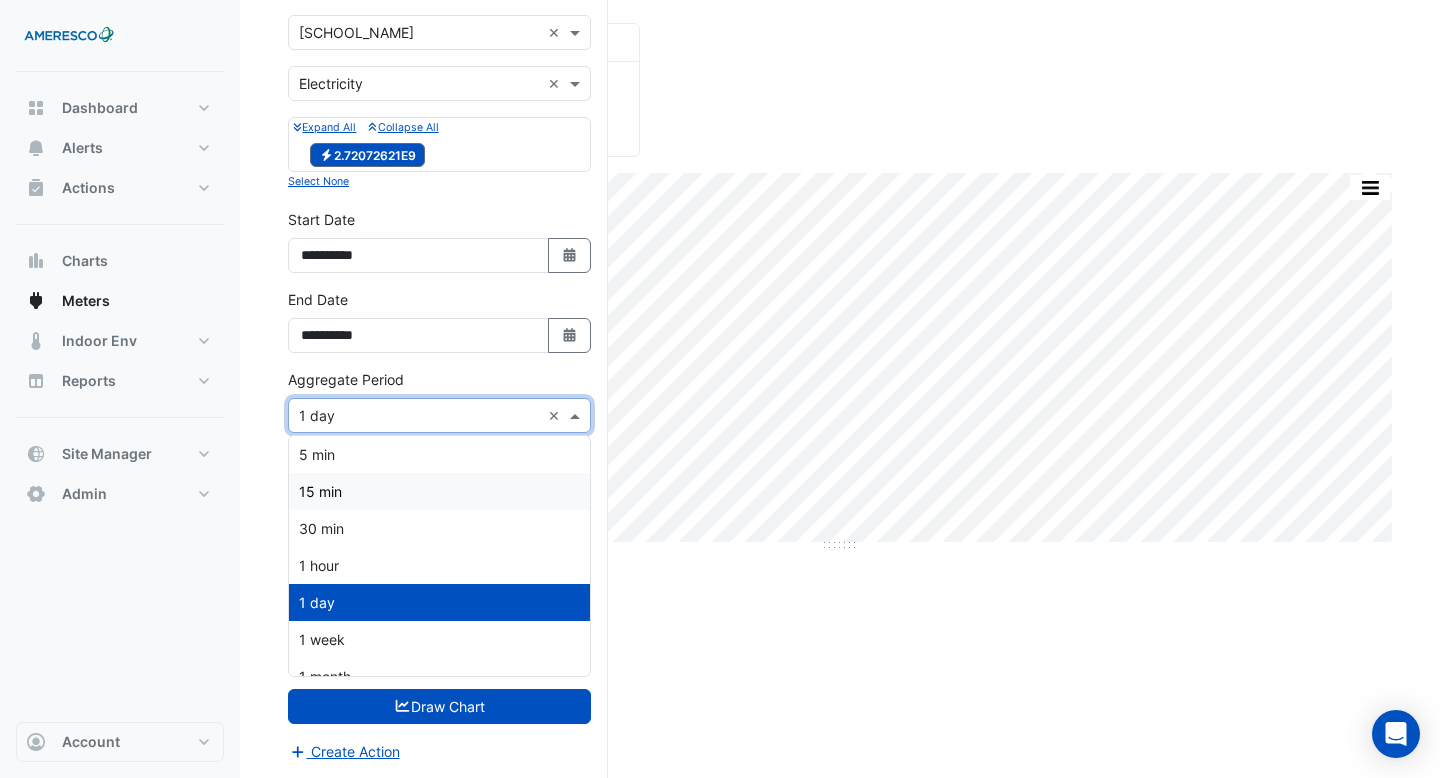 click on "15 min" at bounding box center (439, 491) 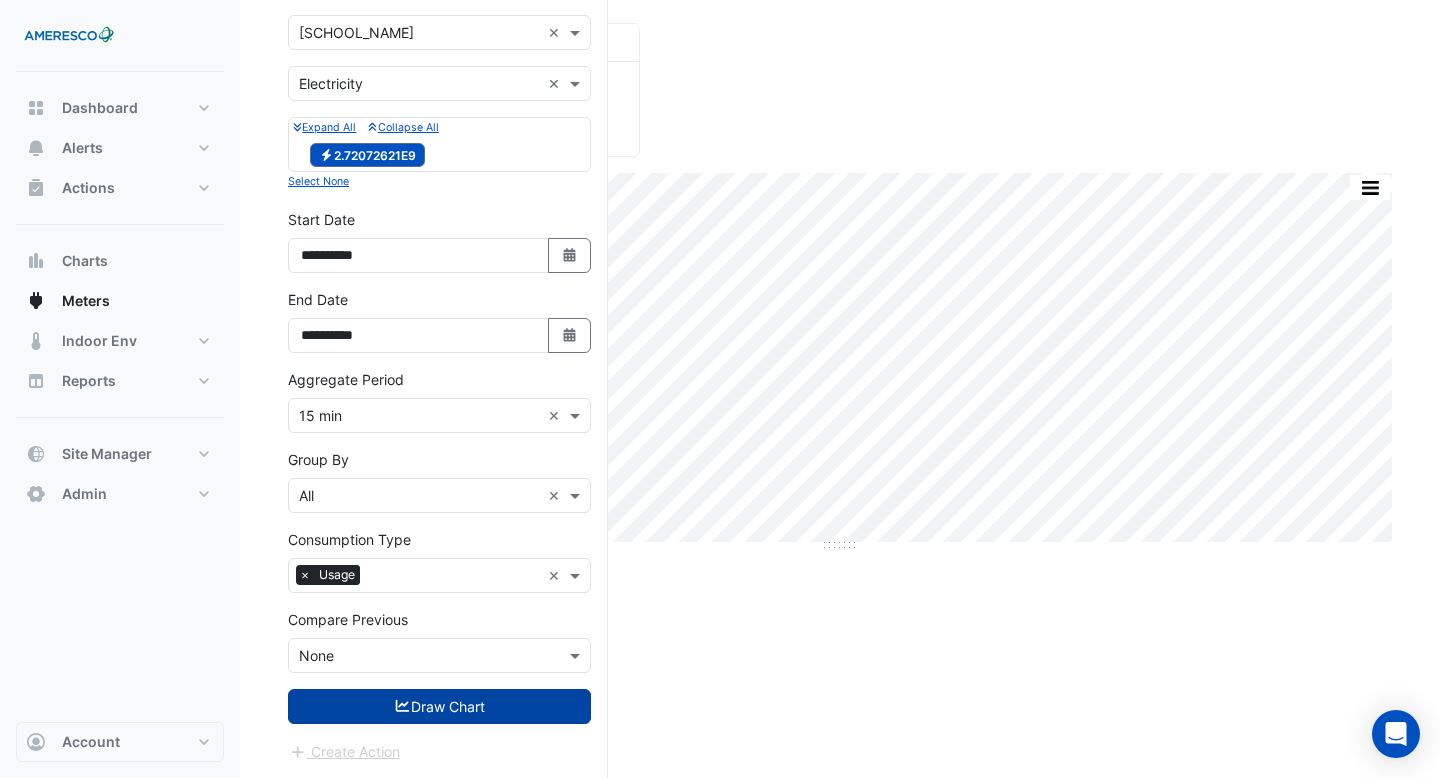 click on "Draw Chart" at bounding box center [439, 706] 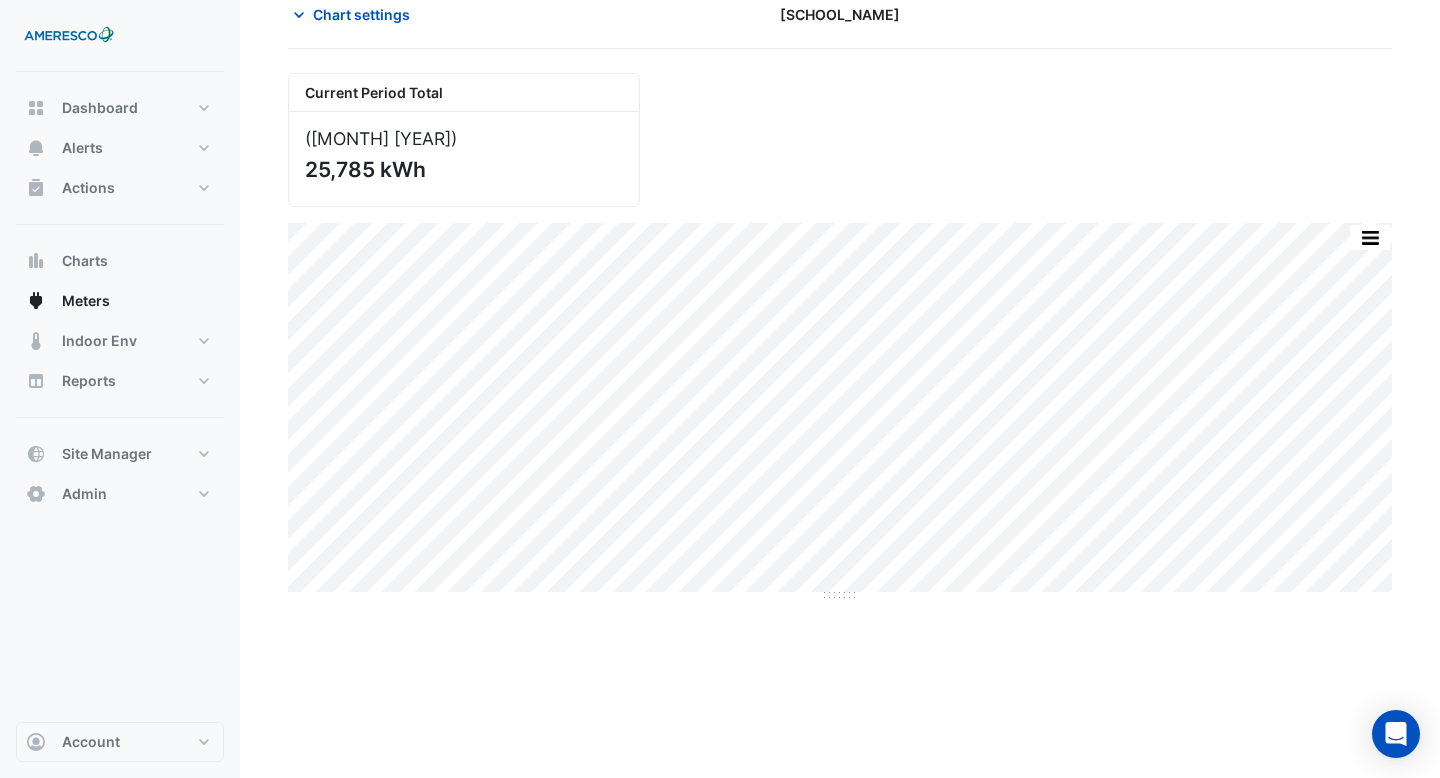 scroll, scrollTop: 0, scrollLeft: 0, axis: both 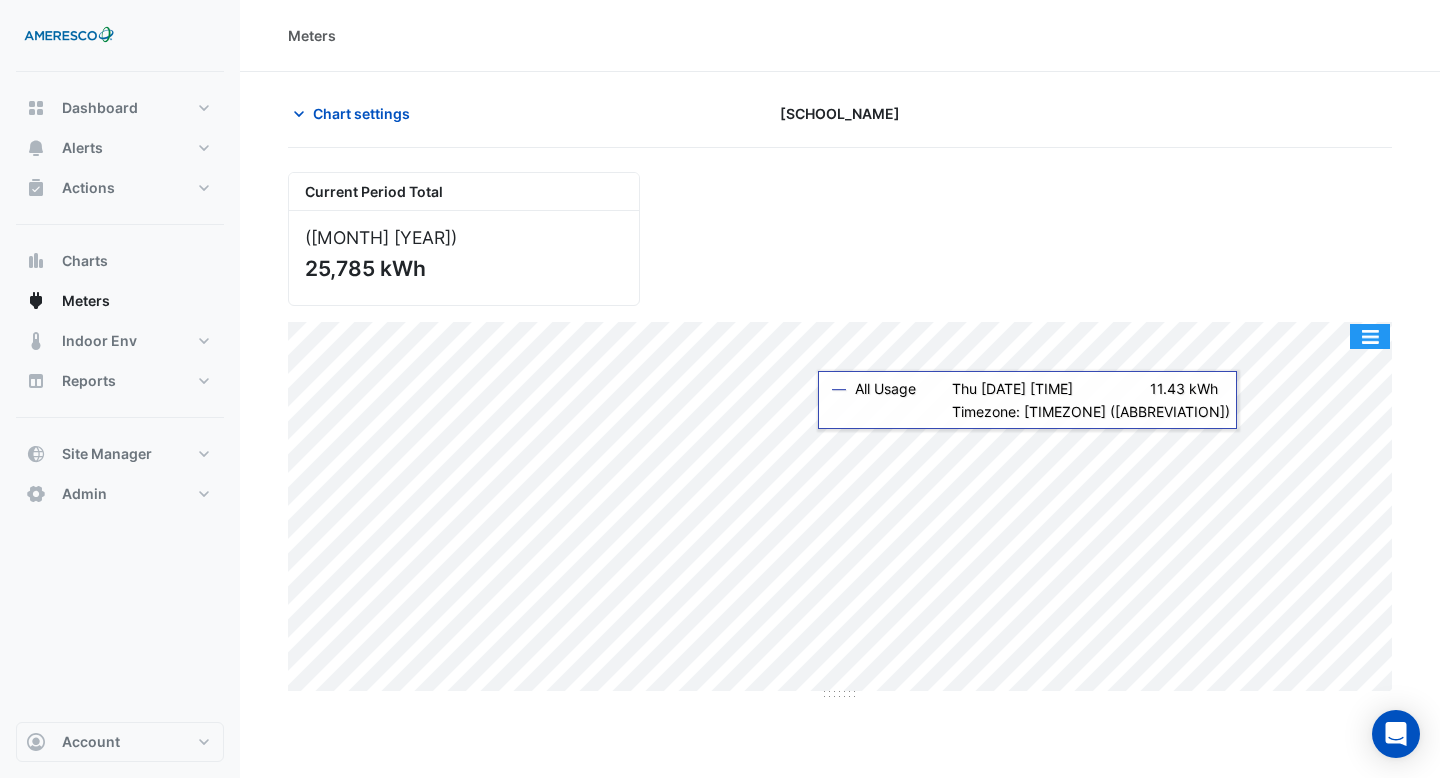 click at bounding box center (1370, 336) 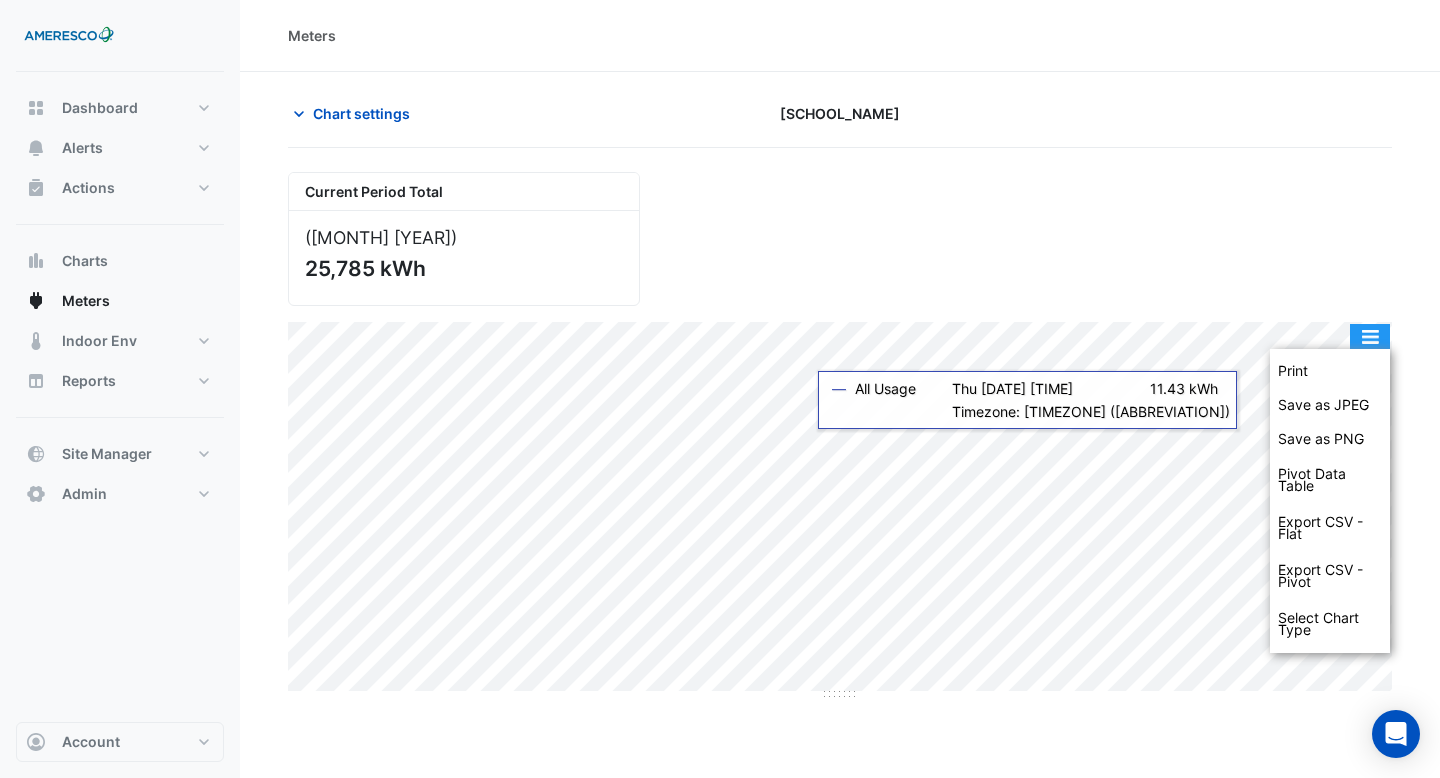 click at bounding box center (1370, 336) 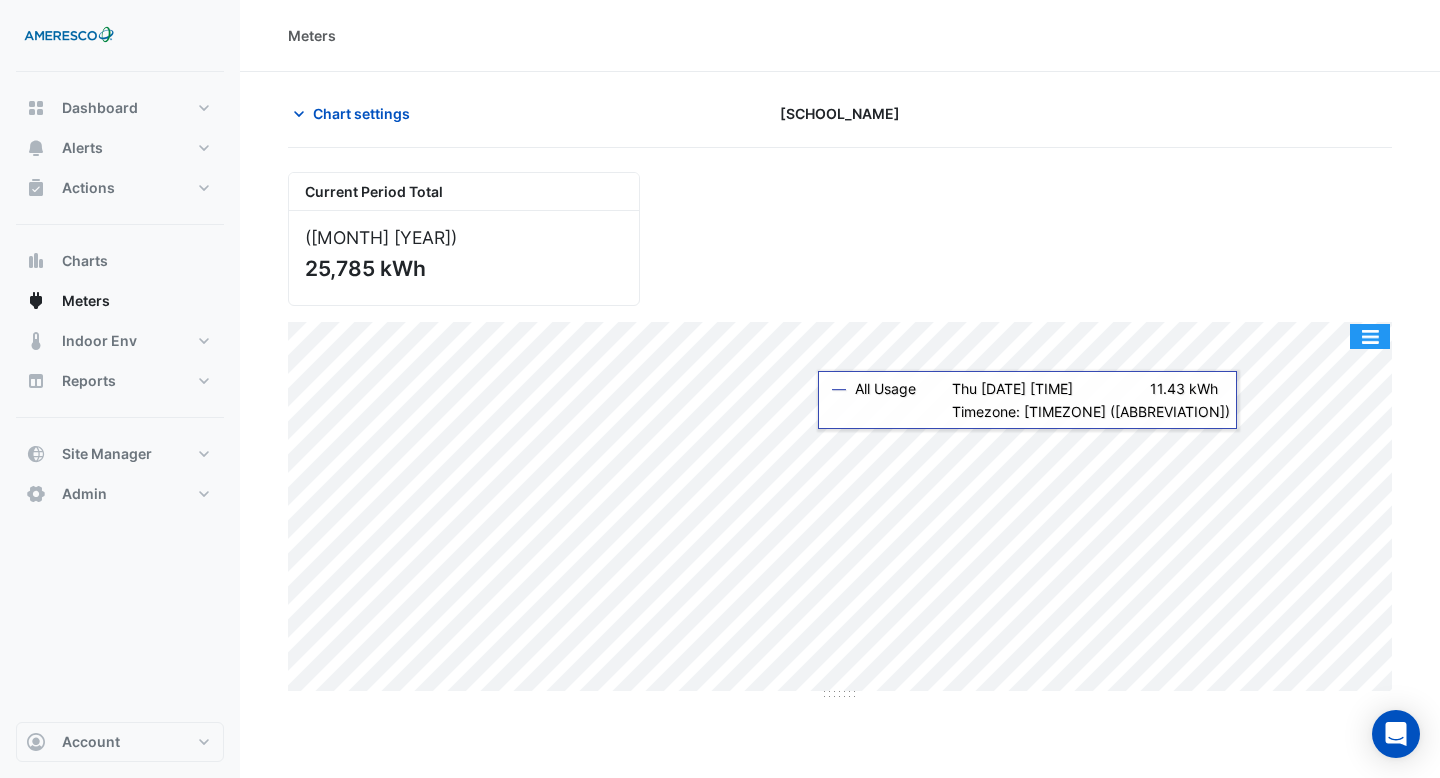 click at bounding box center (1370, 336) 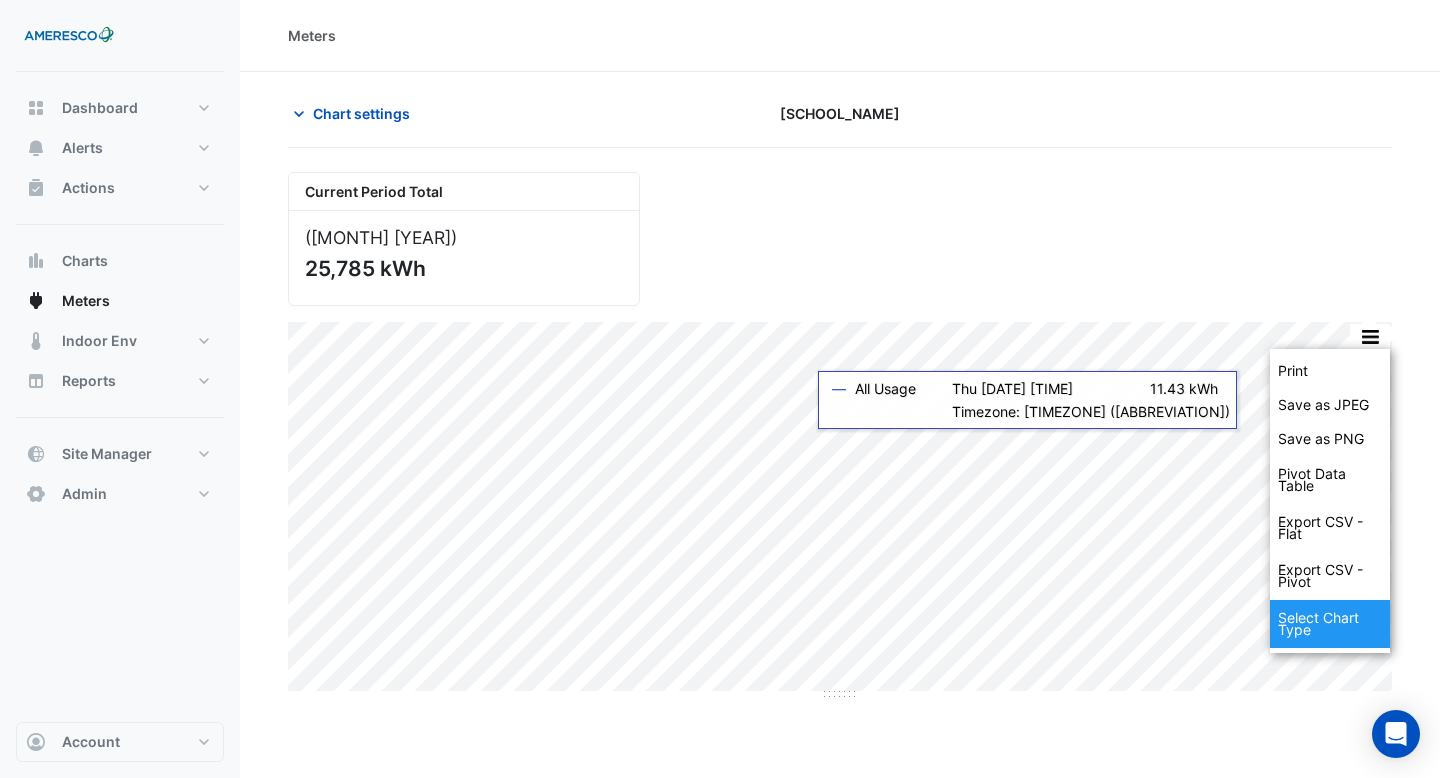 click on "Select Chart Type" at bounding box center [1330, 624] 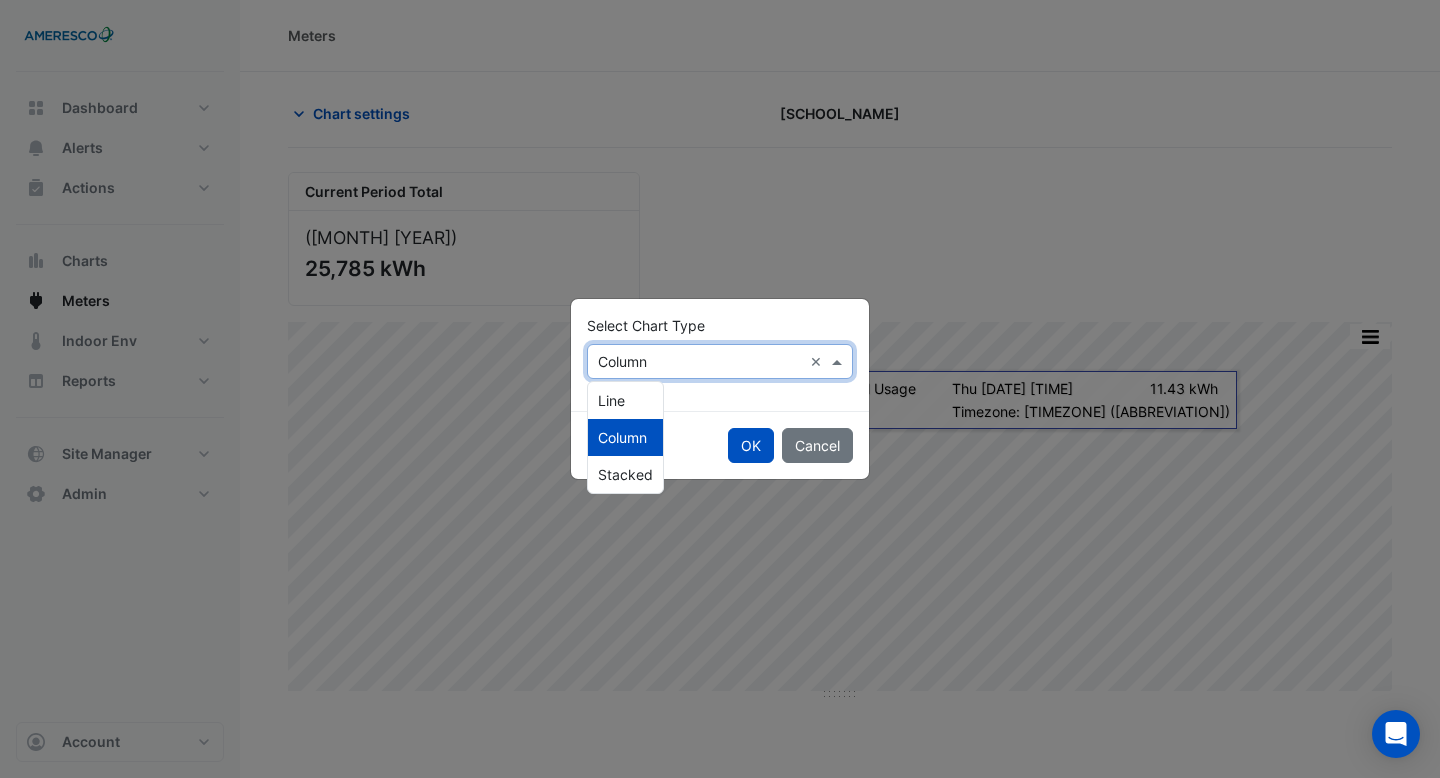 click at bounding box center (700, 362) 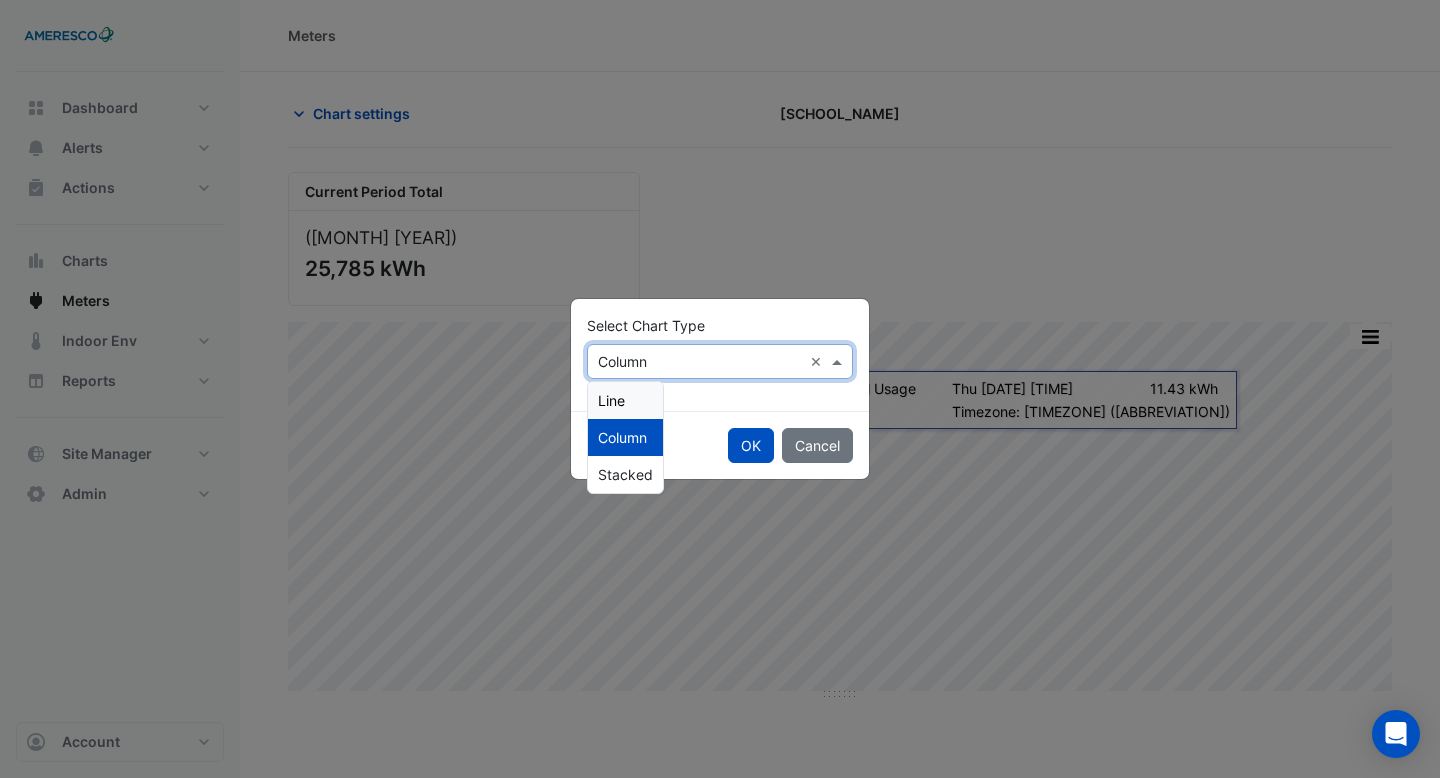 click on "Line" at bounding box center (611, 400) 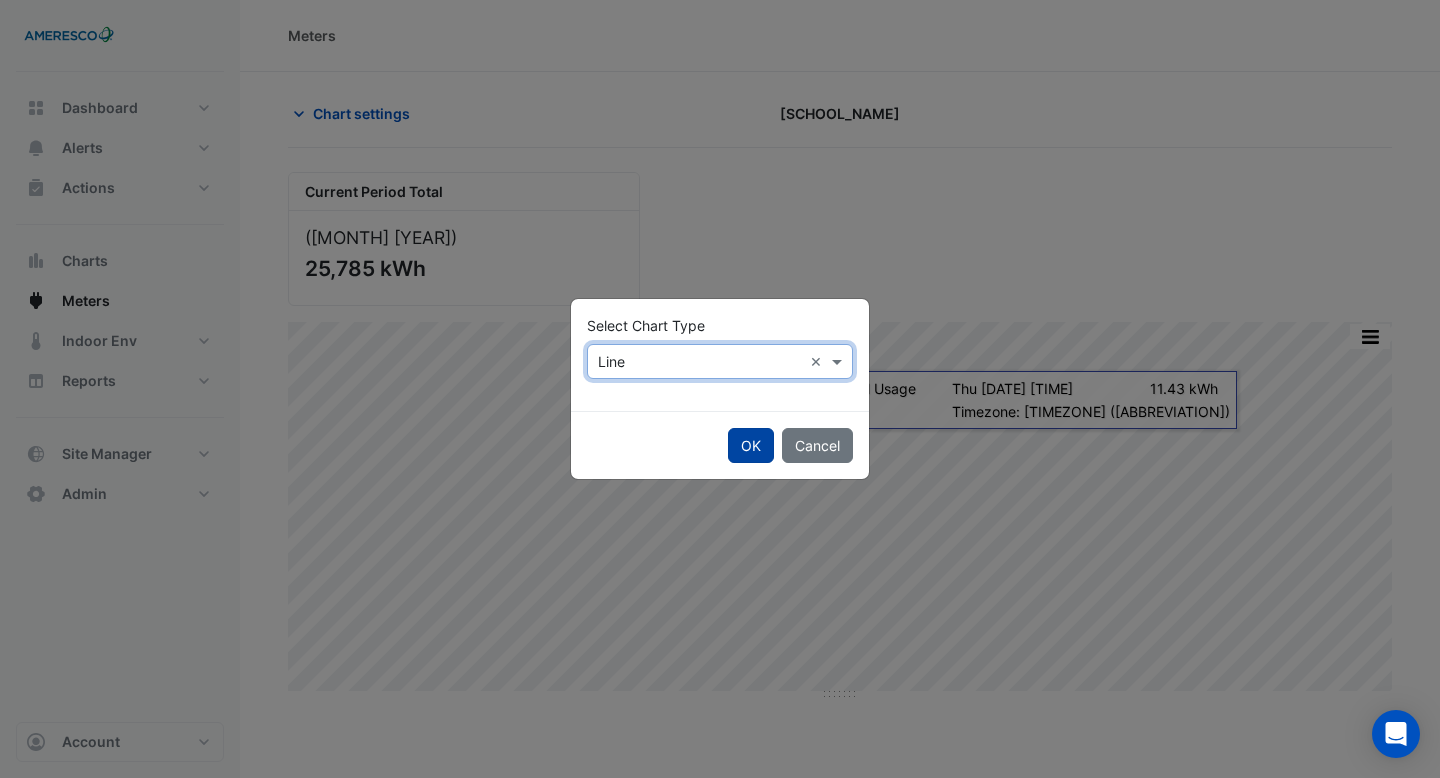 click on "OK" at bounding box center [751, 445] 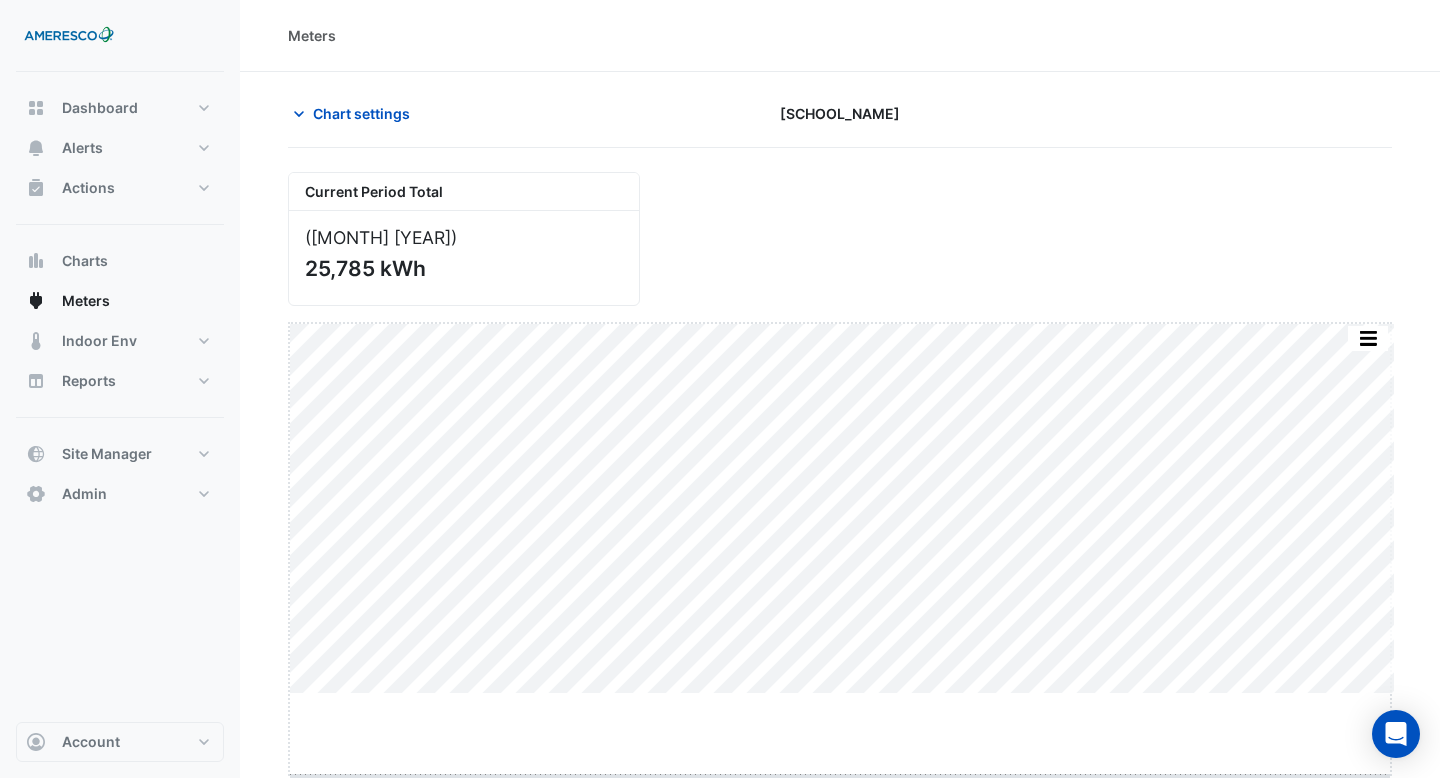 drag, startPoint x: 830, startPoint y: 694, endPoint x: 834, endPoint y: 773, distance: 79.101204 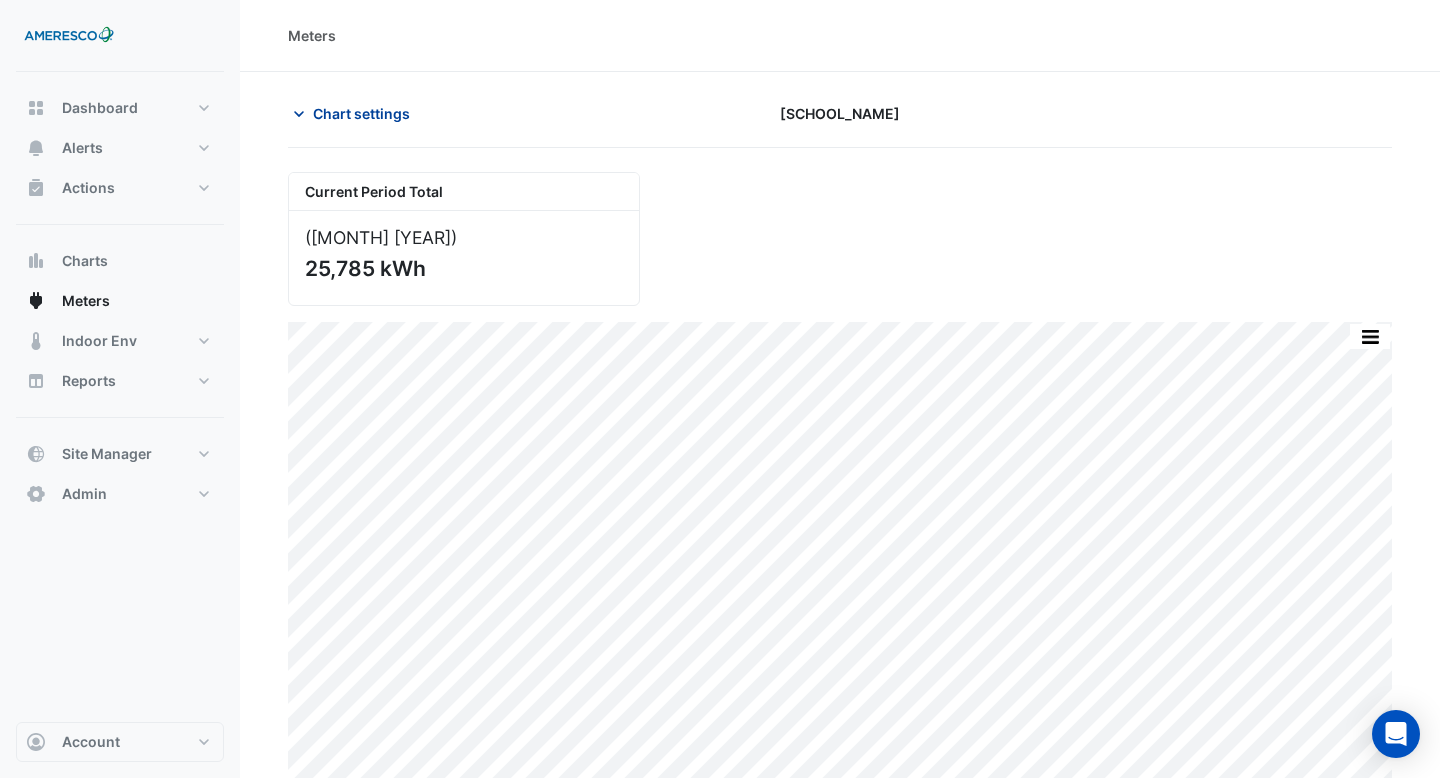 click on "Chart settings" at bounding box center (355, 113) 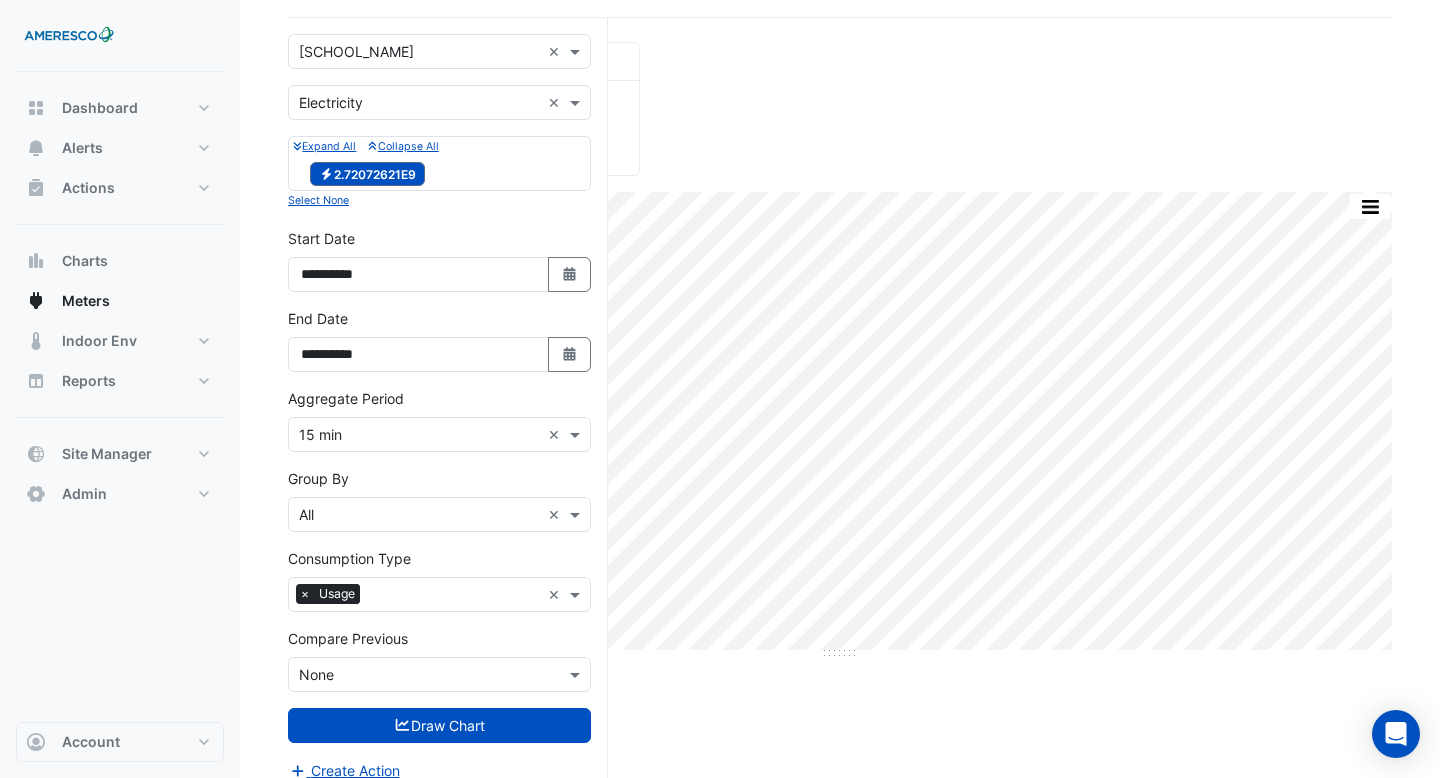 scroll, scrollTop: 149, scrollLeft: 0, axis: vertical 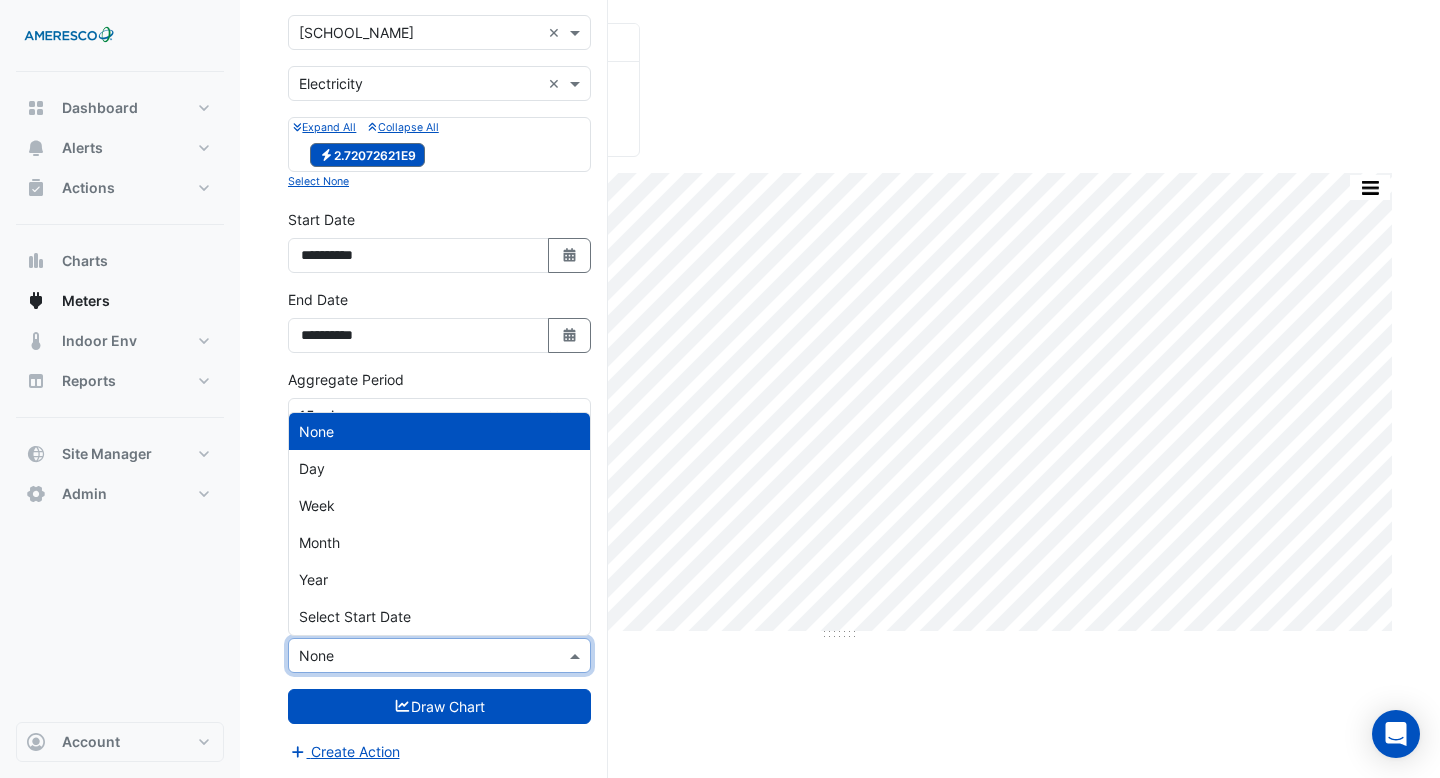 click at bounding box center [419, 656] 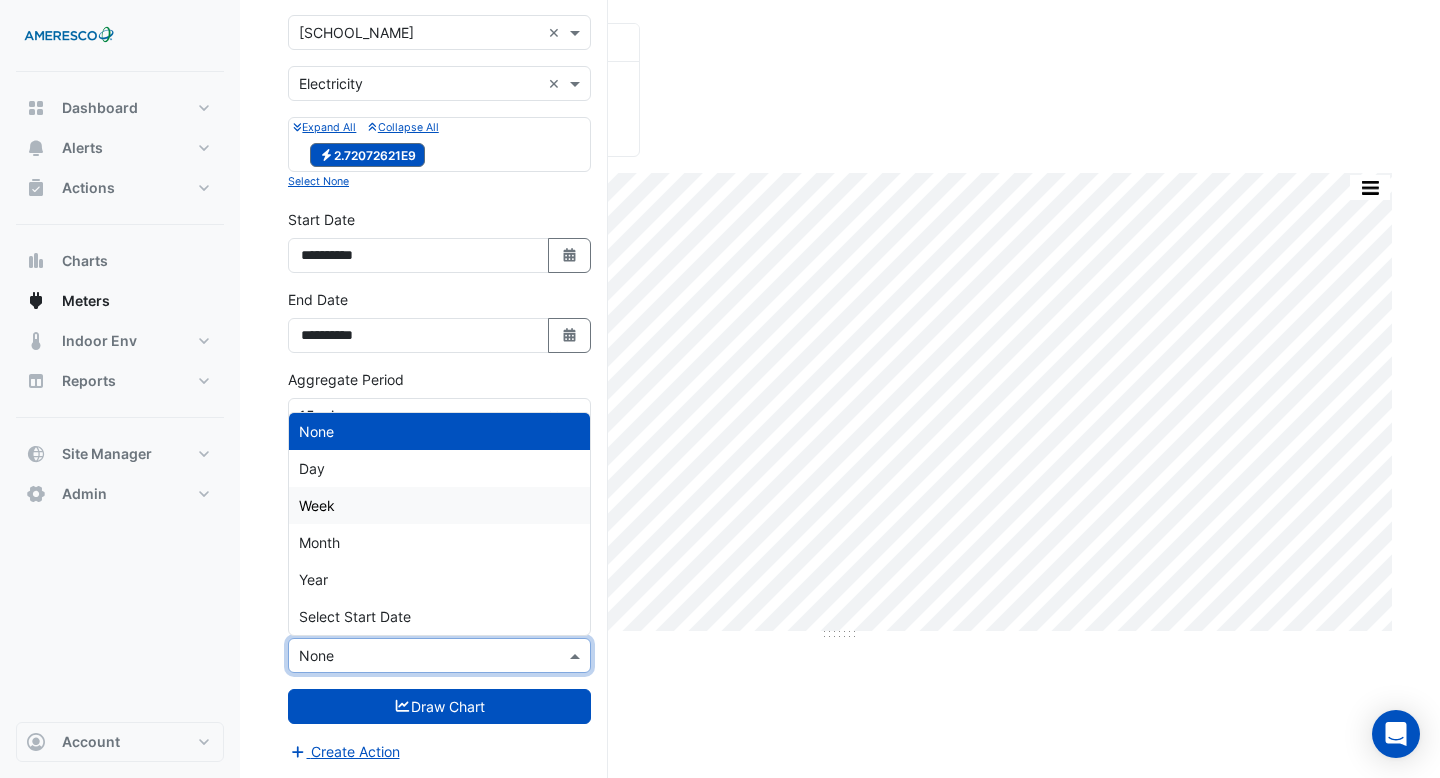 click on "Week" at bounding box center (439, 505) 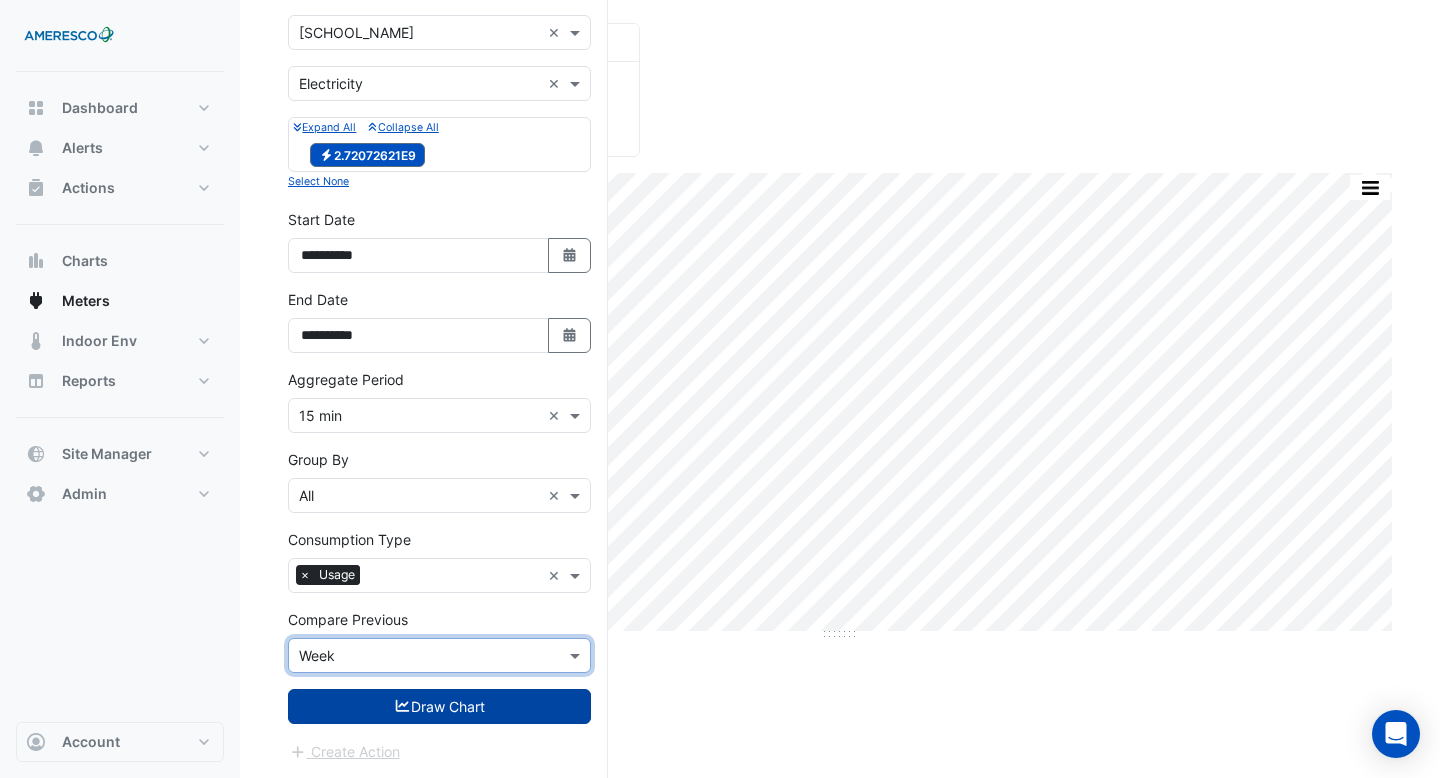 click on "Draw Chart" at bounding box center [439, 706] 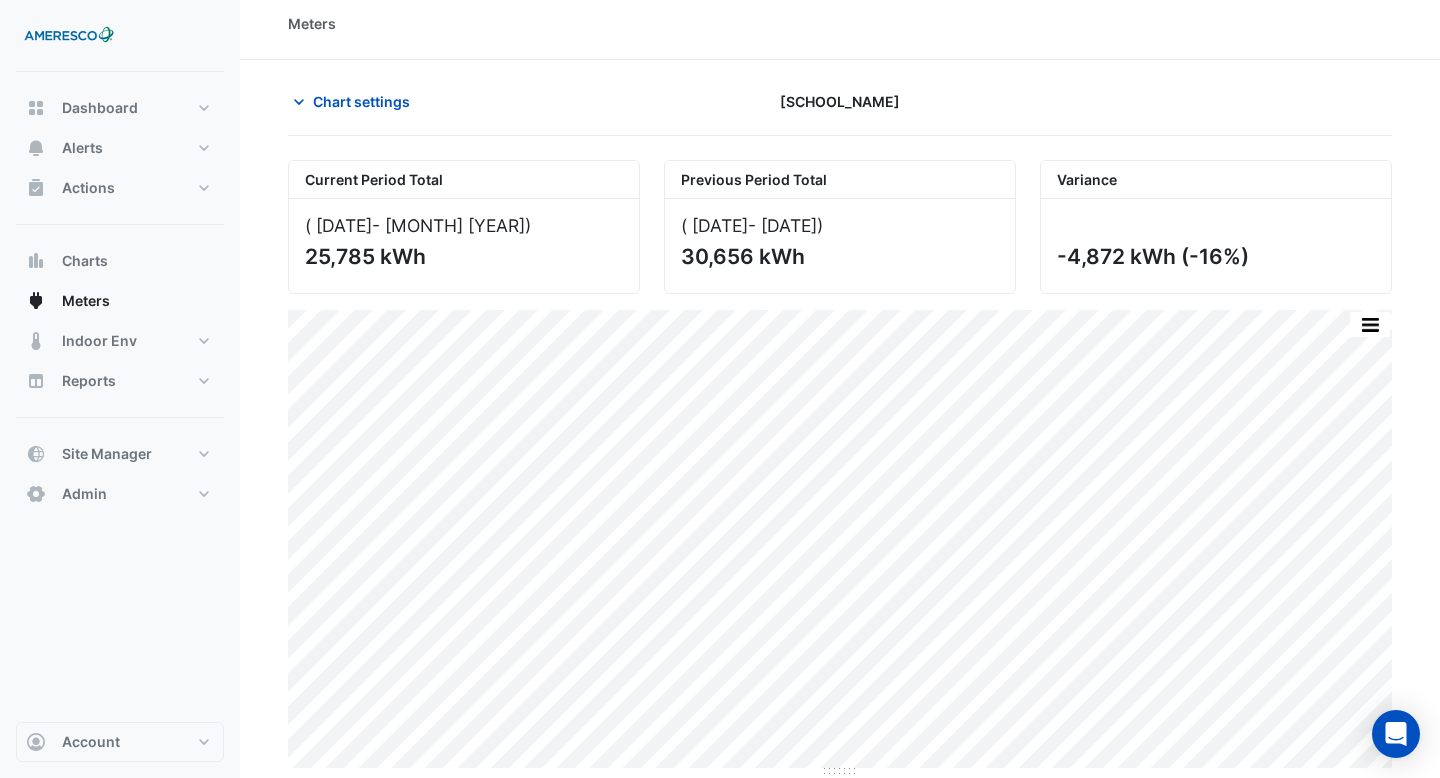 scroll, scrollTop: 0, scrollLeft: 0, axis: both 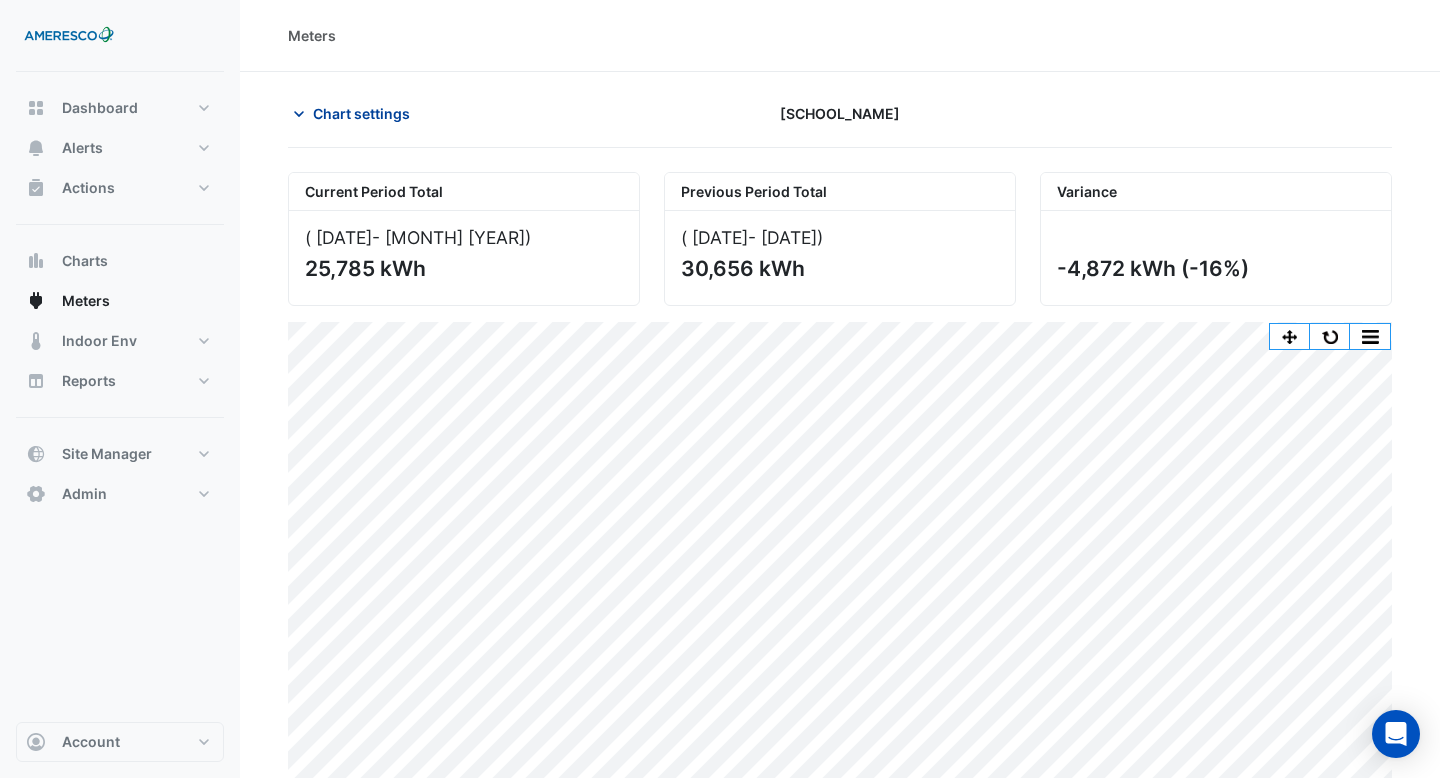 click on "Chart settings" at bounding box center (361, 113) 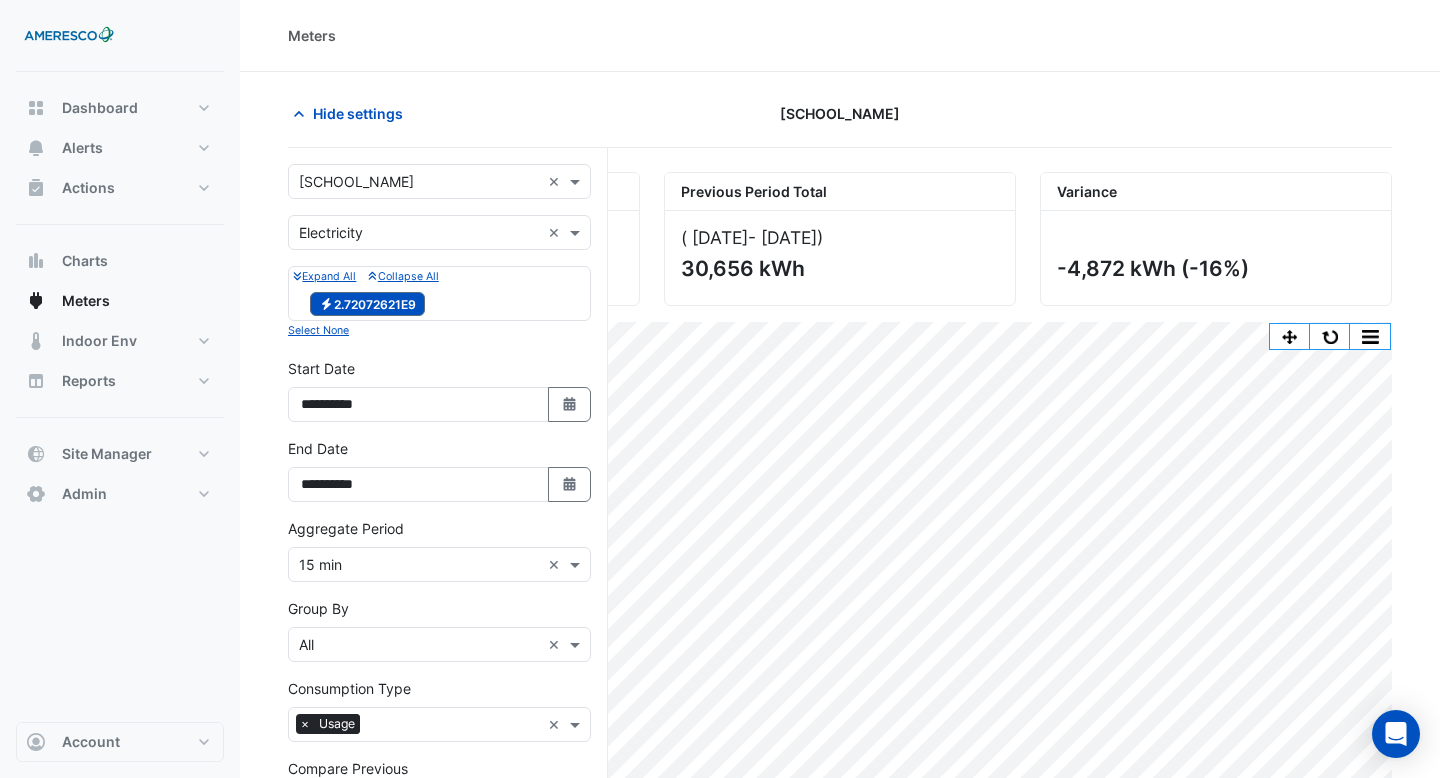 scroll, scrollTop: 149, scrollLeft: 0, axis: vertical 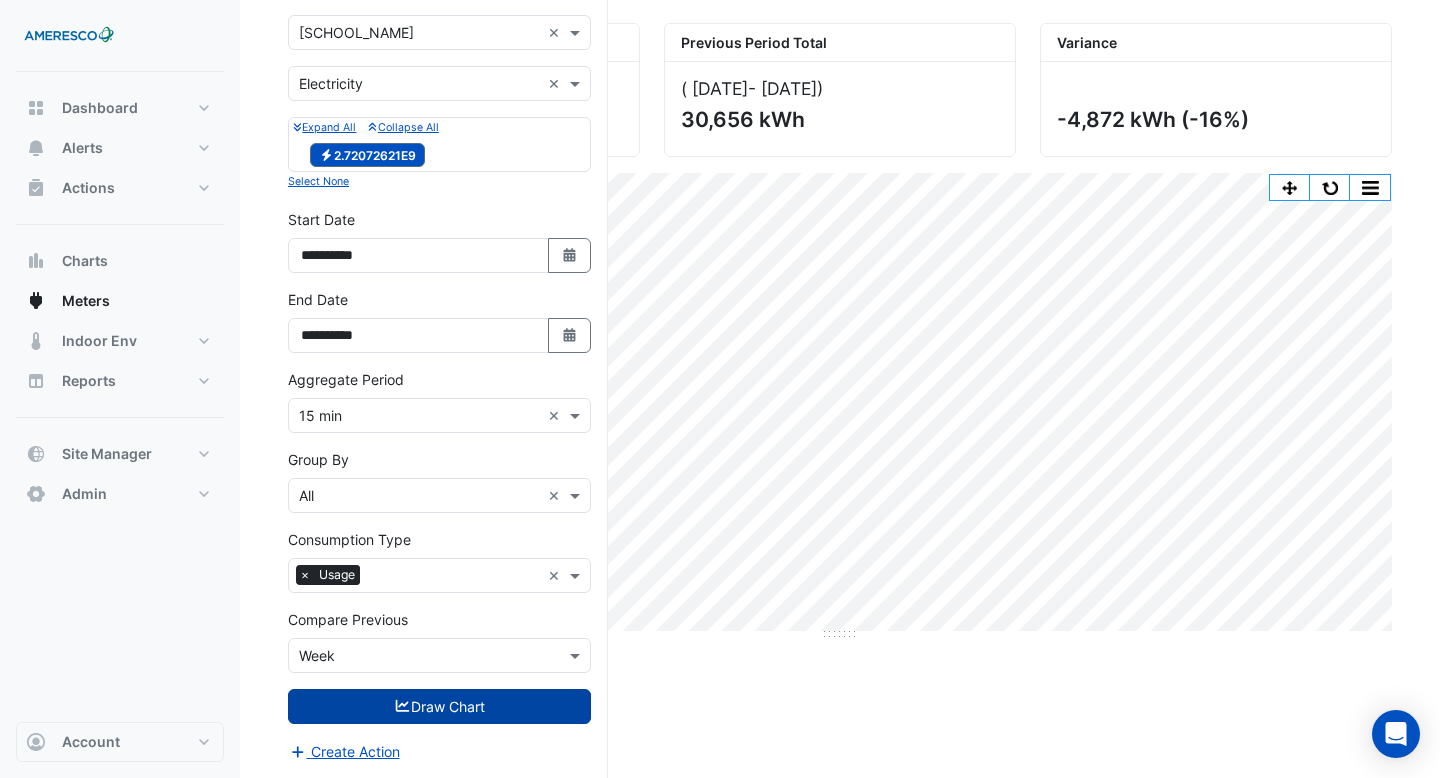 click on "Draw Chart" at bounding box center [439, 706] 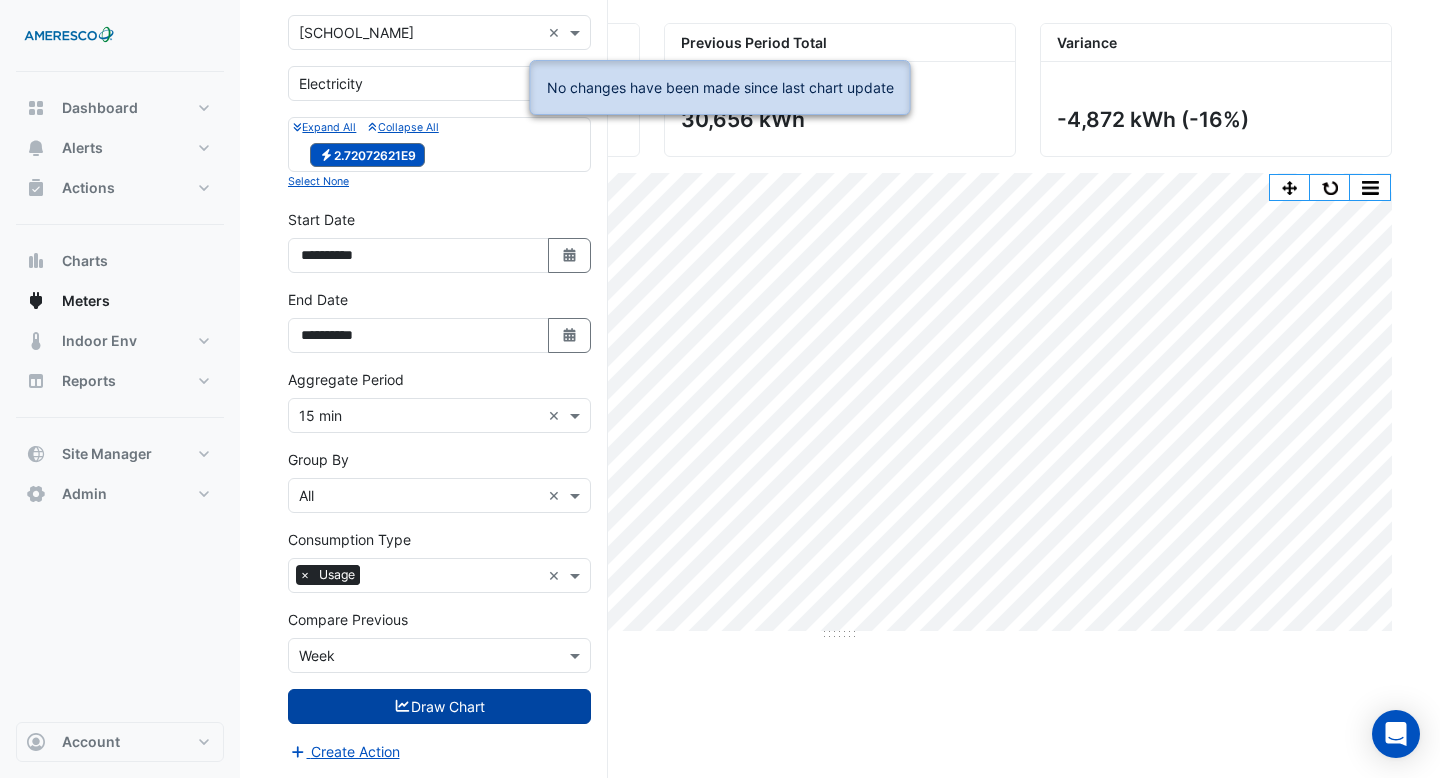 click on "Draw Chart" at bounding box center [439, 706] 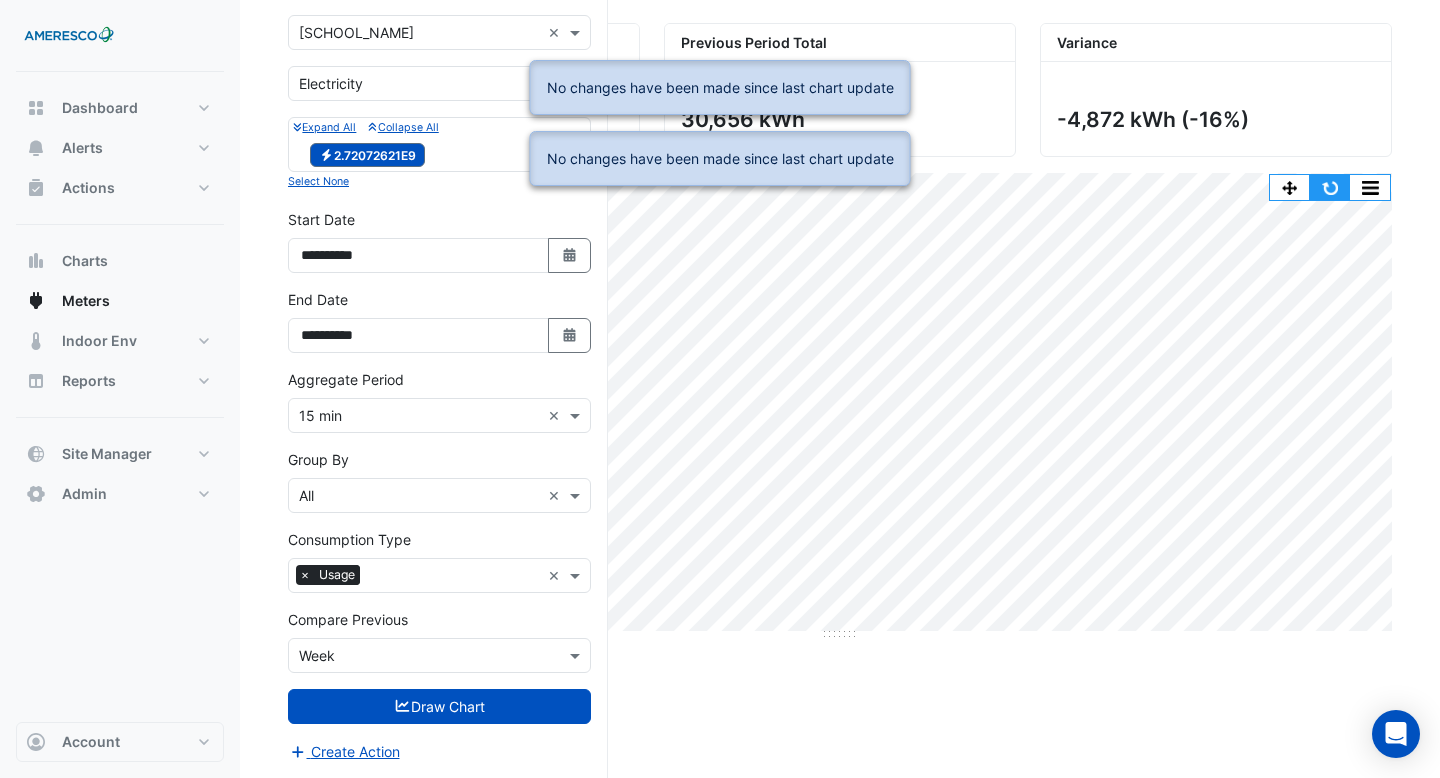 click at bounding box center (1330, 187) 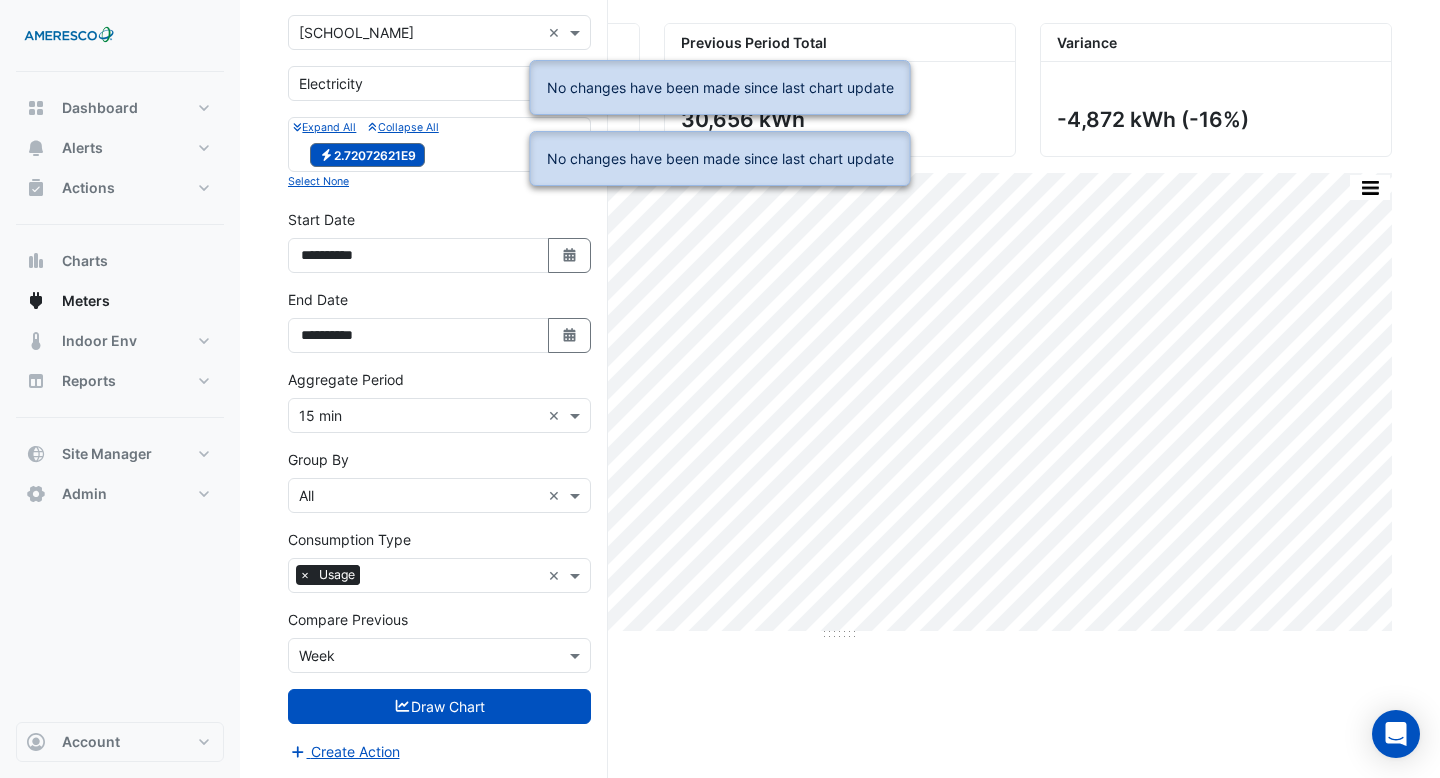 click on "Current Period Total
(01 Jun 25  - 30 Jun 25 )
25,785 kWh
Previous Period Total
(25 May 25  - 23 Jun 25 )
30,656 kWh
Variance
-4,872 kWh
(-16%)
Full Size Print Save as JPEG Save as PNG Pivot Data Table Export CSV - Flat Export CSV - Pivot Select Chart Type    —    All Usage (Previous)             Tue 10-Jun-2025 00:00       10.30 kWh       —    All Usage             Tue 17-Jun-2025 00:00    -4.22 kWh (-41%)    6.08 kWh    Timezone: America/Los_Angeles (PDT)" at bounding box center [840, 401] 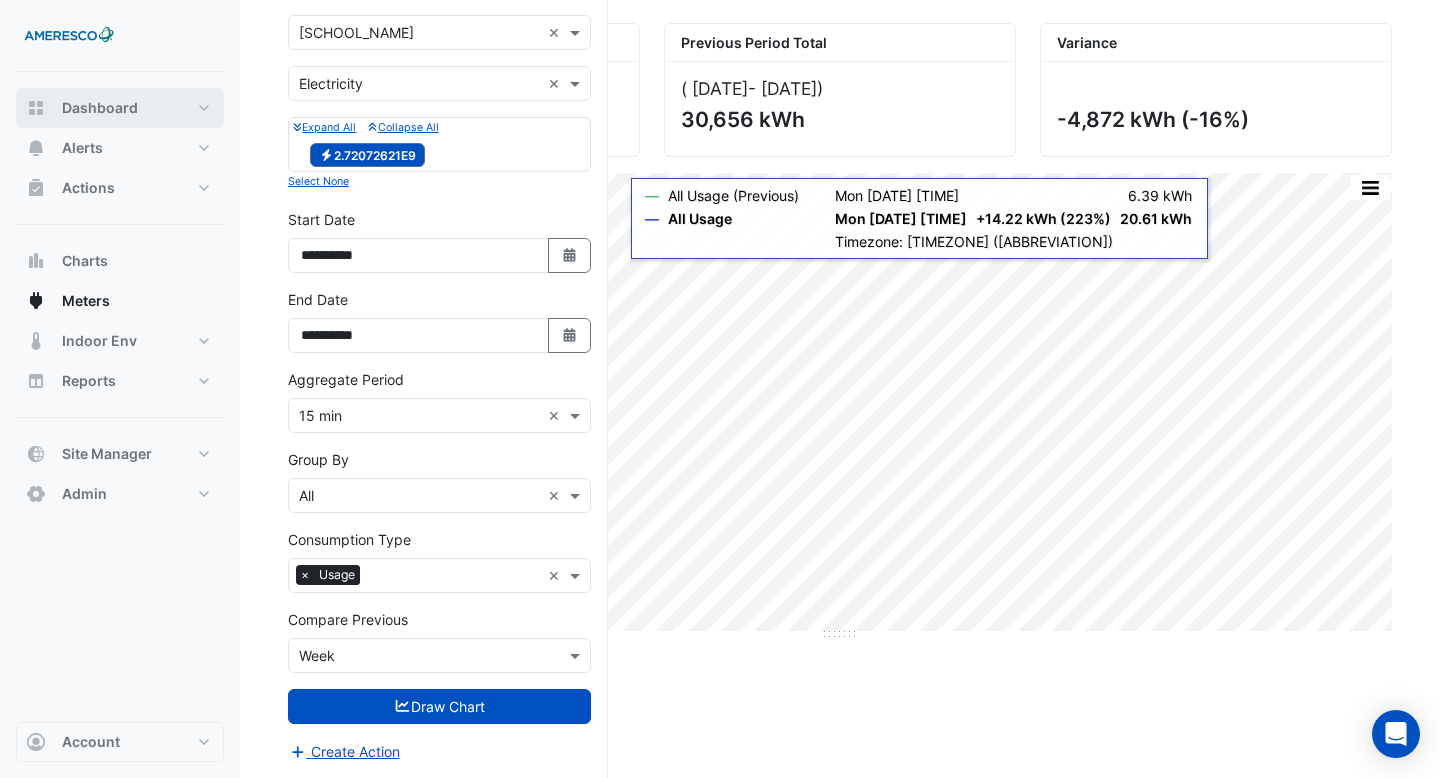 click on "Dashboard" at bounding box center [120, 108] 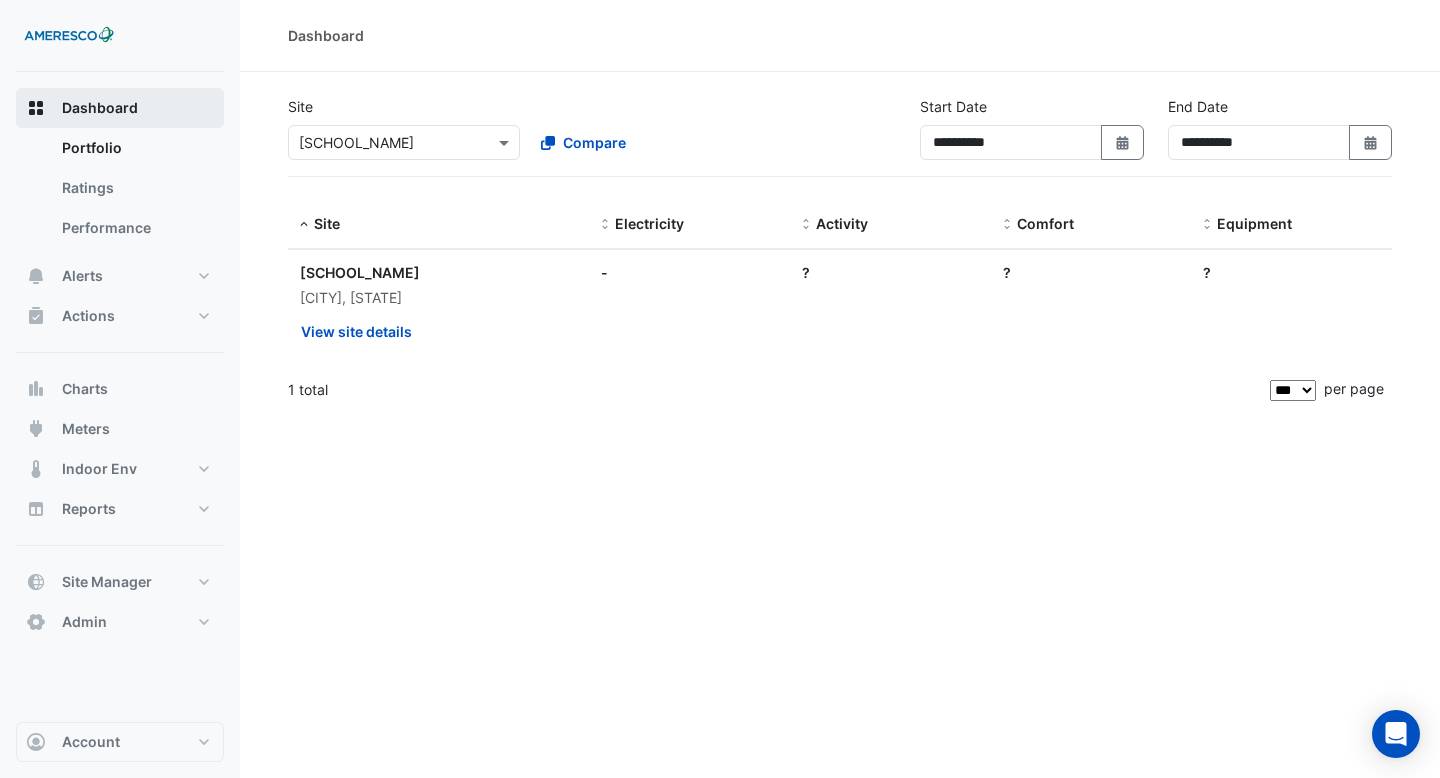 scroll, scrollTop: 0, scrollLeft: 0, axis: both 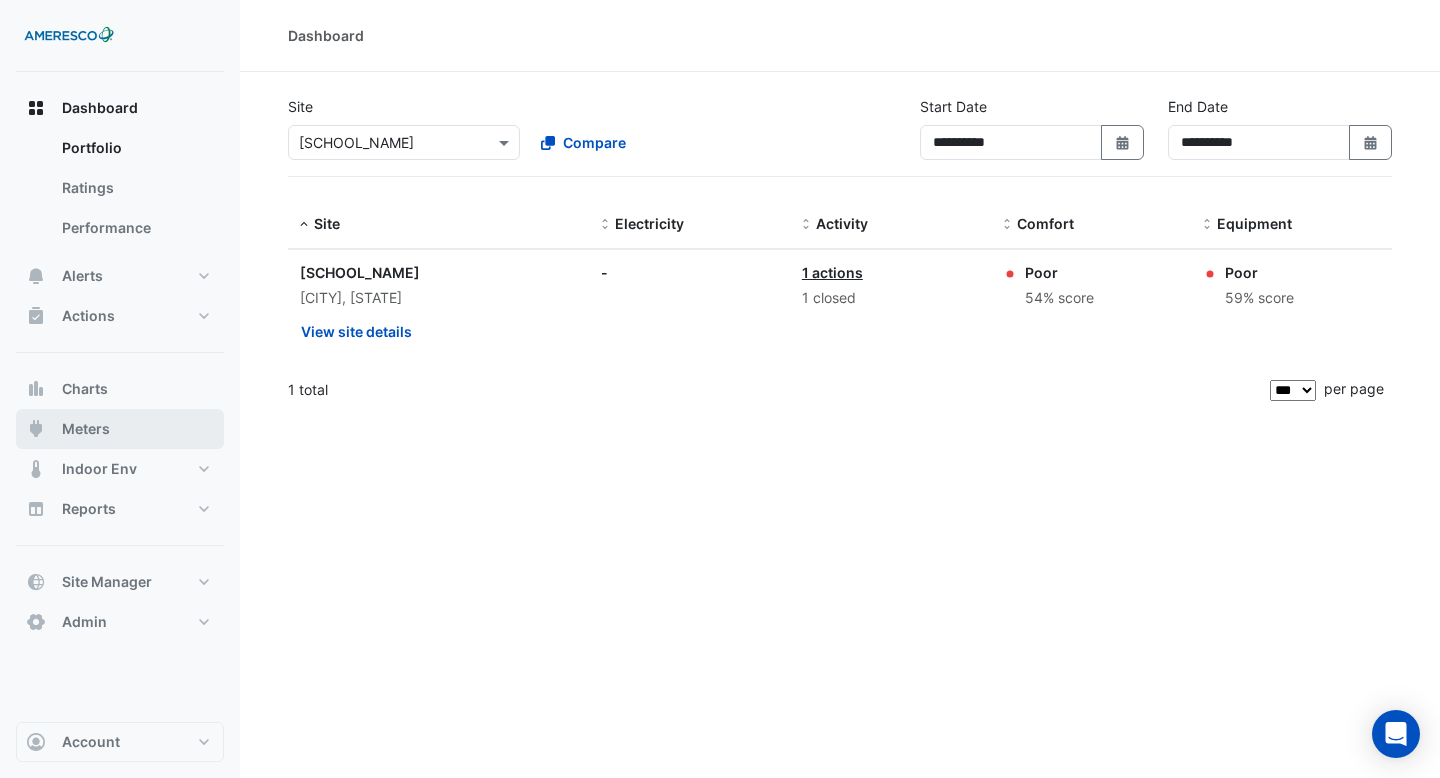 click on "Meters" at bounding box center (120, 429) 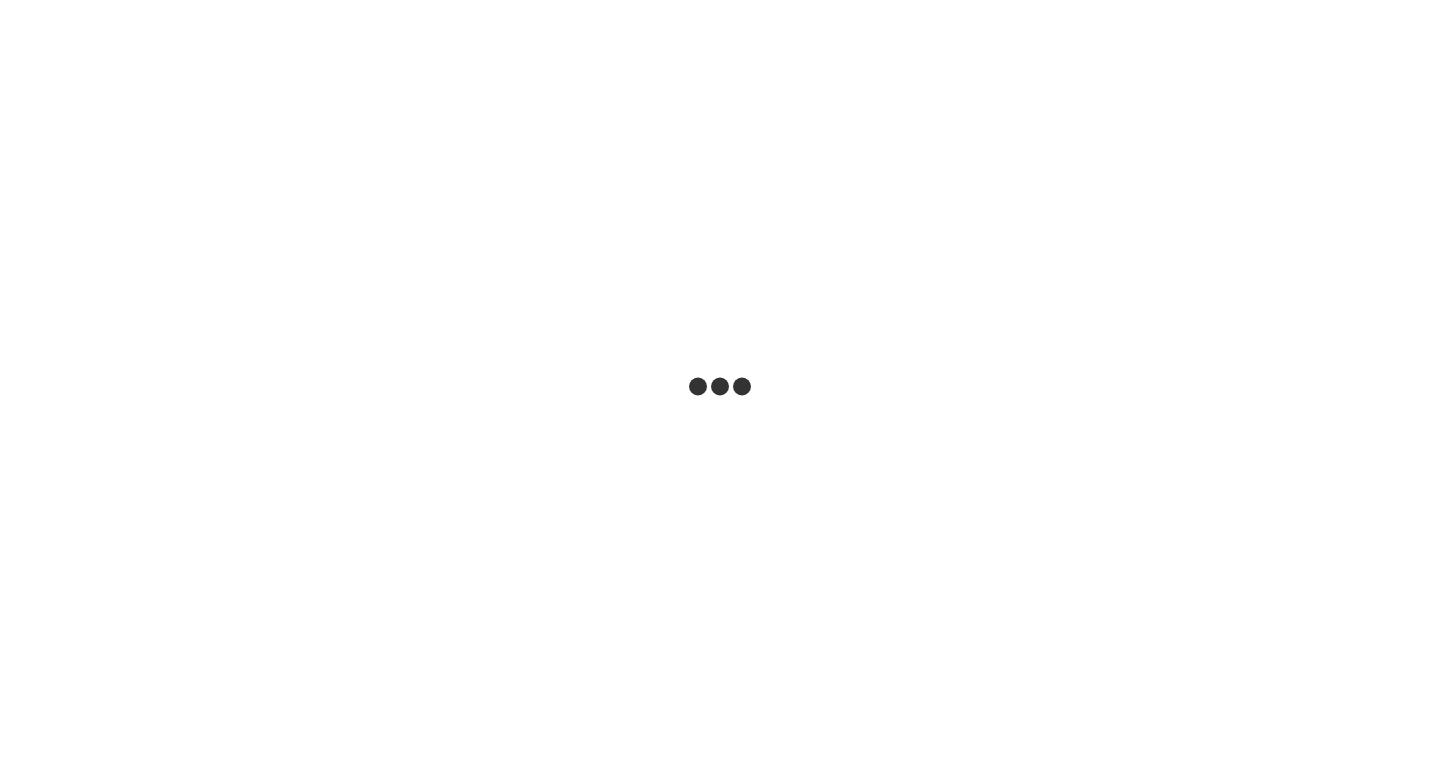 scroll, scrollTop: 0, scrollLeft: 0, axis: both 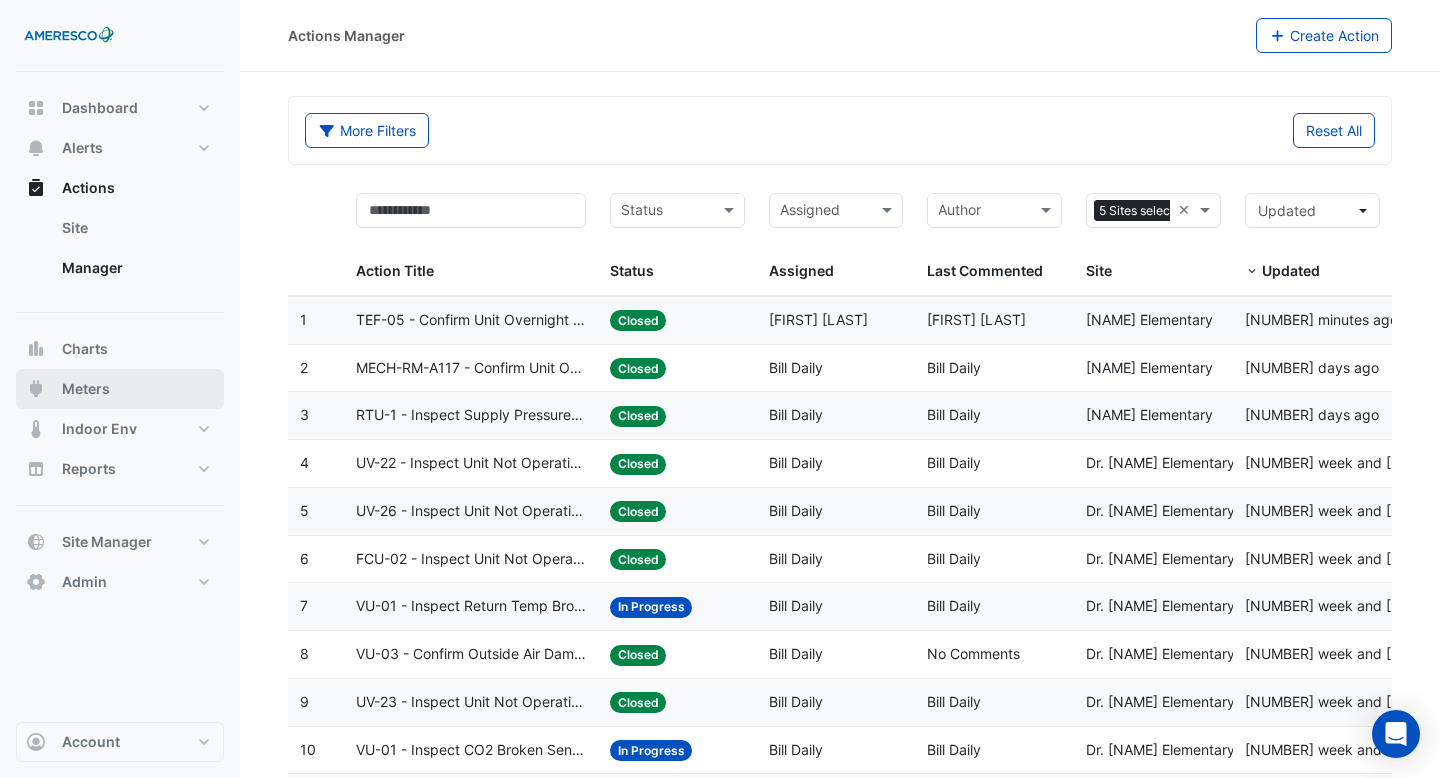 click on "Meters" at bounding box center [120, 389] 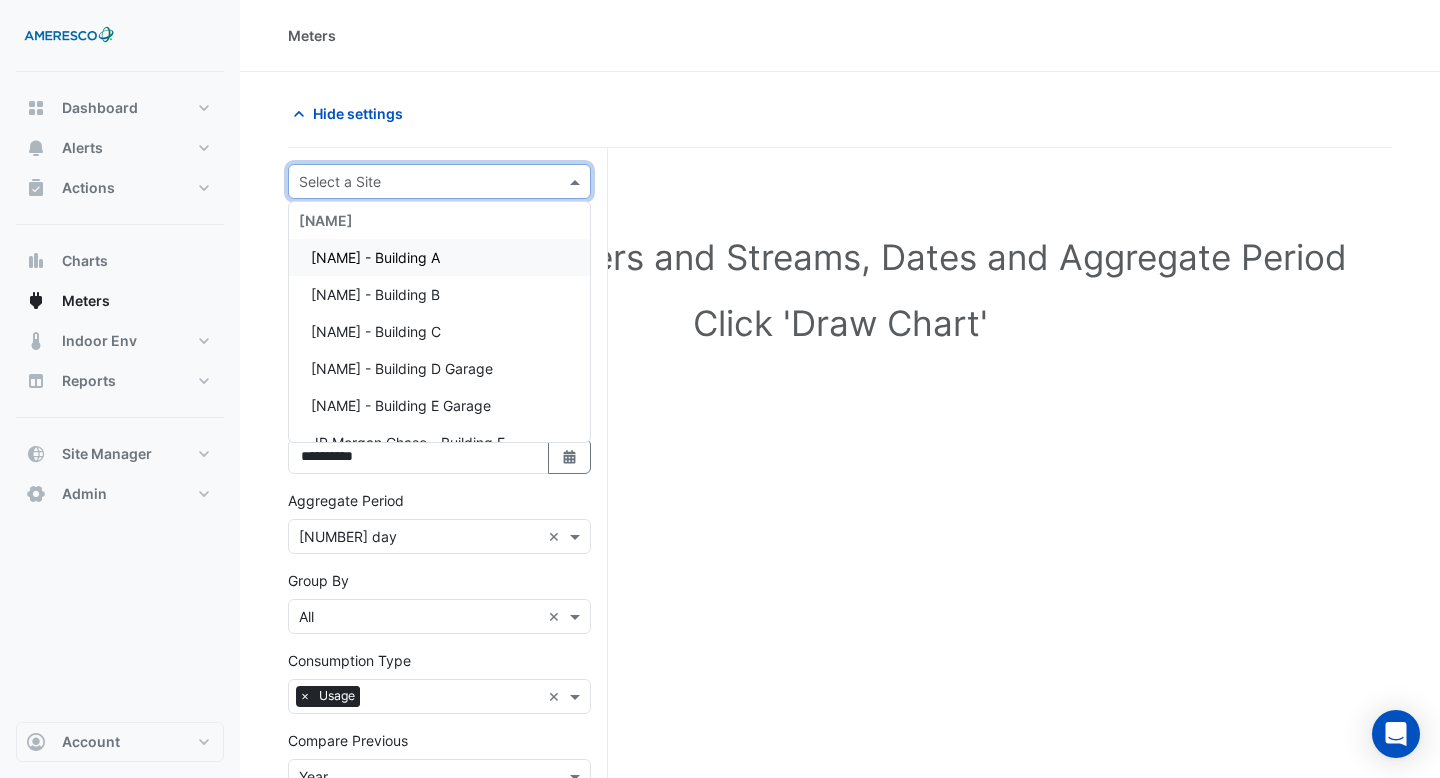 click at bounding box center (419, 182) 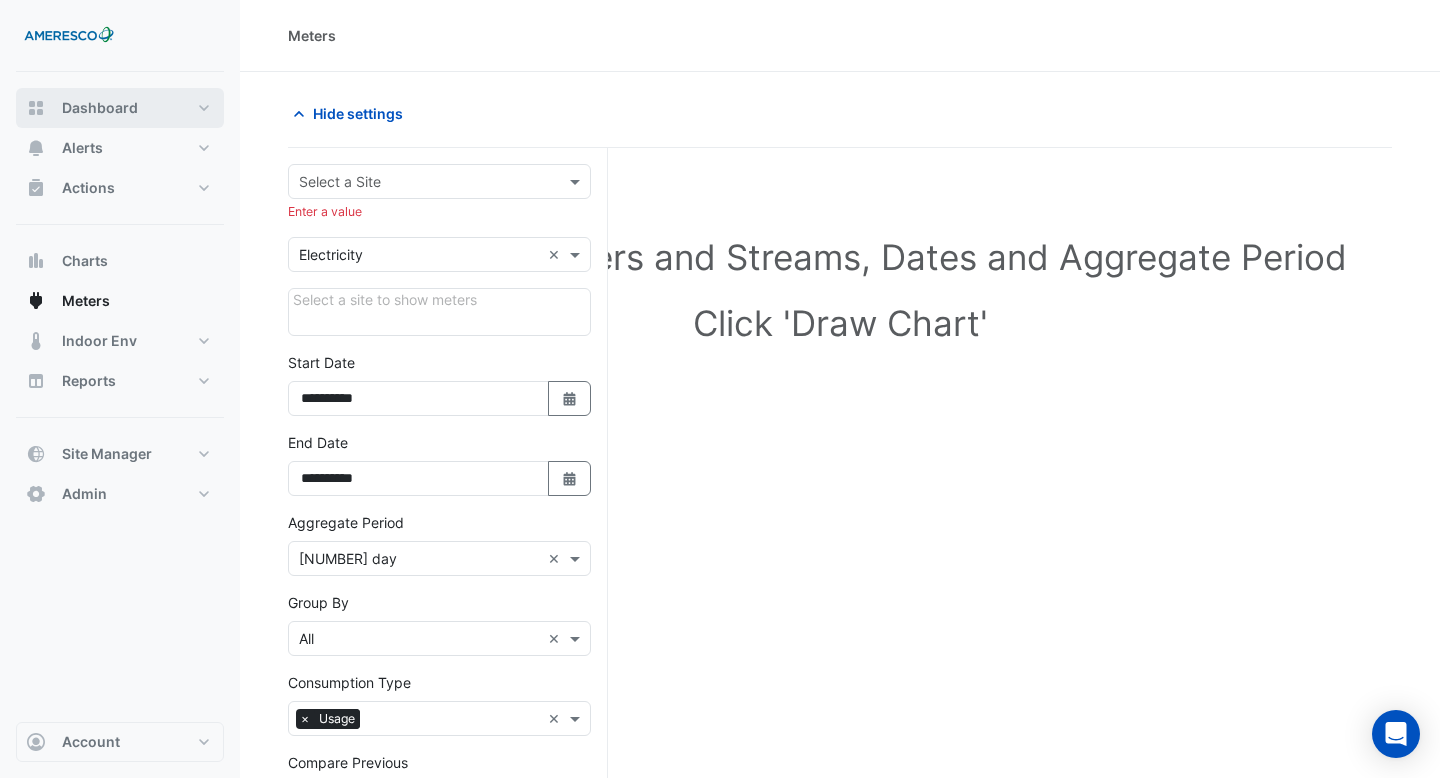 click on "Dashboard" at bounding box center [120, 108] 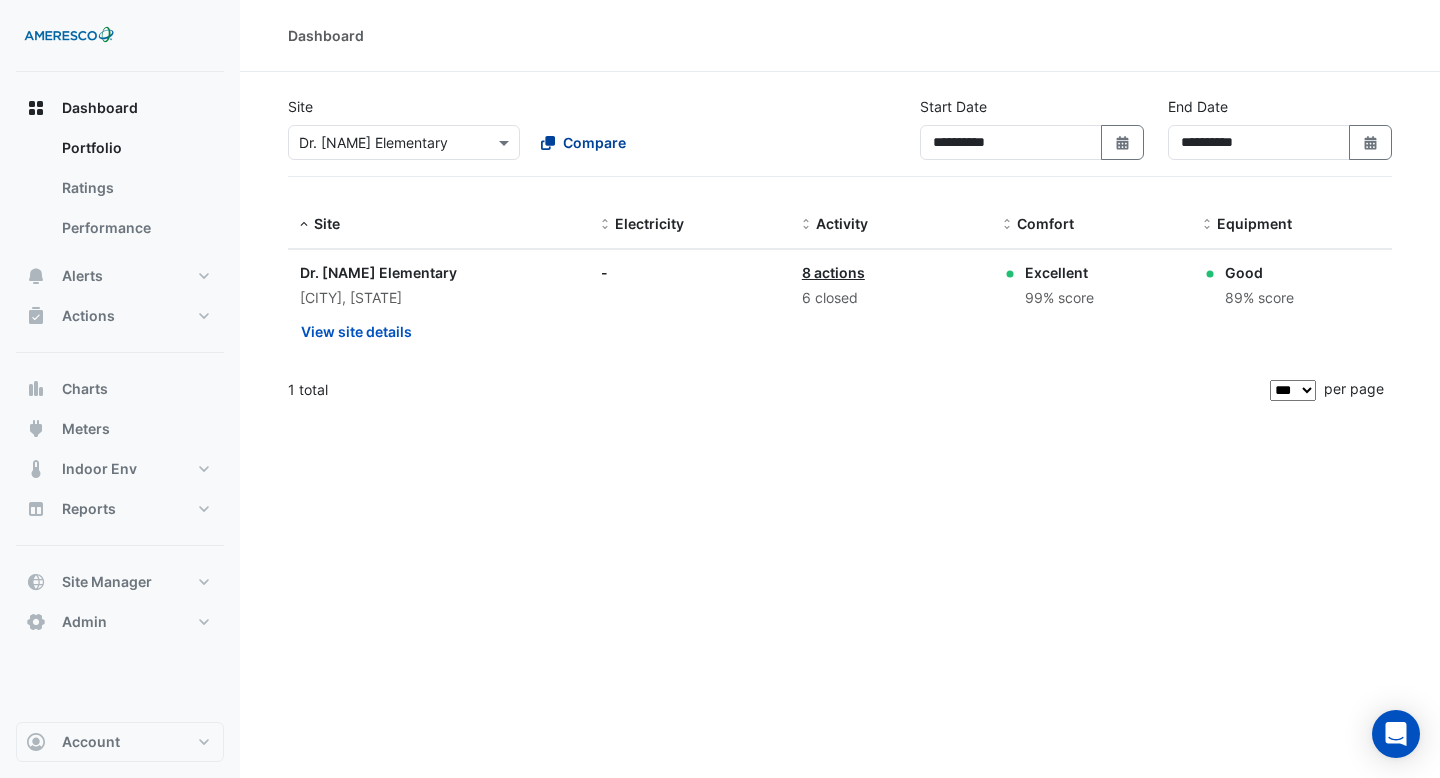 click on "Compare" at bounding box center [594, 142] 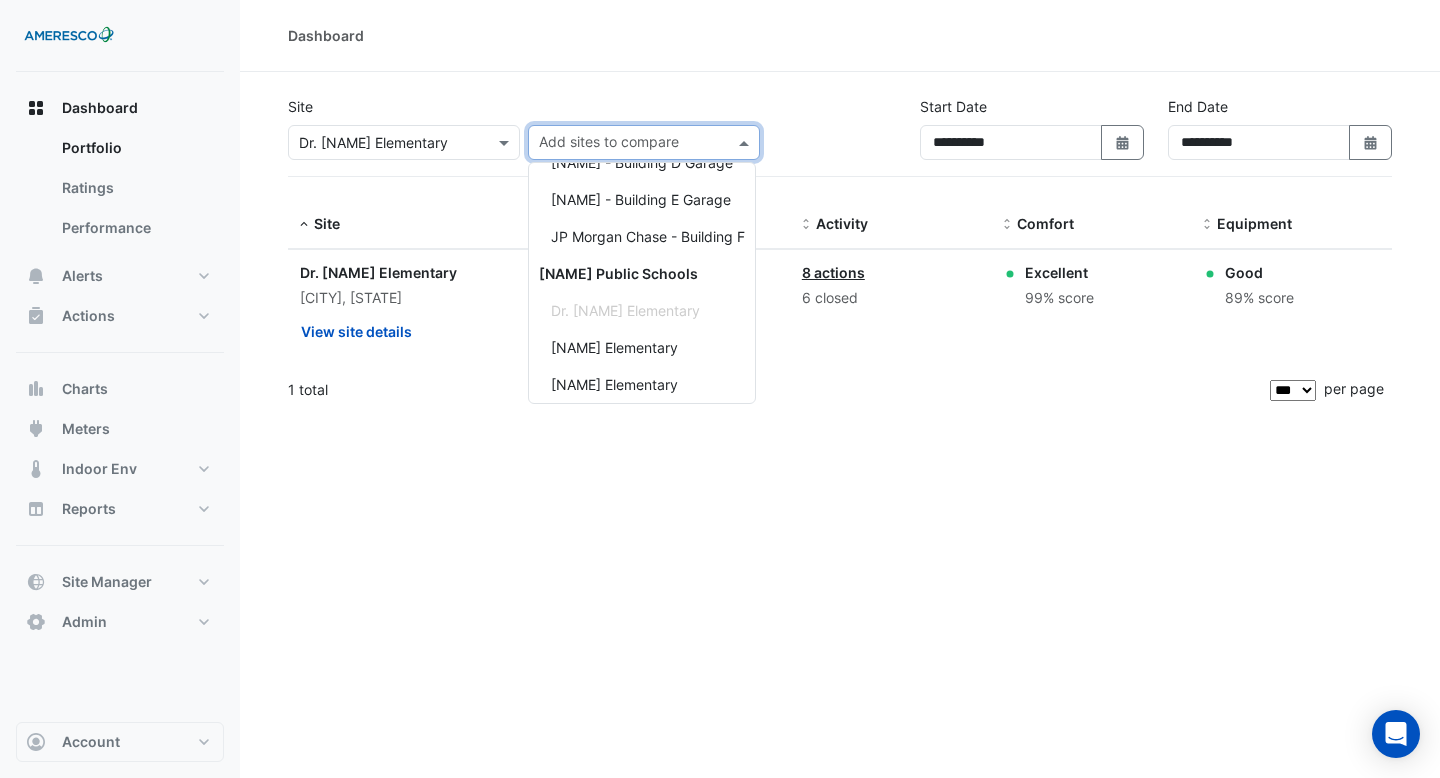 scroll, scrollTop: 180, scrollLeft: 0, axis: vertical 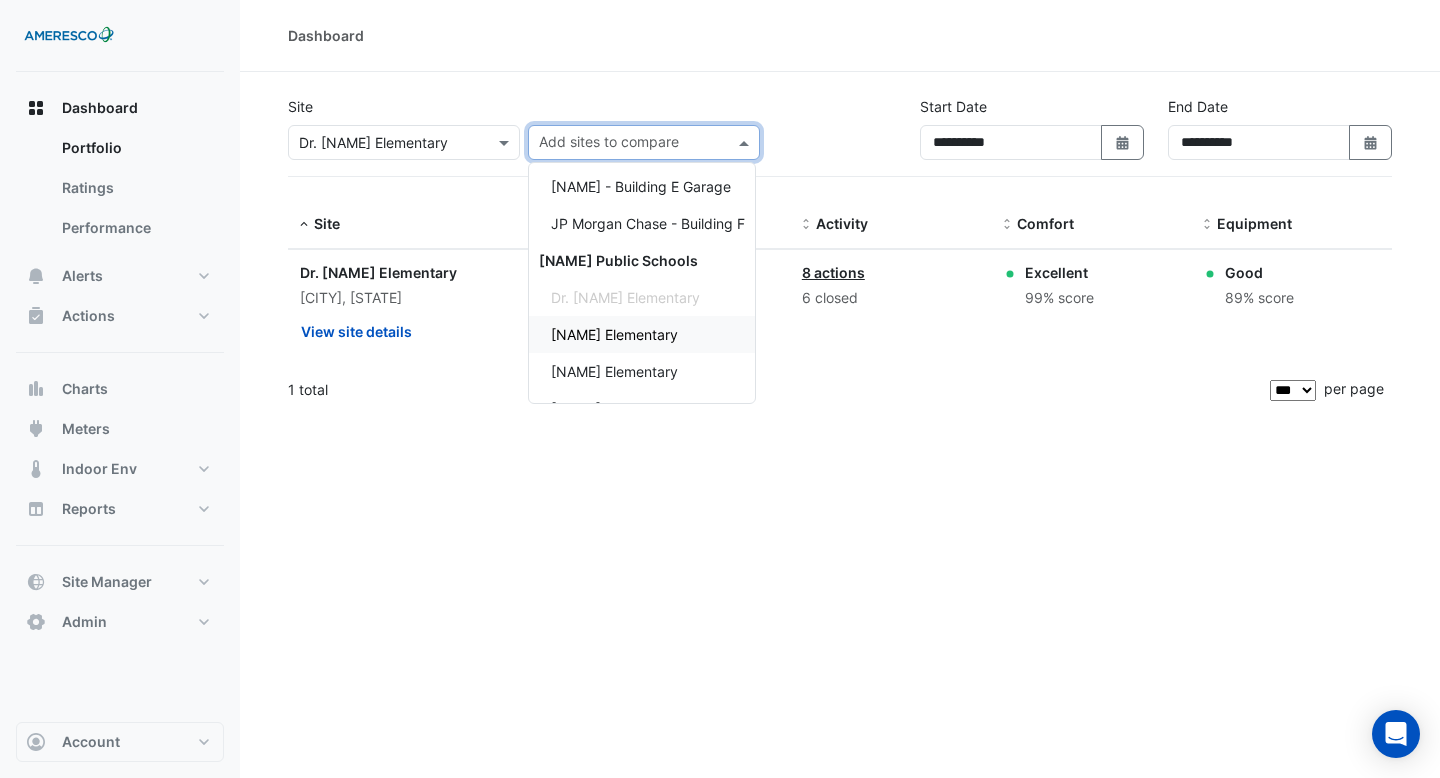 click on "[SCHOOL_NAME]" at bounding box center [614, 334] 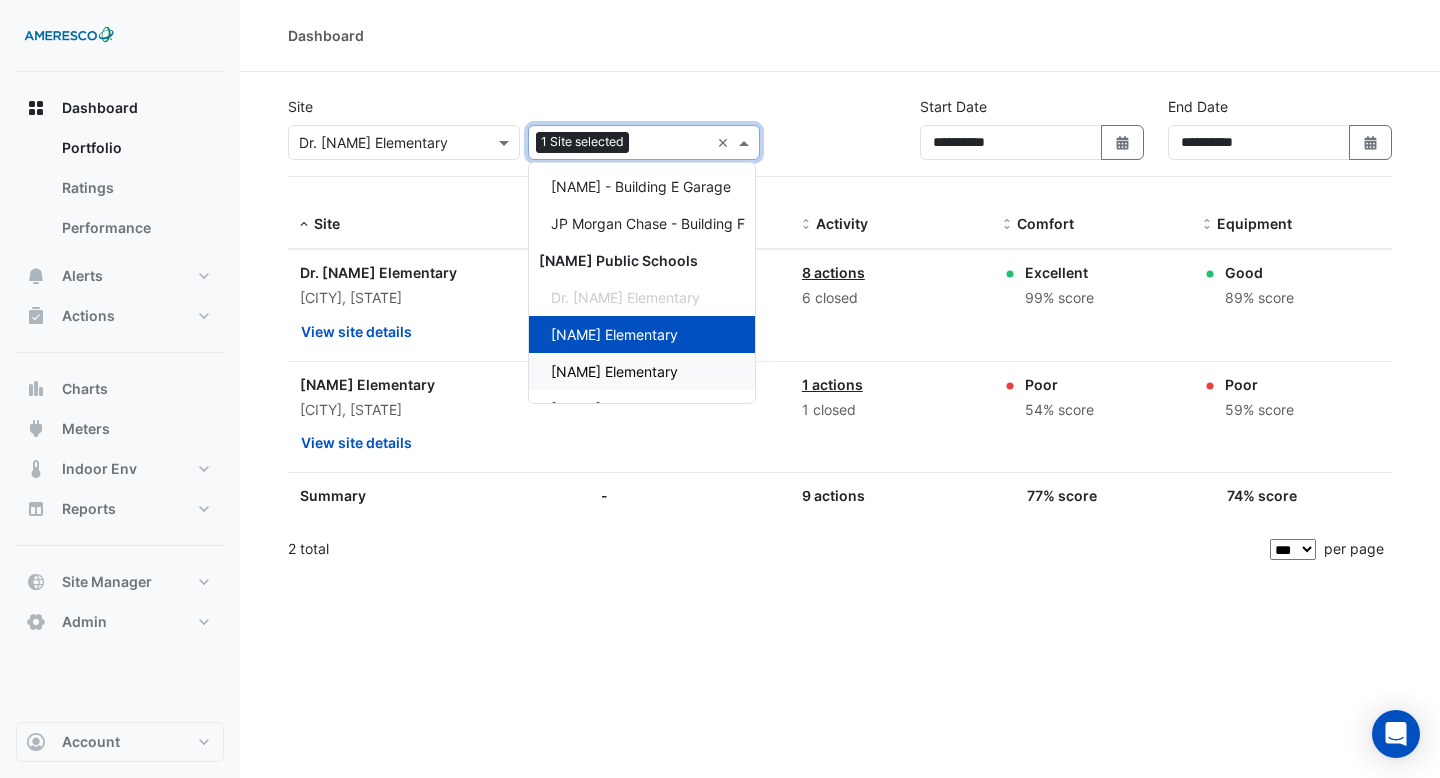 click on "Kelly Elementary" at bounding box center (614, 371) 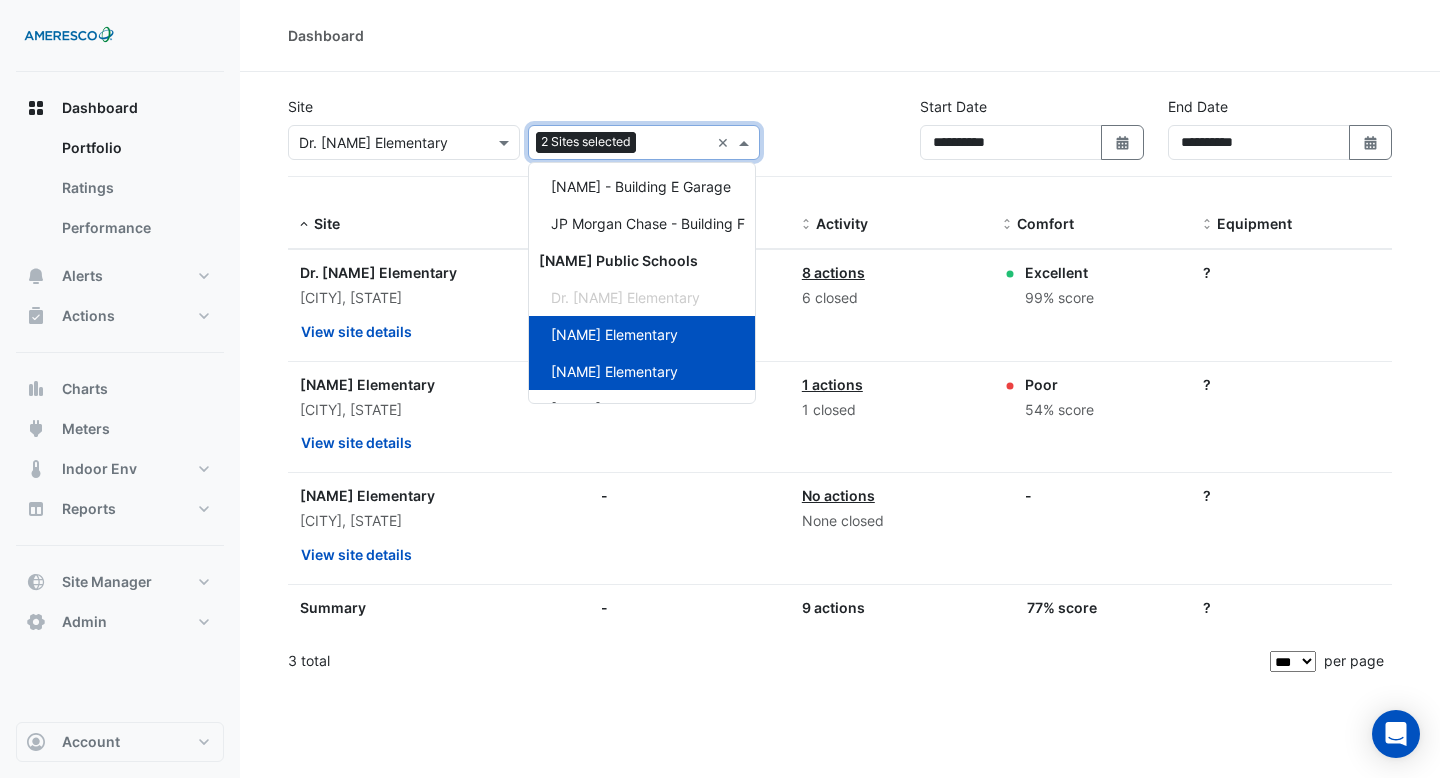 scroll, scrollTop: 323, scrollLeft: 0, axis: vertical 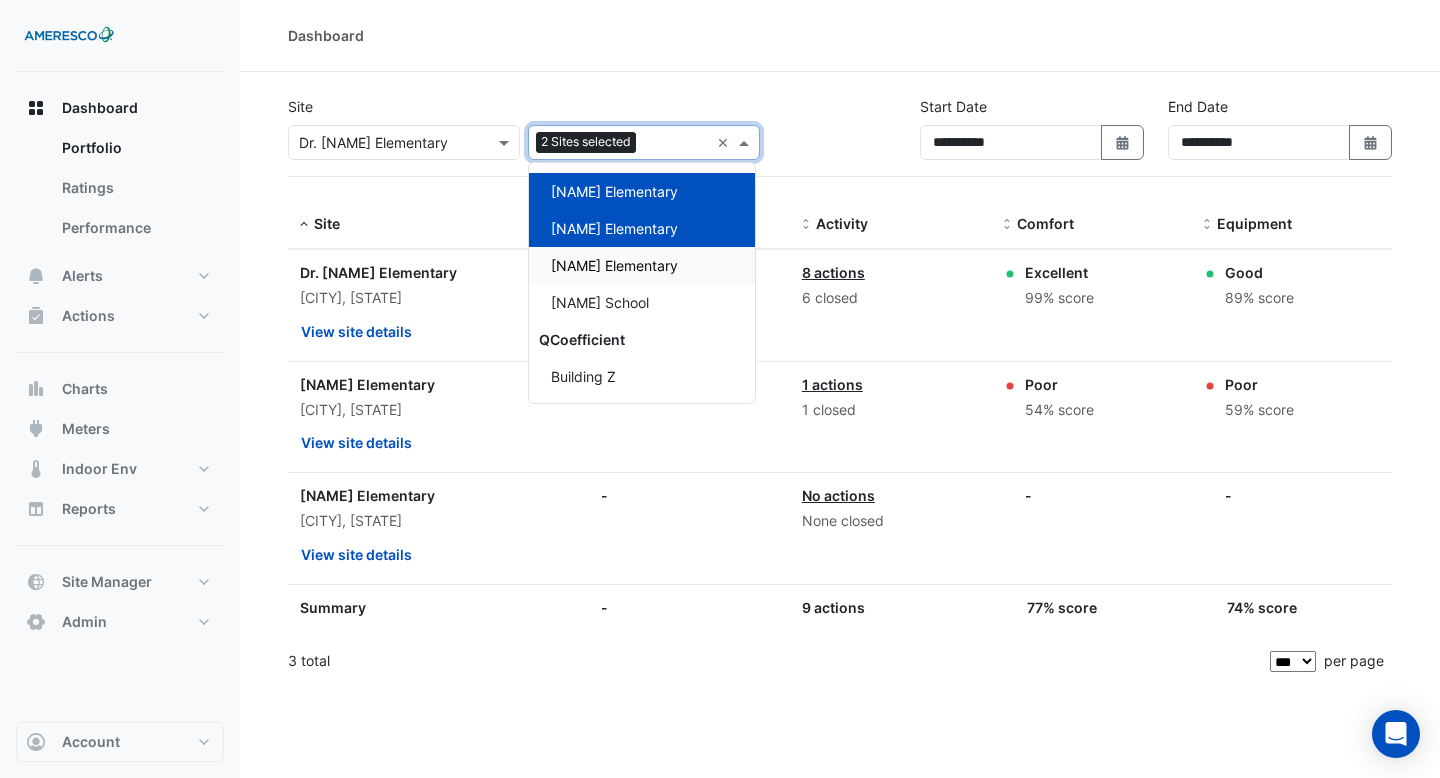 click on "Rosa Parks Elementary" at bounding box center [614, 265] 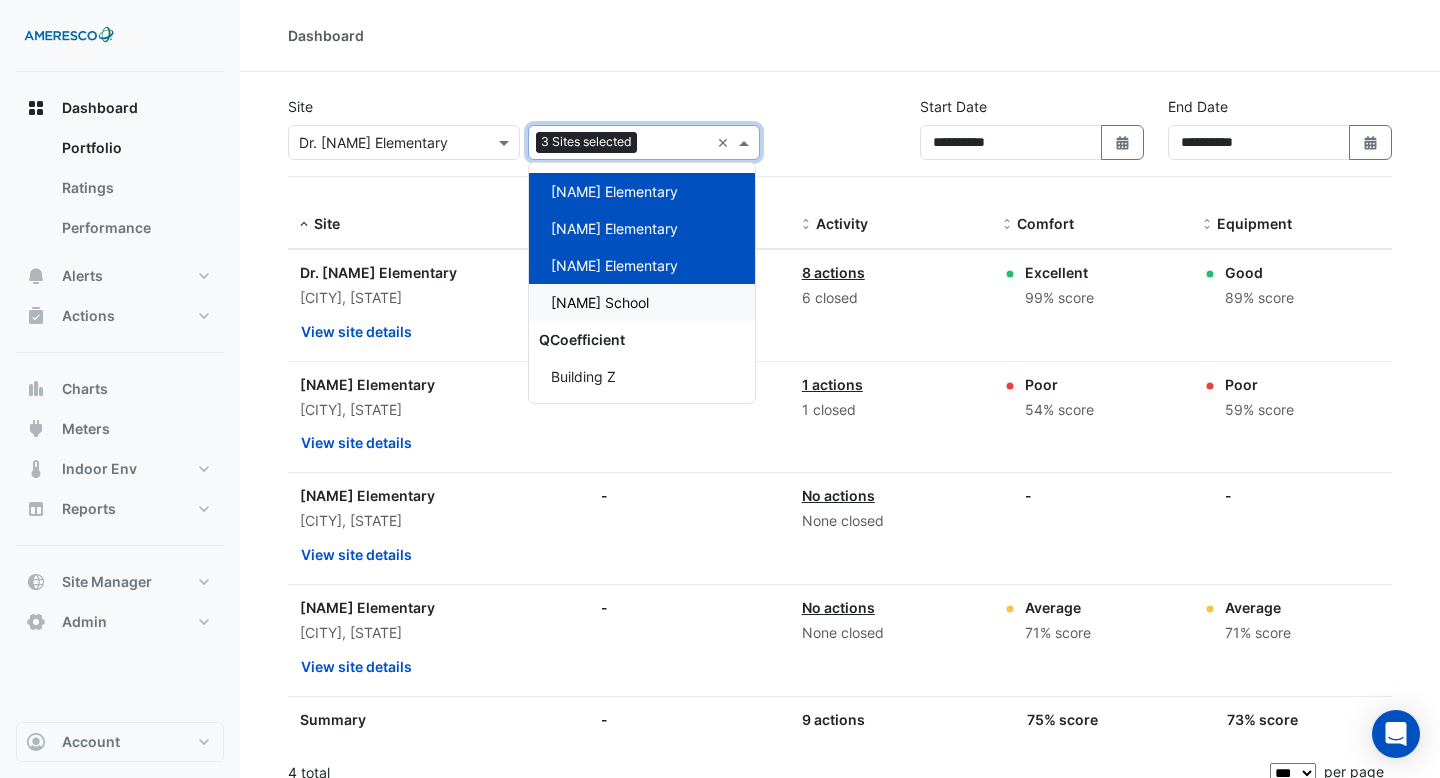 click on "[SCHOOL_NAME]" at bounding box center [600, 302] 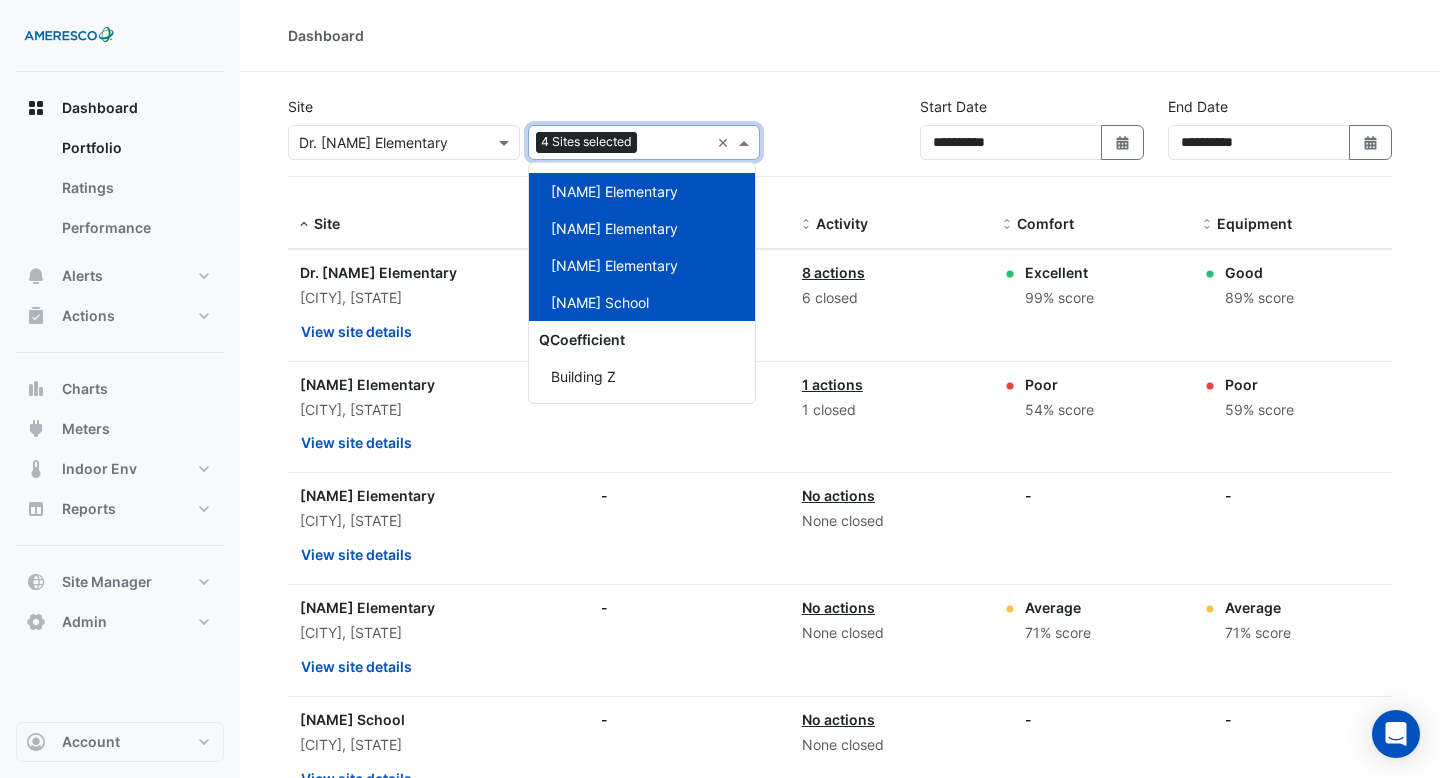 click on "Site
Select a Site × Dr. Martin Luther King Jr. Elementary
Add sites to compare
4 Sites selected
× JPMorganChase JP Morgan Chase - Building A JP Morgan Chase - Building B JP Morgan Chase - Building C JP Morgan Chase - Building D Garage JP Morgan Chase - Building E Garage JP Morgan Chase - Building F Portland Public Schools Dr. Martin Luther King Jr. Elementary Forest Park Elementary Kelly Elementary Rosa Parks Elementary Vernon School QCoefficient Building Z Sample Building Z" at bounding box center [524, 136] 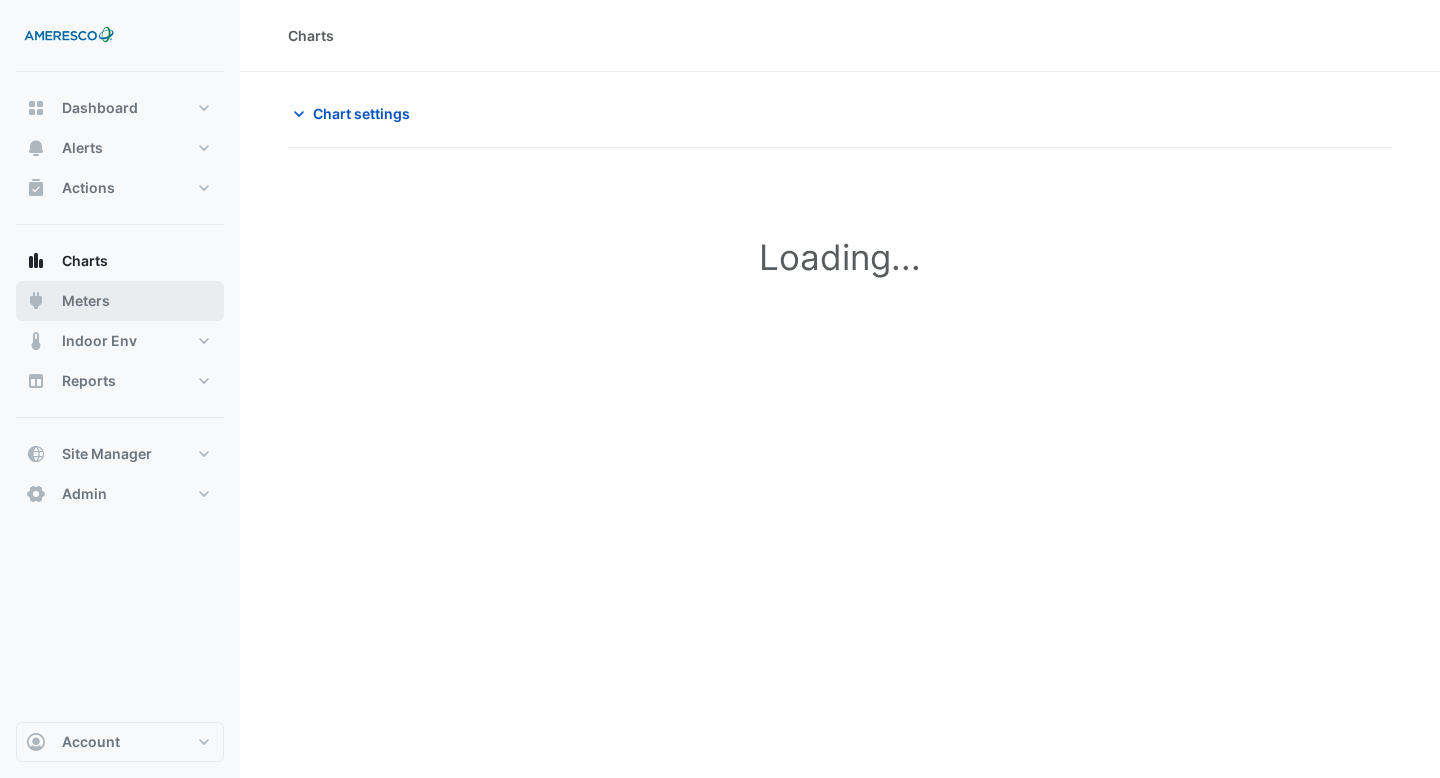 scroll, scrollTop: 0, scrollLeft: 0, axis: both 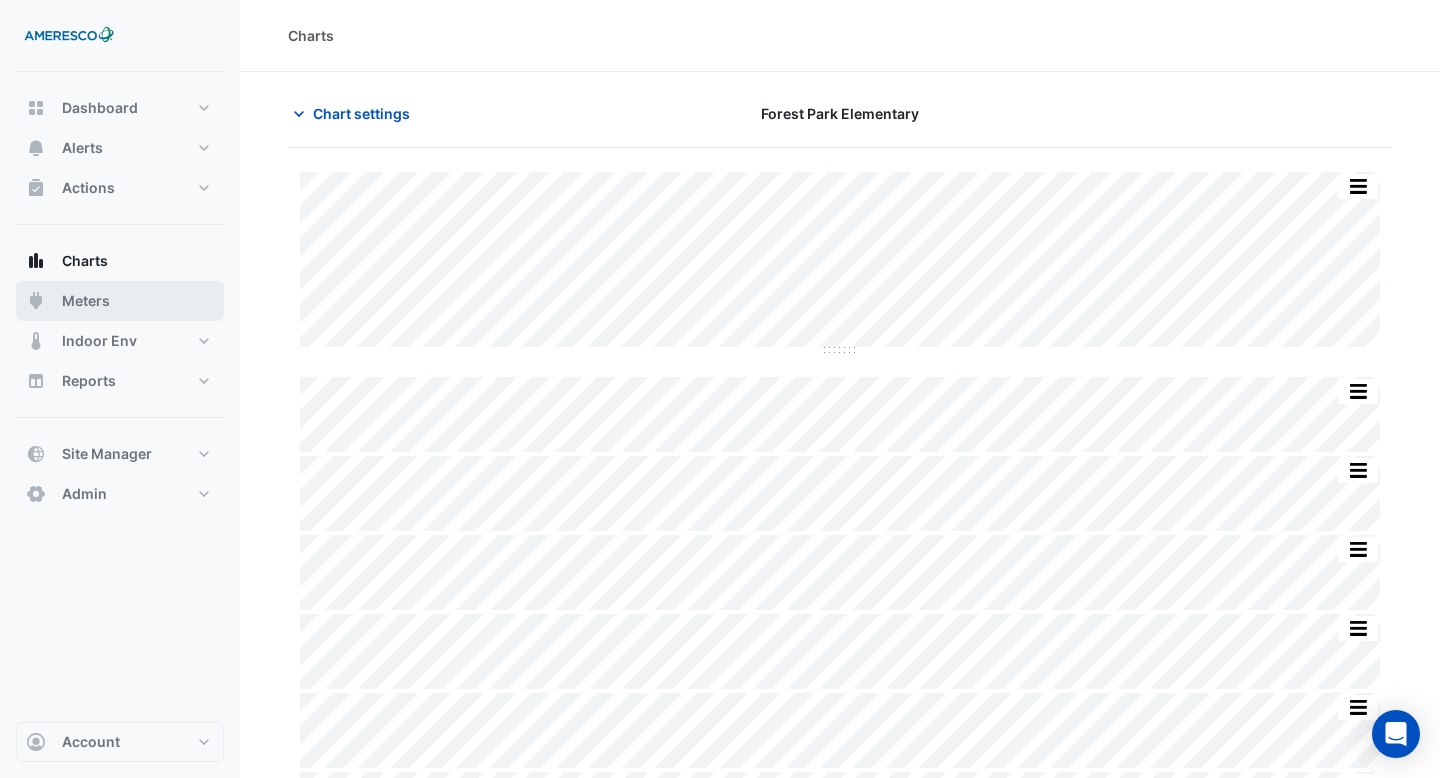 click on "Meters" at bounding box center [120, 301] 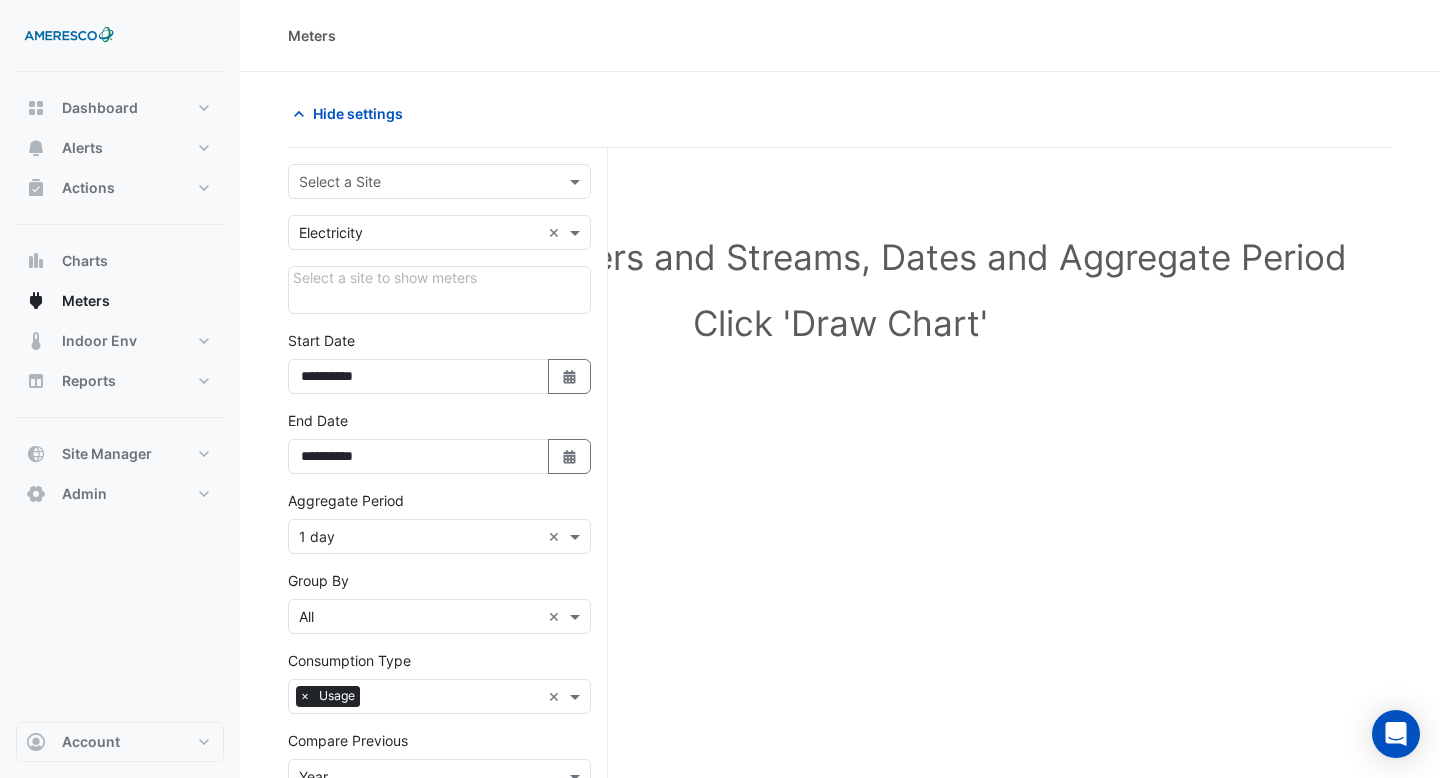 click on "Hide settings" at bounding box center [558, 113] 